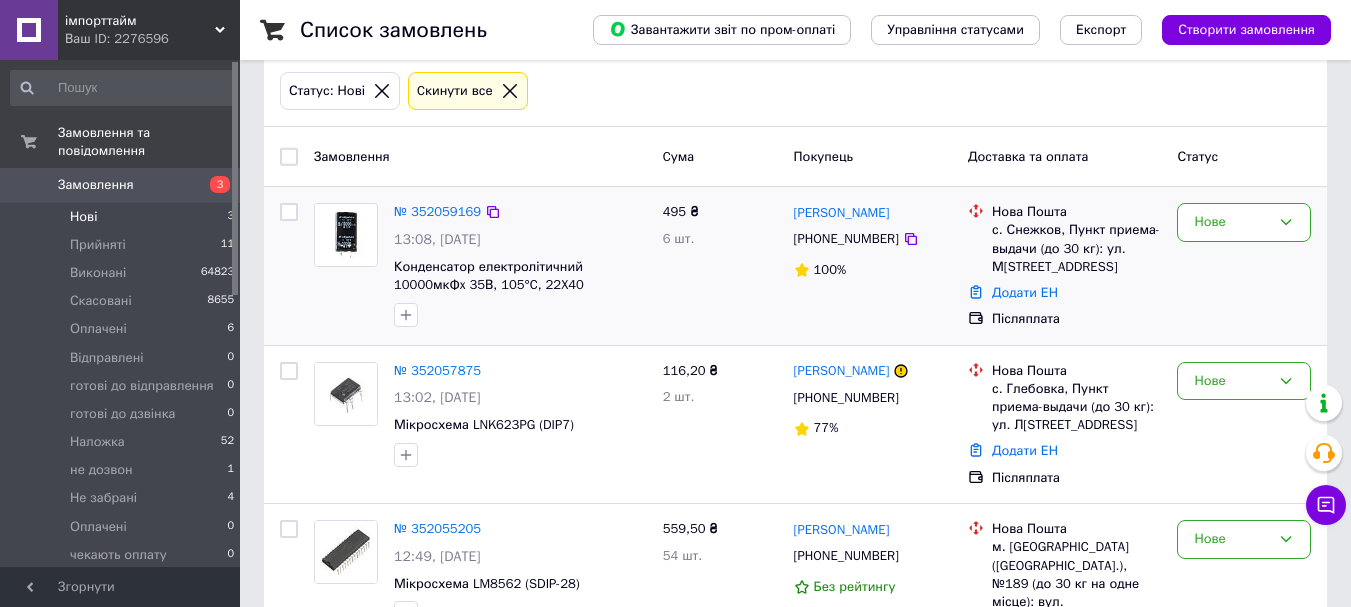 scroll, scrollTop: 92, scrollLeft: 0, axis: vertical 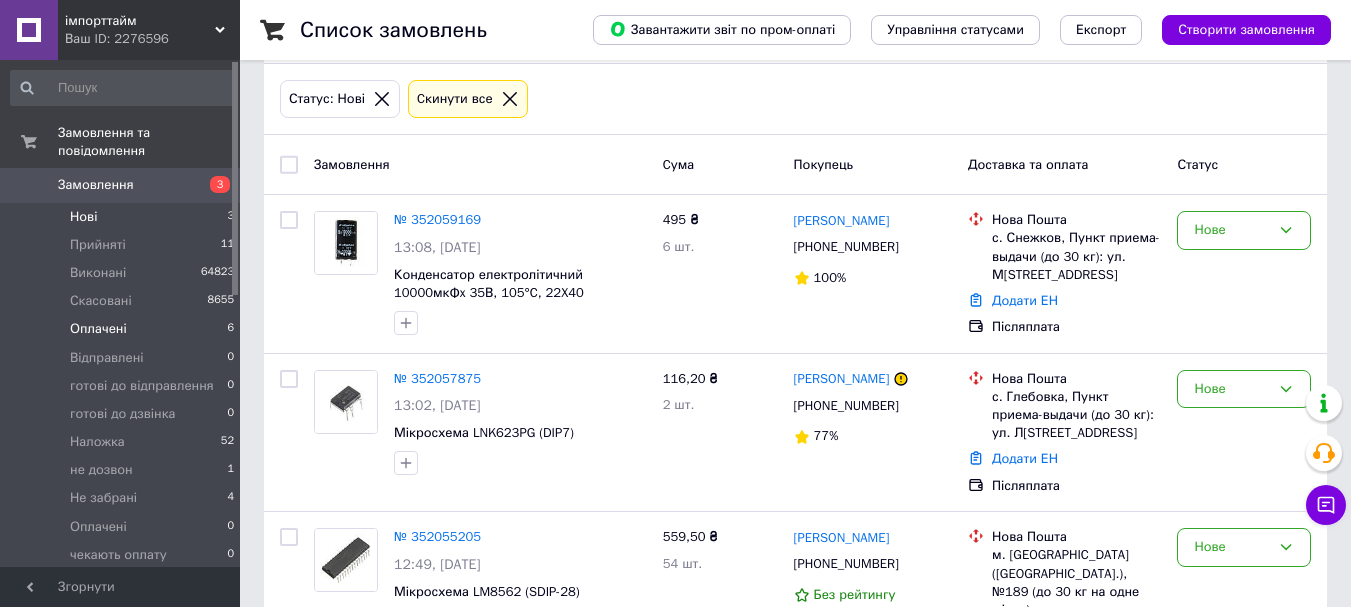 click on "Оплачені 6" at bounding box center (123, 329) 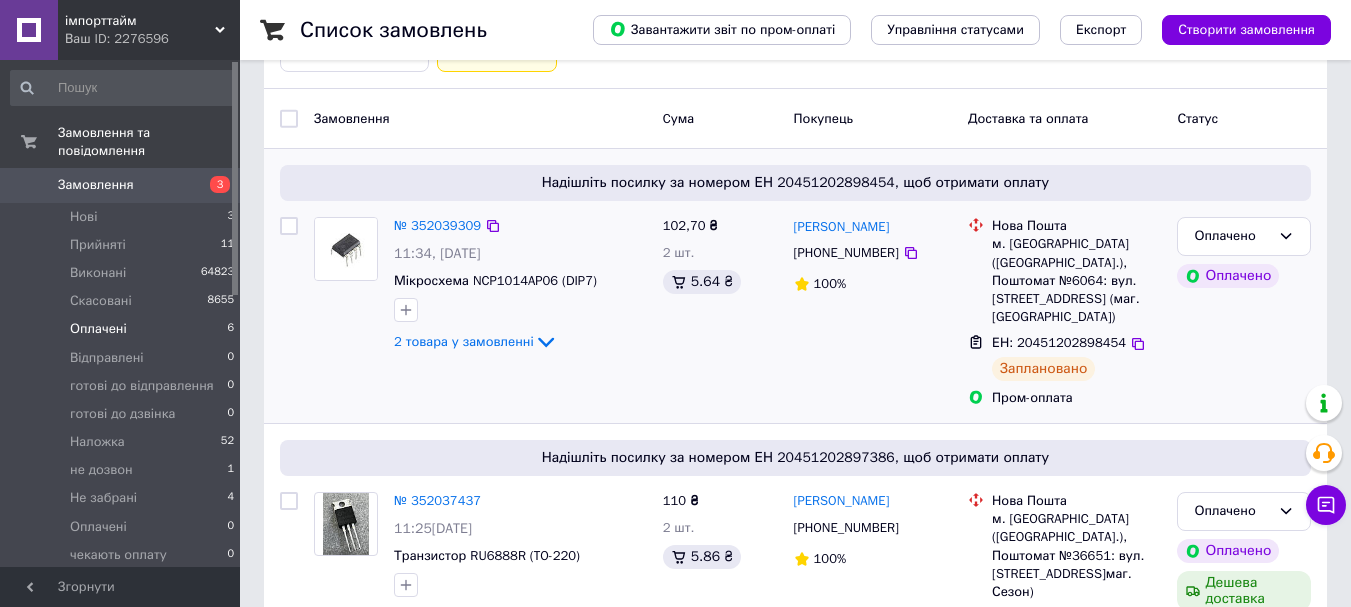 scroll, scrollTop: 133, scrollLeft: 0, axis: vertical 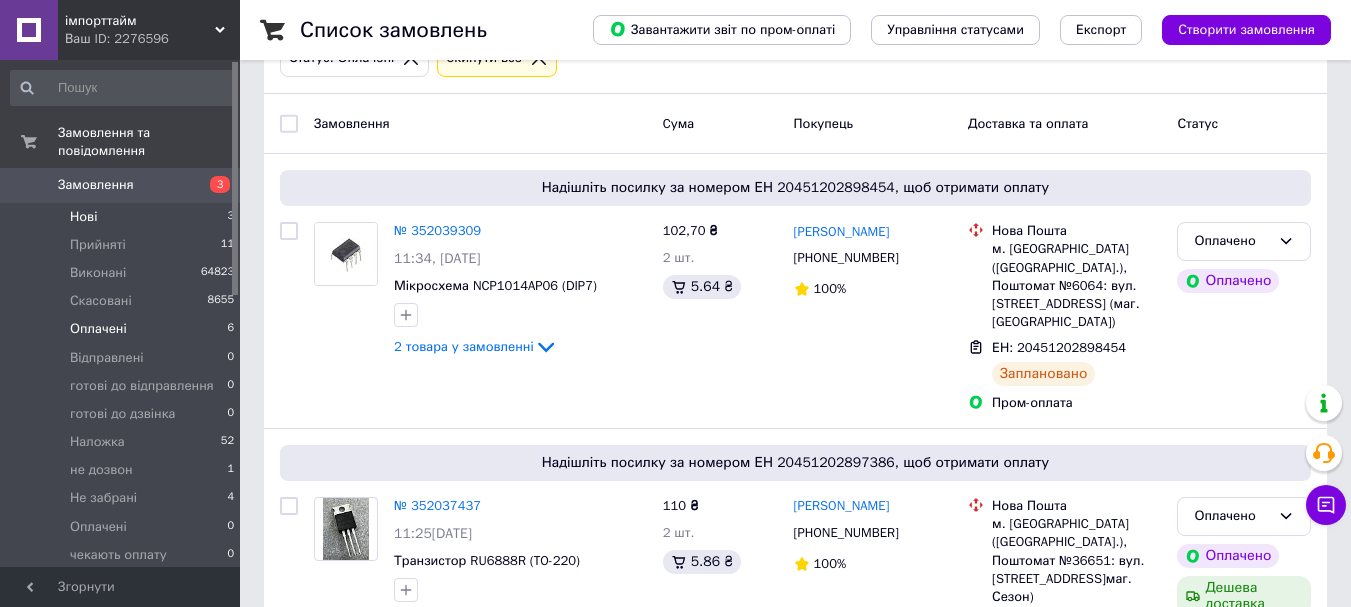 click on "Нові 3" at bounding box center [123, 217] 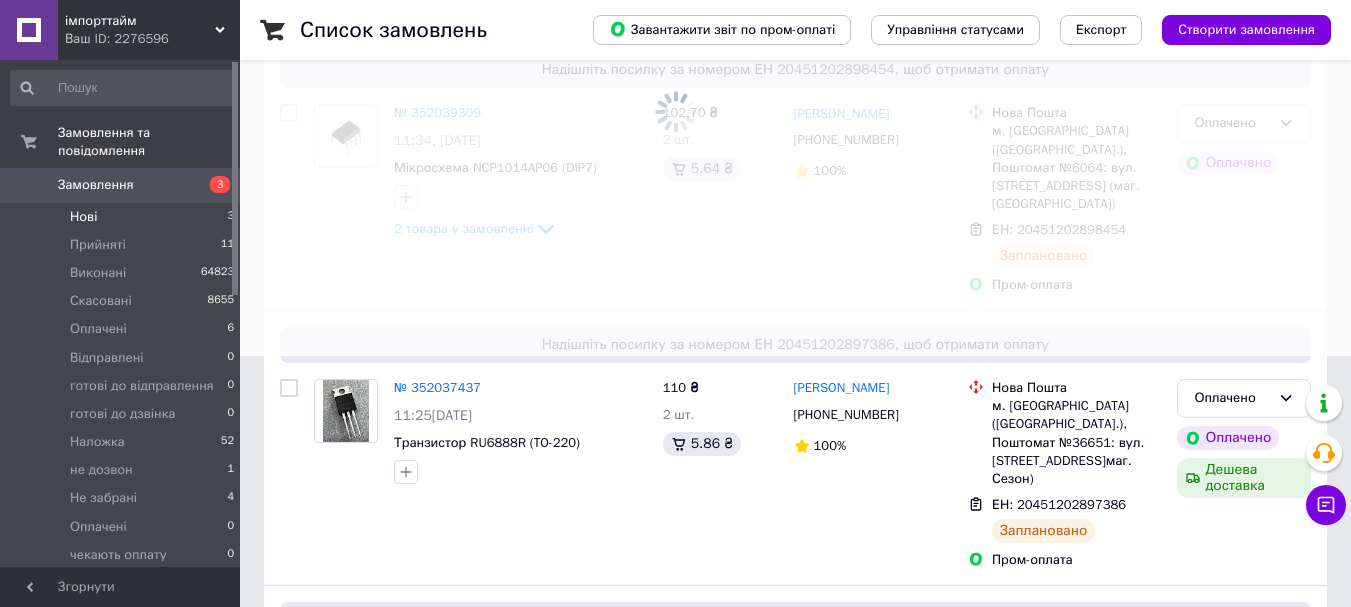 scroll, scrollTop: 0, scrollLeft: 0, axis: both 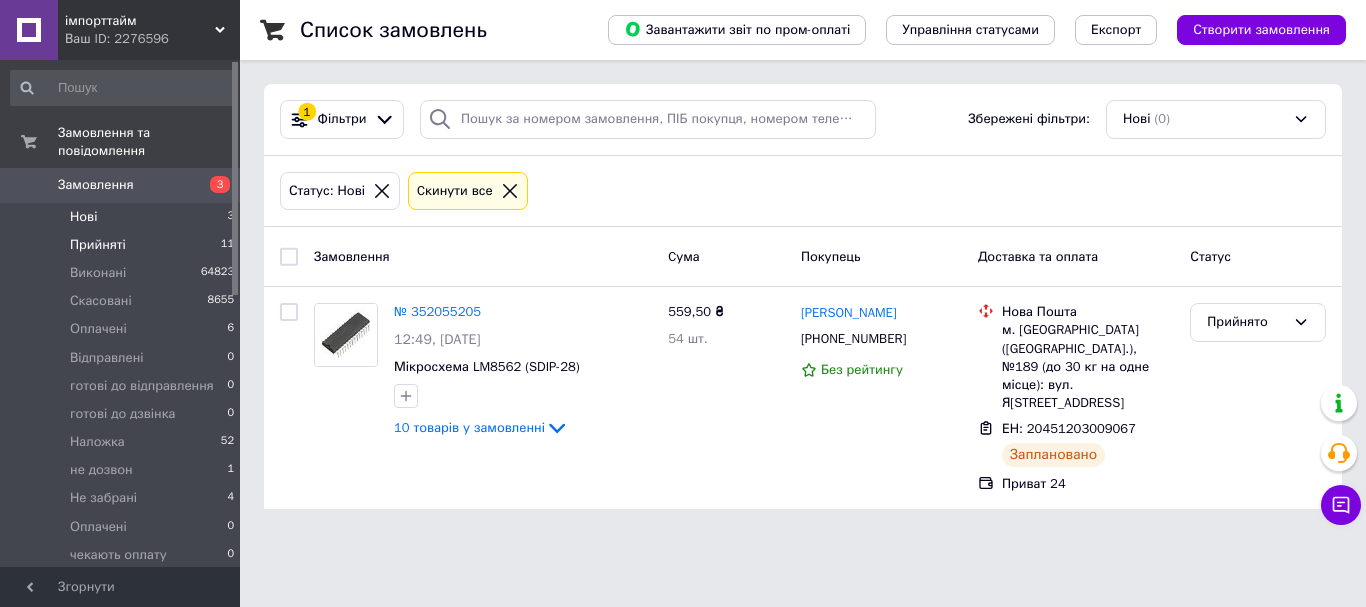 click on "Прийняті" at bounding box center (98, 245) 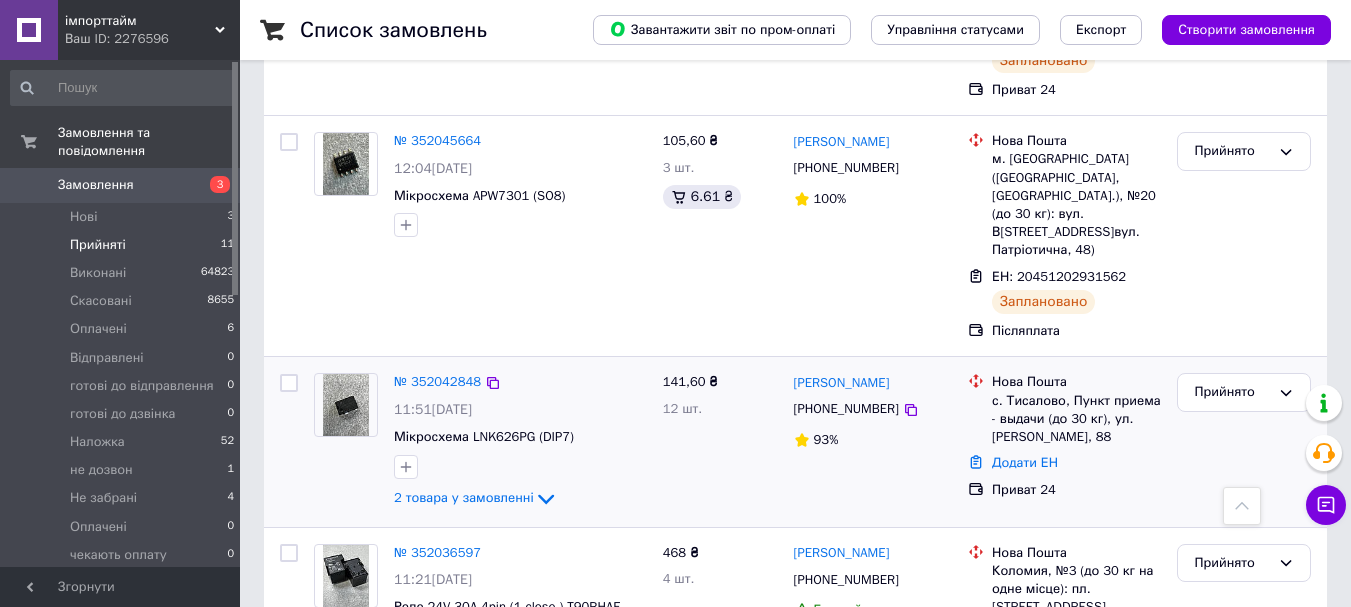 scroll, scrollTop: 1267, scrollLeft: 0, axis: vertical 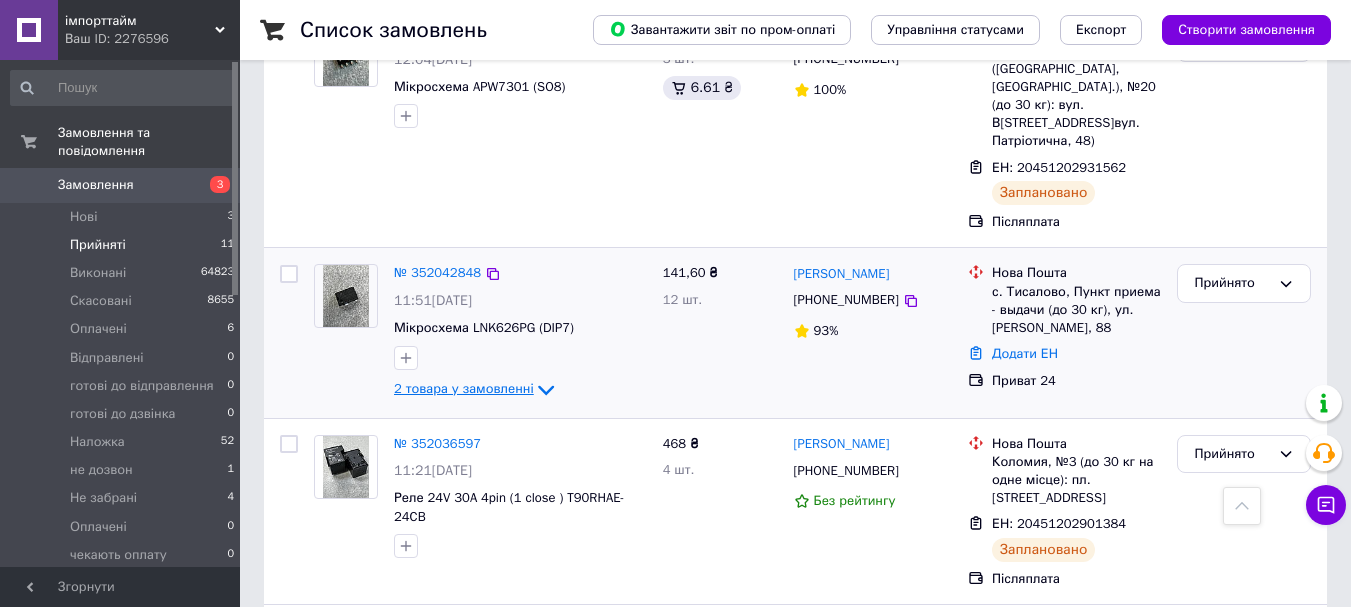 click on "2 товара у замовленні" at bounding box center [464, 388] 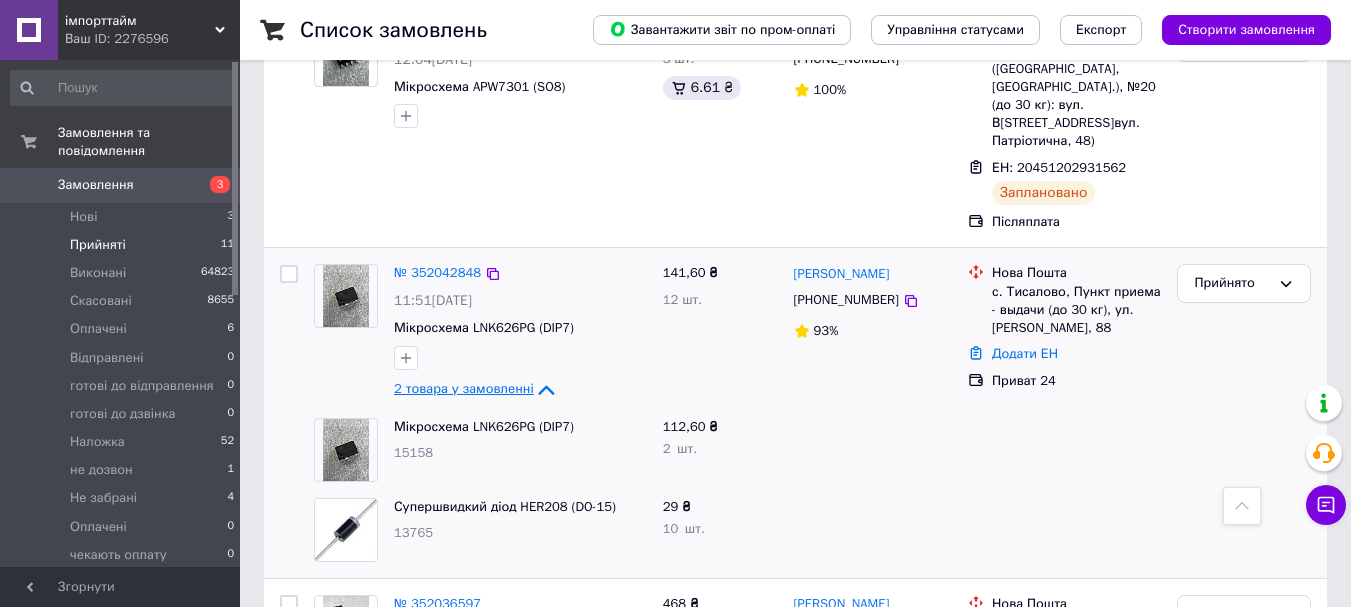 click on "2 товара у замовленні" at bounding box center (464, 388) 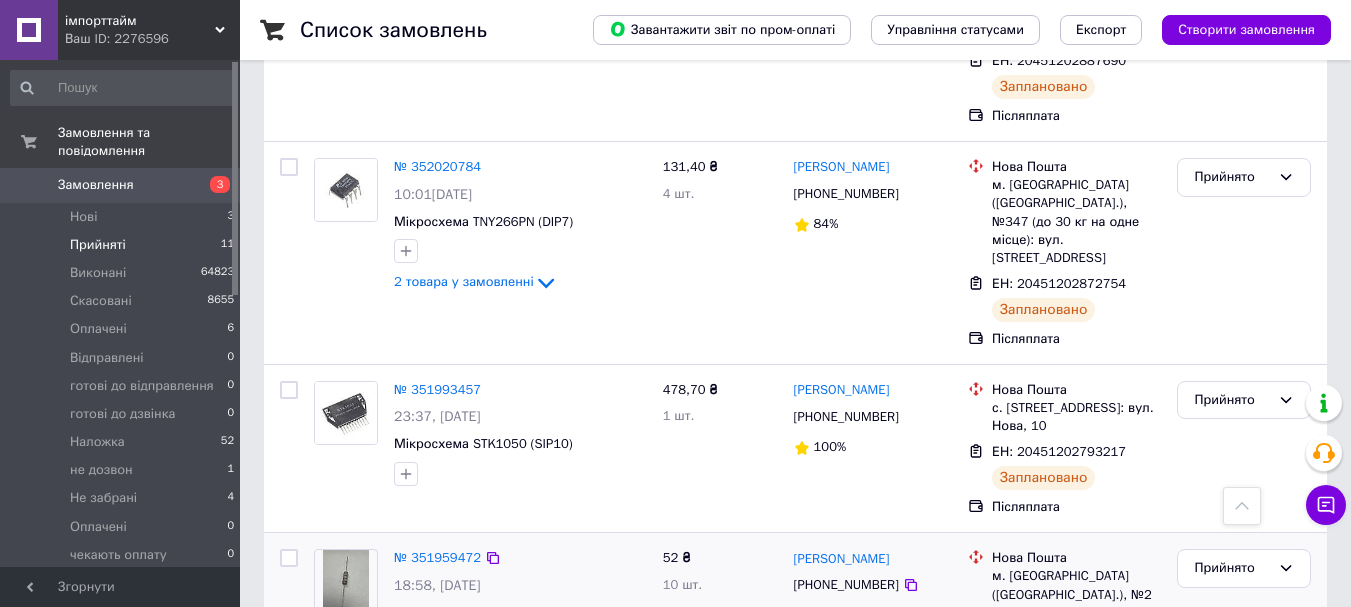 scroll, scrollTop: 1800, scrollLeft: 0, axis: vertical 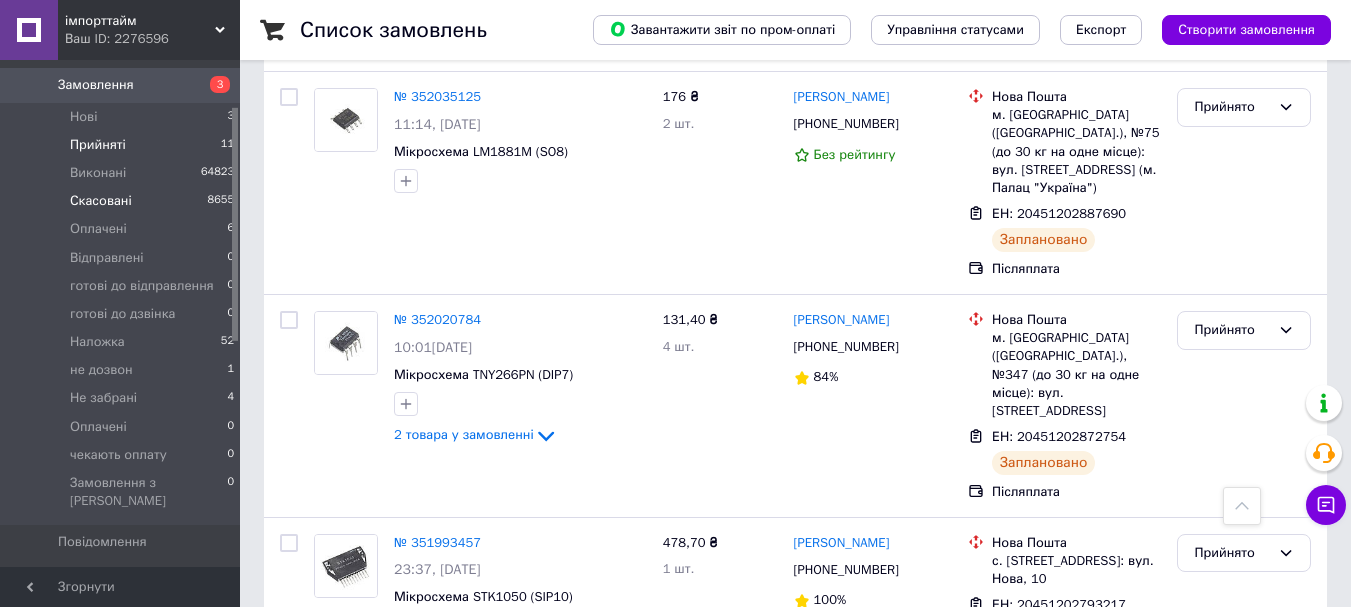 click on "Скасовані 8655" at bounding box center [123, 201] 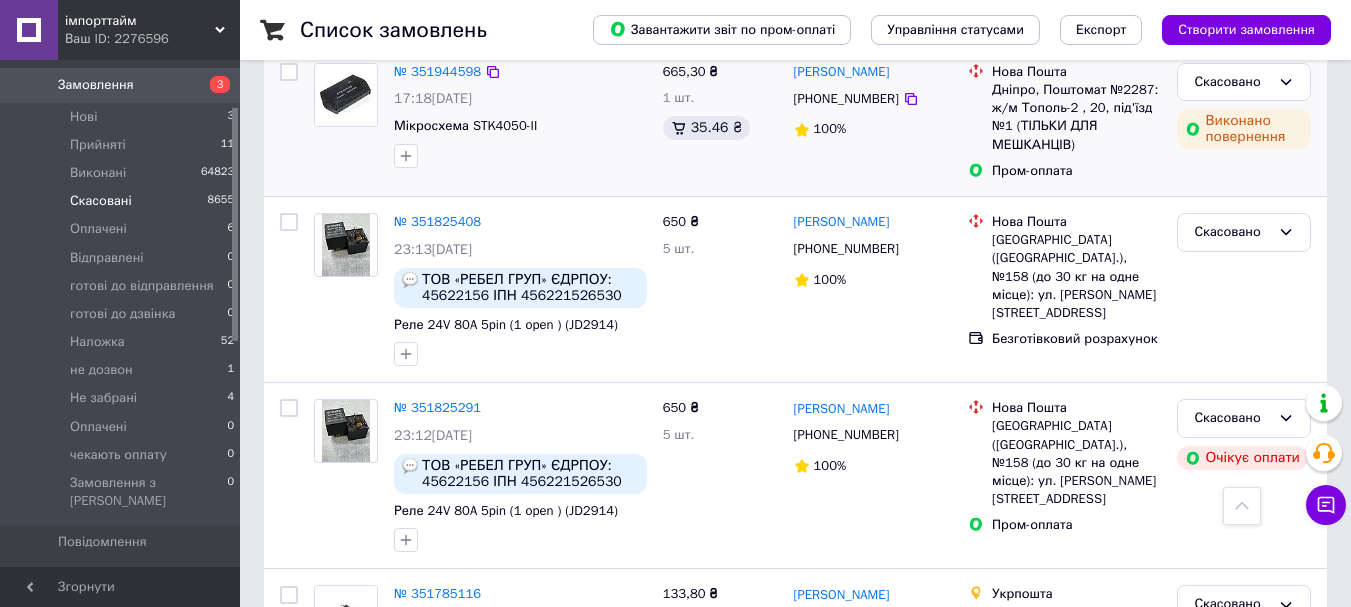 scroll, scrollTop: 400, scrollLeft: 0, axis: vertical 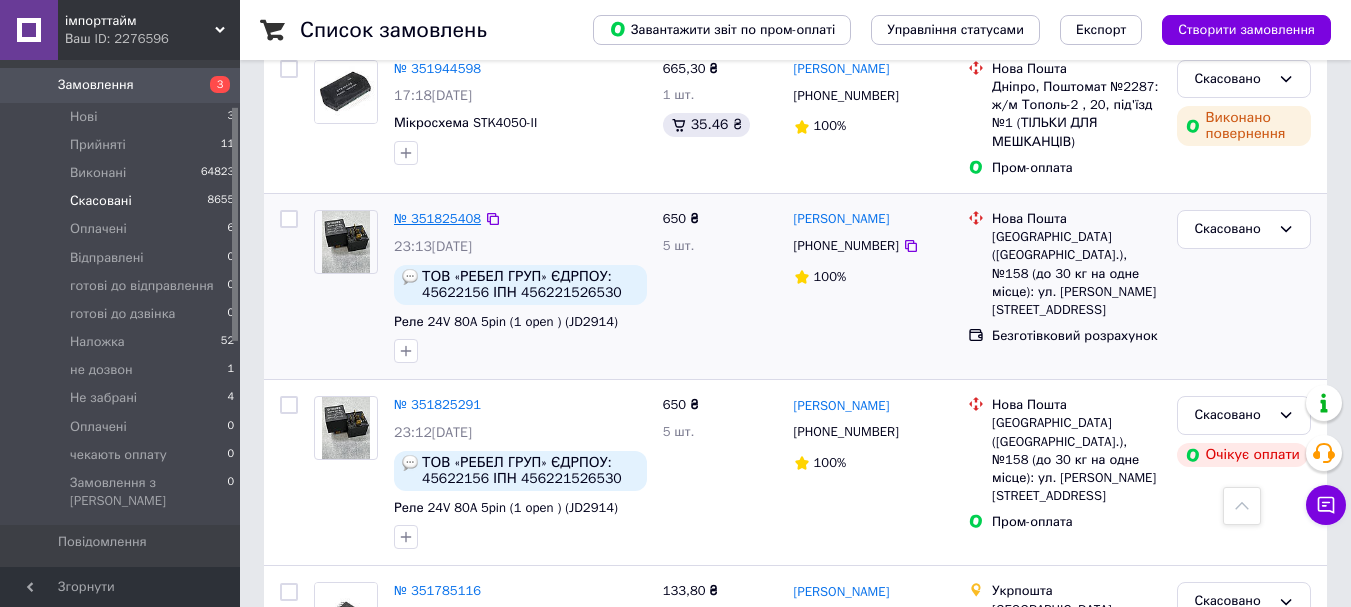 click on "№ 351825408" at bounding box center (437, 218) 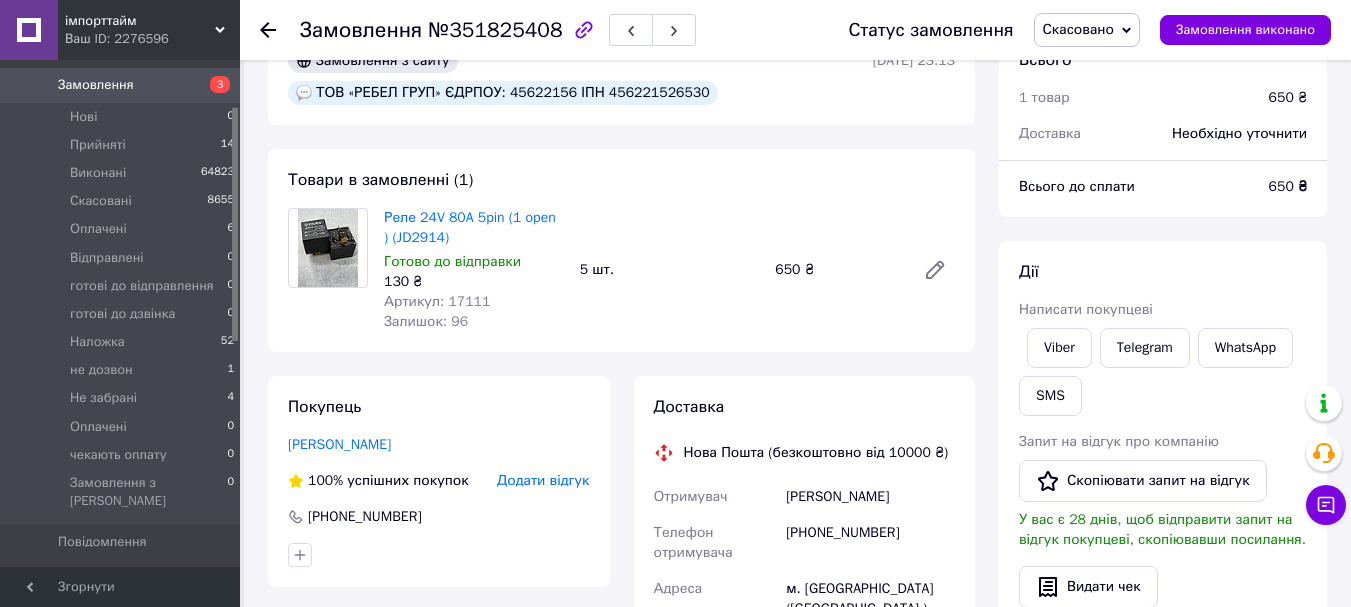 scroll, scrollTop: 67, scrollLeft: 0, axis: vertical 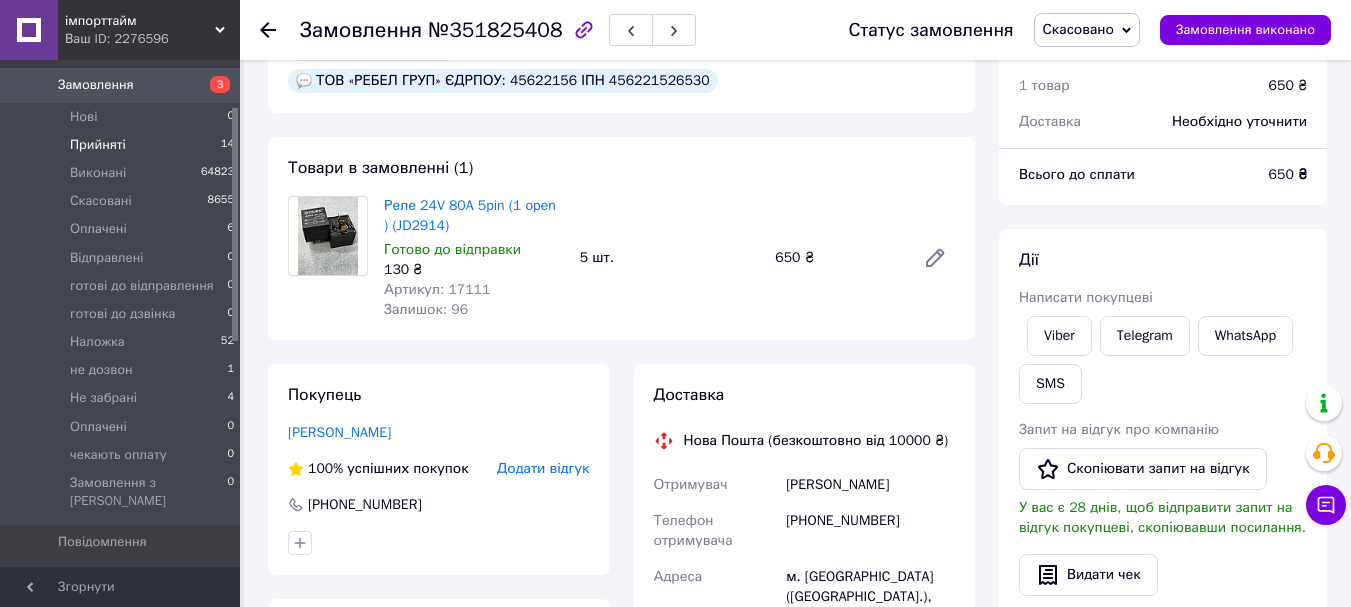 click on "Прийняті" at bounding box center (98, 145) 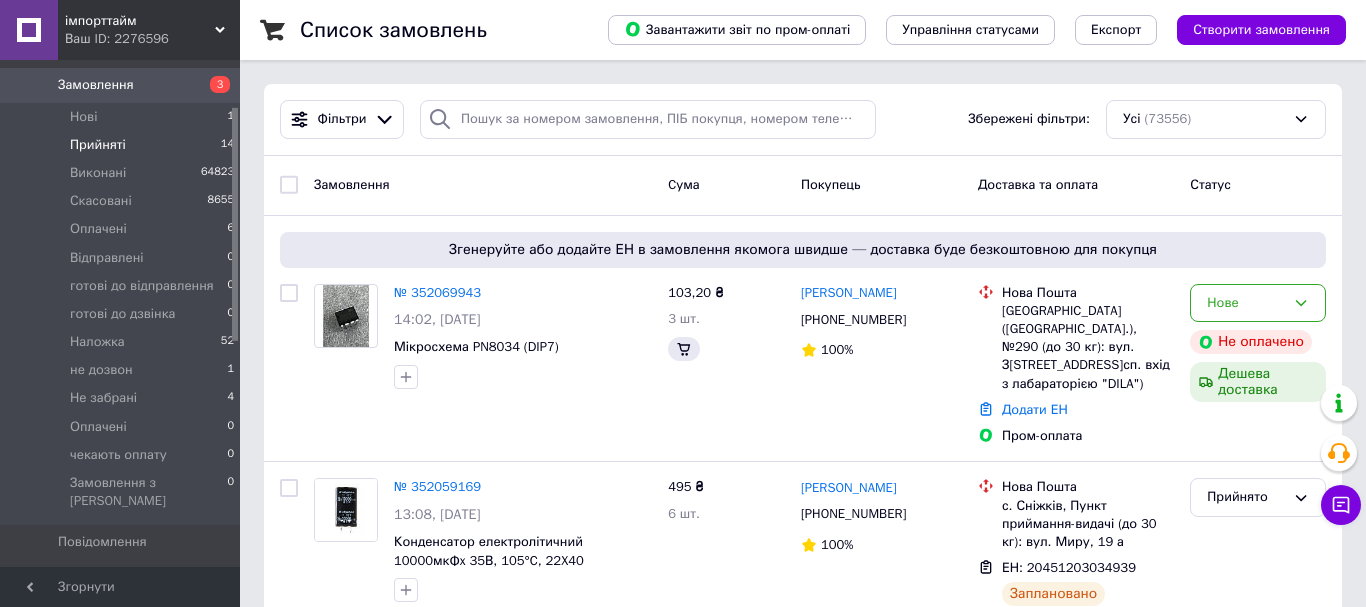 click on "Прийняті 14" at bounding box center [123, 145] 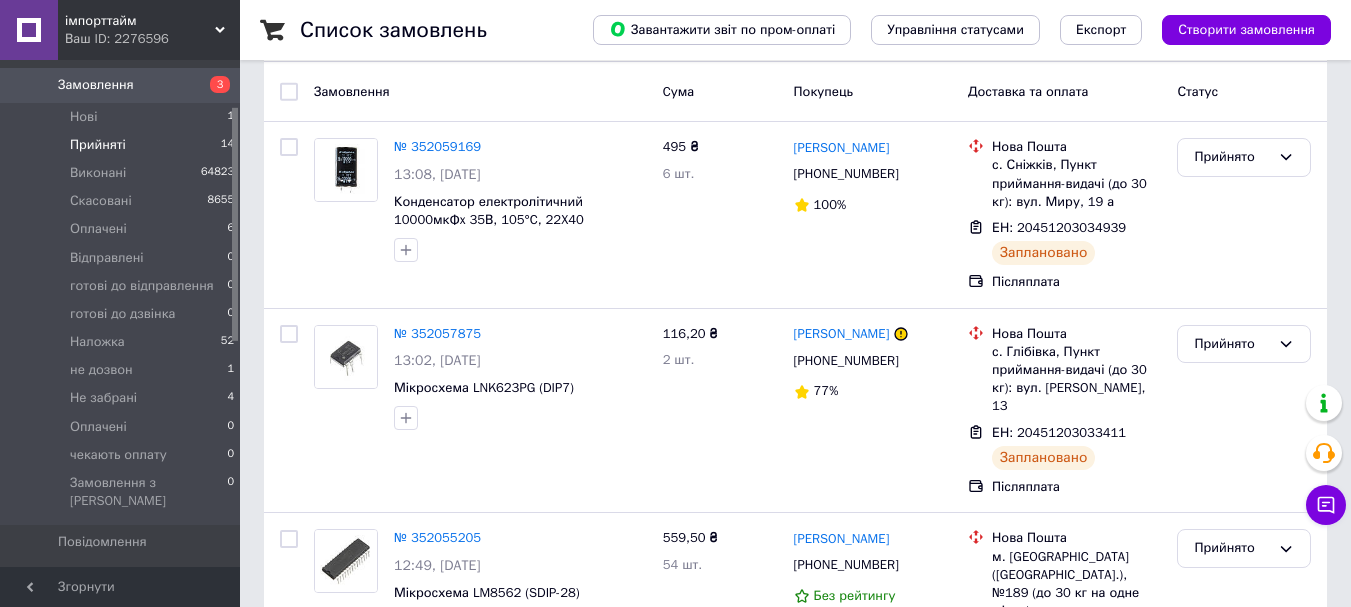scroll, scrollTop: 33, scrollLeft: 0, axis: vertical 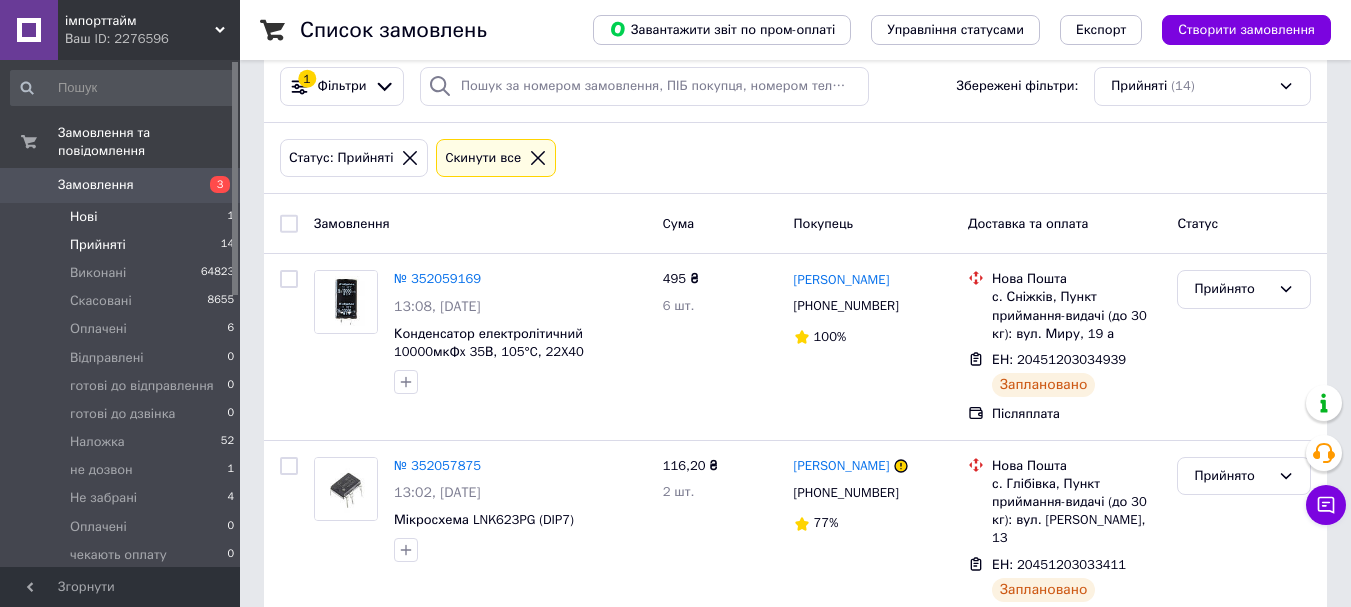 click on "Нові" at bounding box center (83, 217) 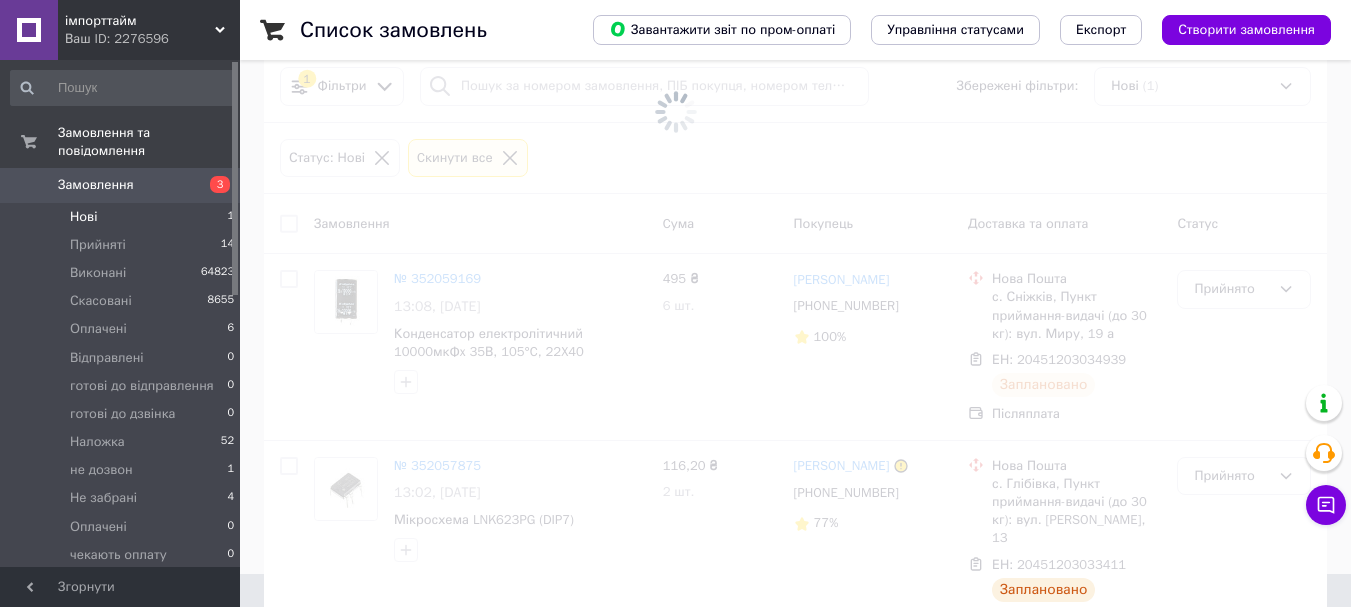 scroll, scrollTop: 0, scrollLeft: 0, axis: both 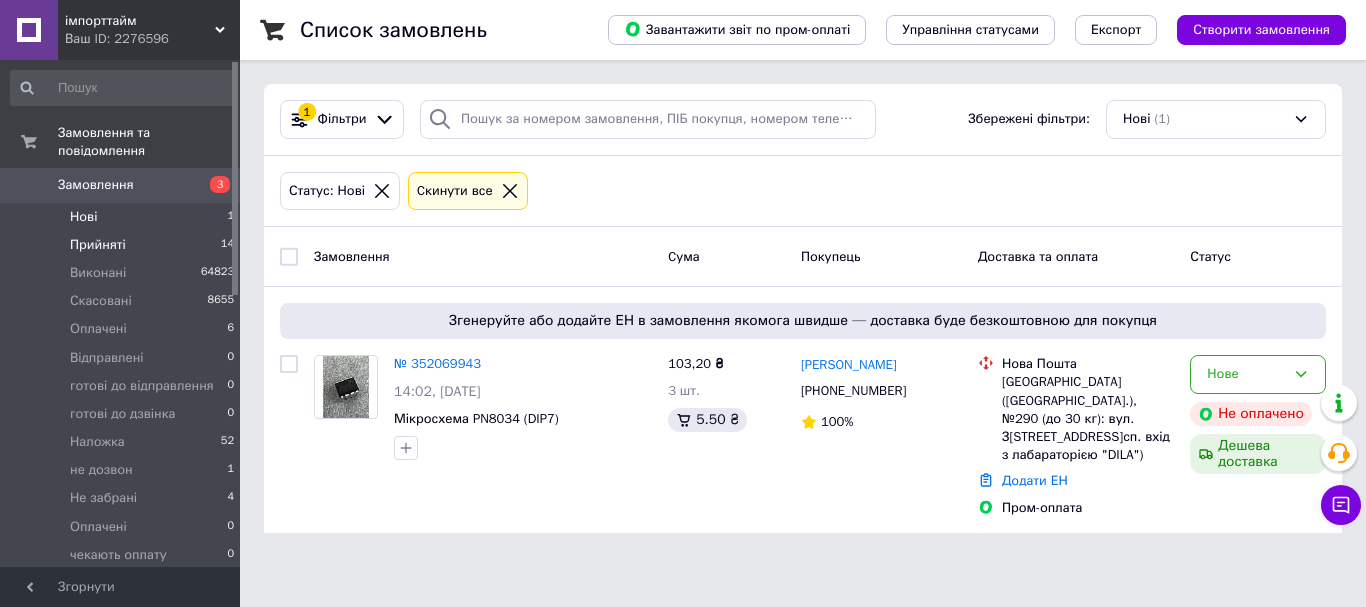 click on "Прийняті" at bounding box center (98, 245) 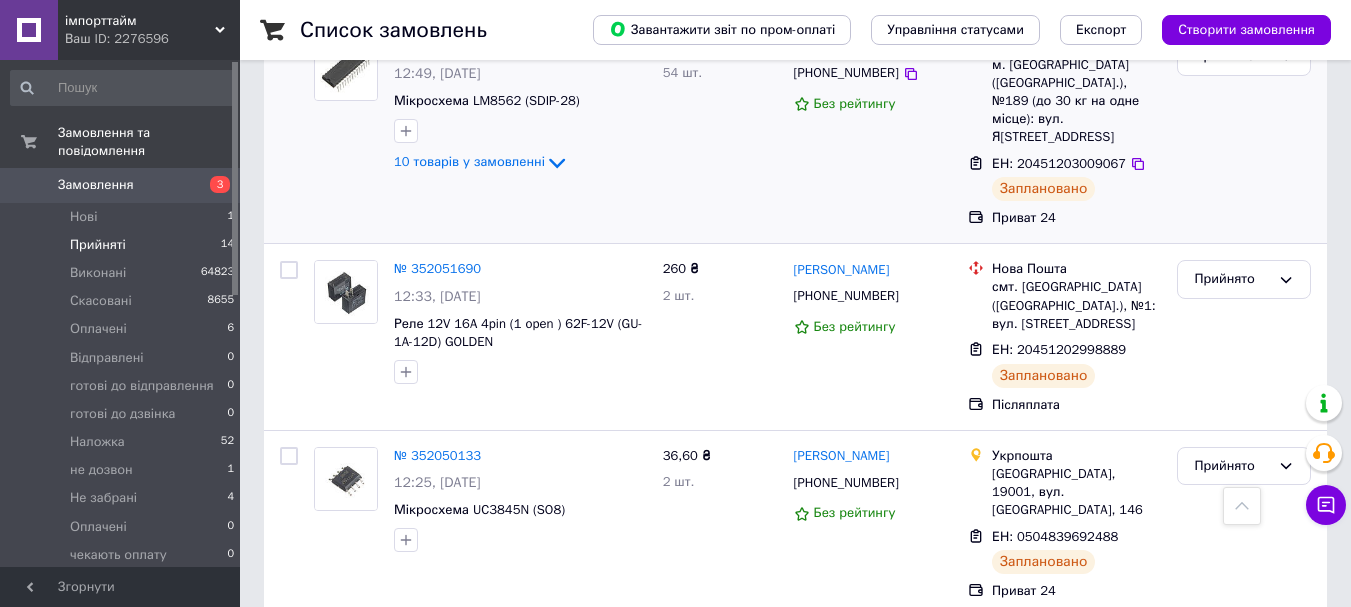 scroll, scrollTop: 667, scrollLeft: 0, axis: vertical 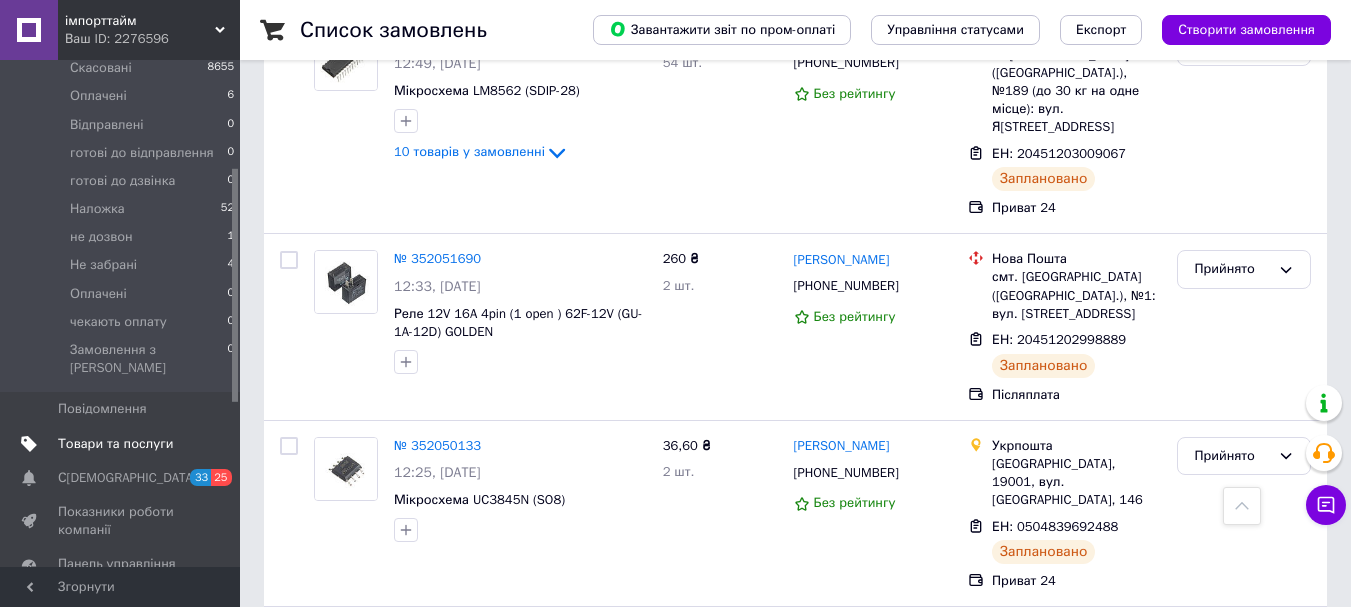 click on "Товари та послуги" at bounding box center (115, 444) 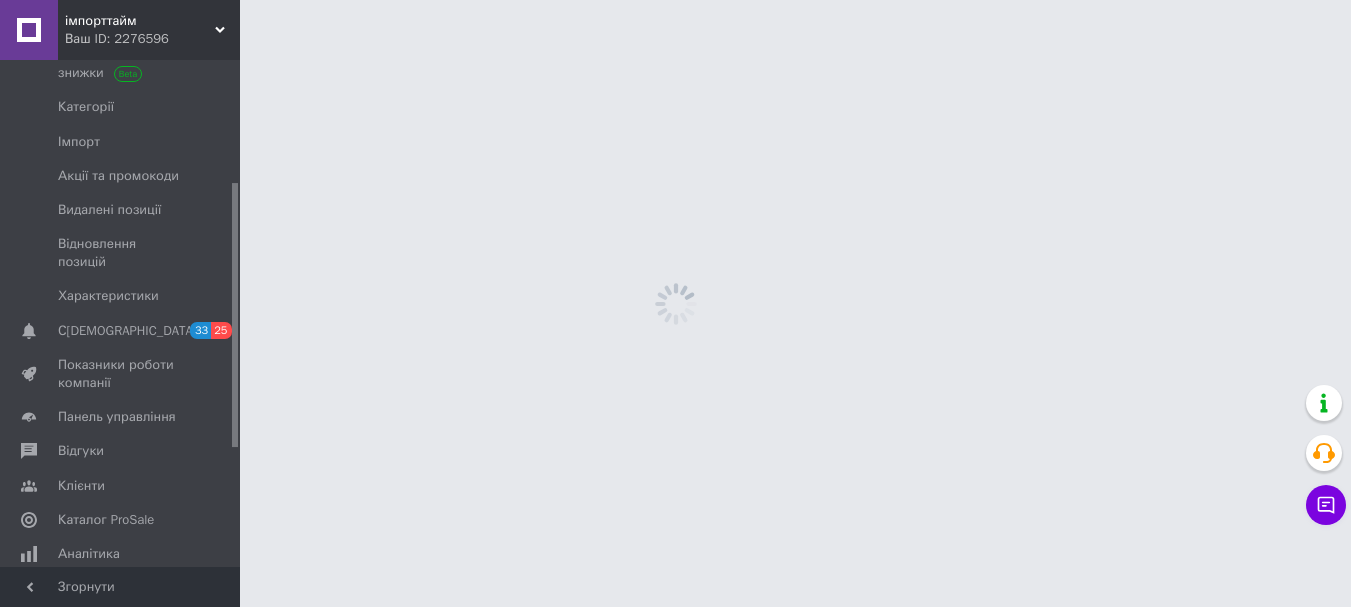 scroll, scrollTop: 0, scrollLeft: 0, axis: both 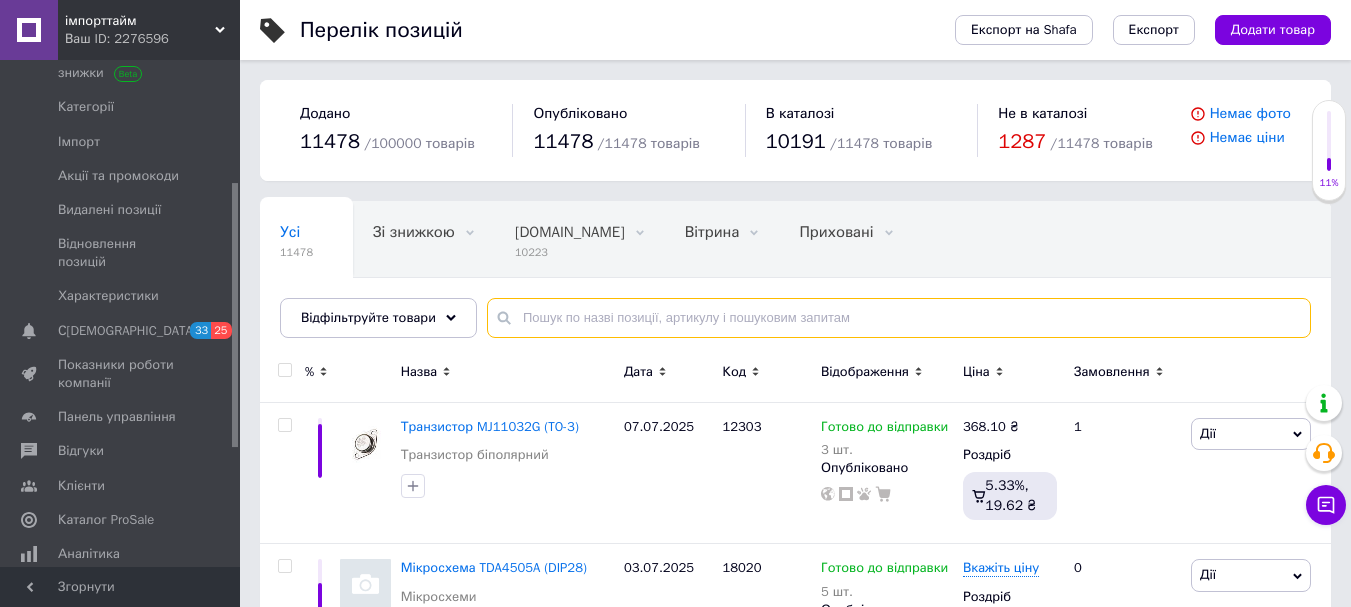 click at bounding box center [899, 318] 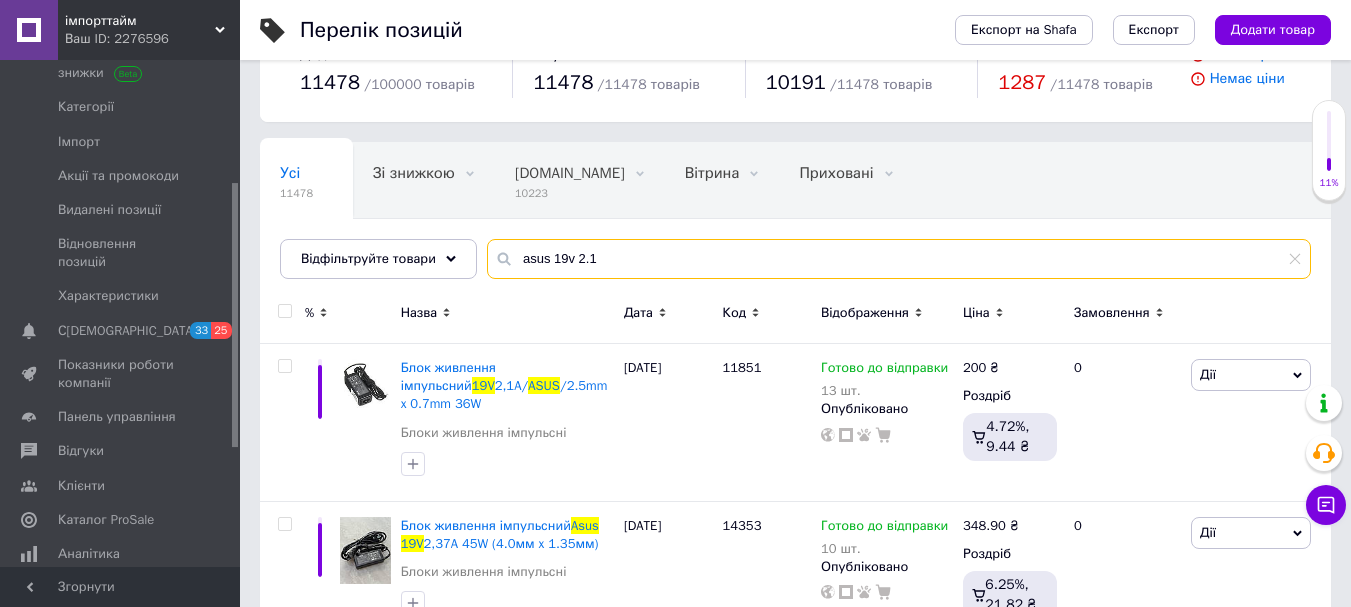 scroll, scrollTop: 67, scrollLeft: 0, axis: vertical 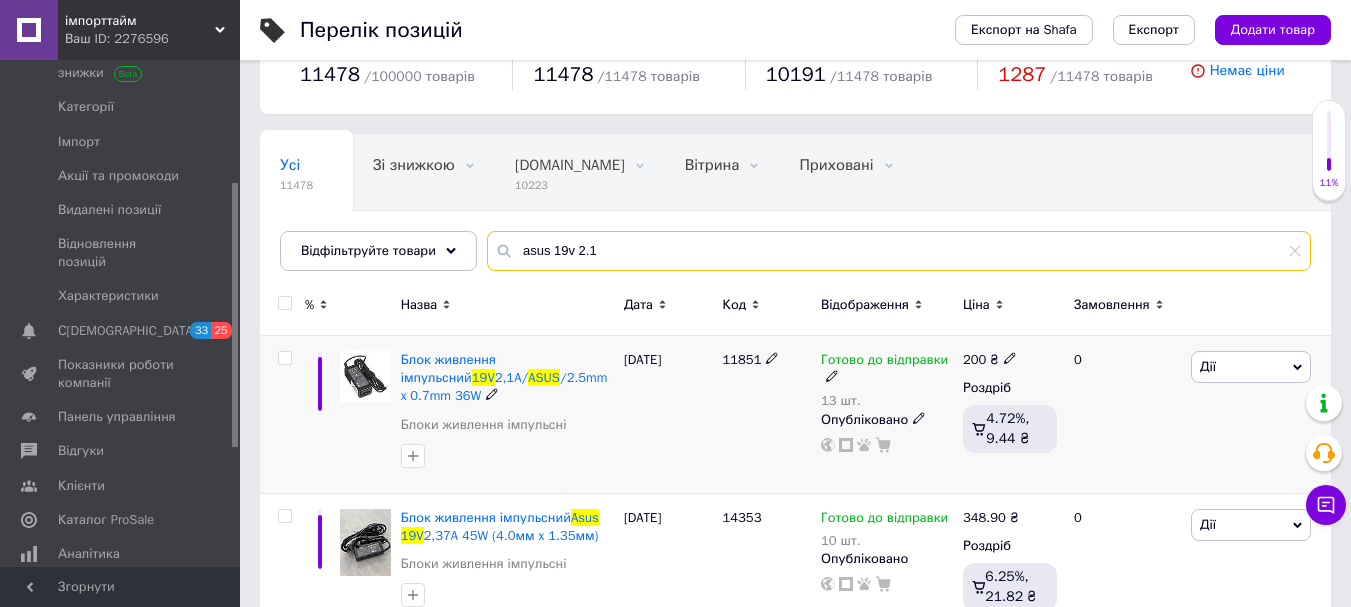 type on "asus 19v 2.1" 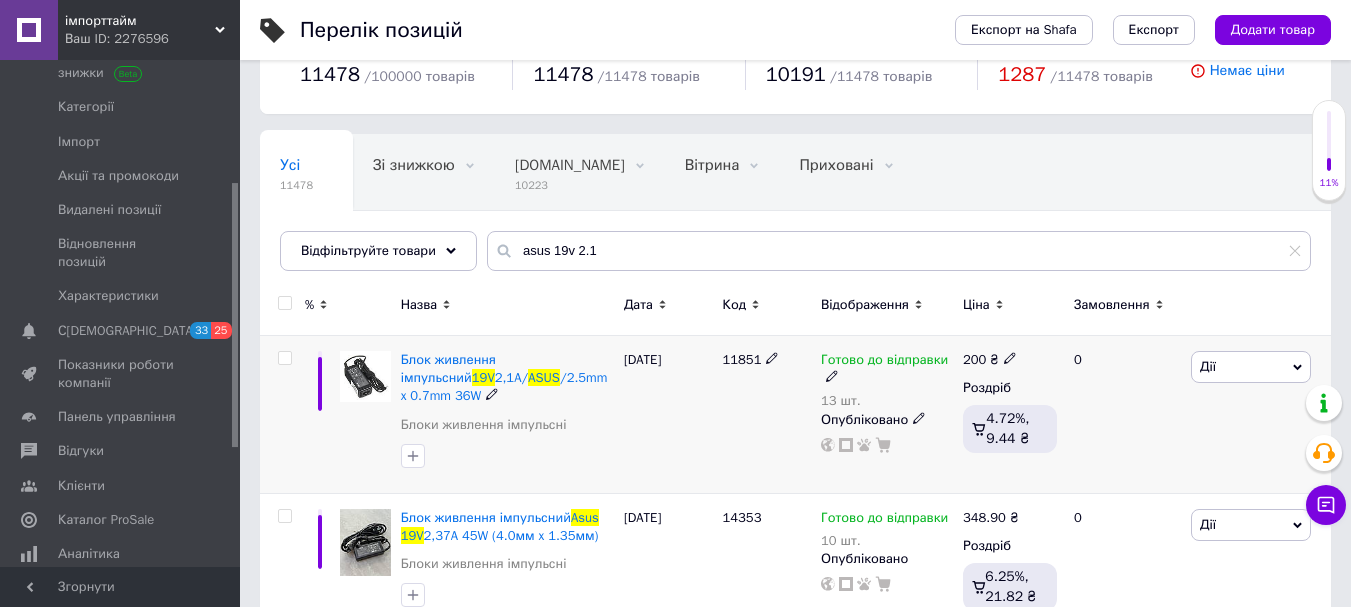 click 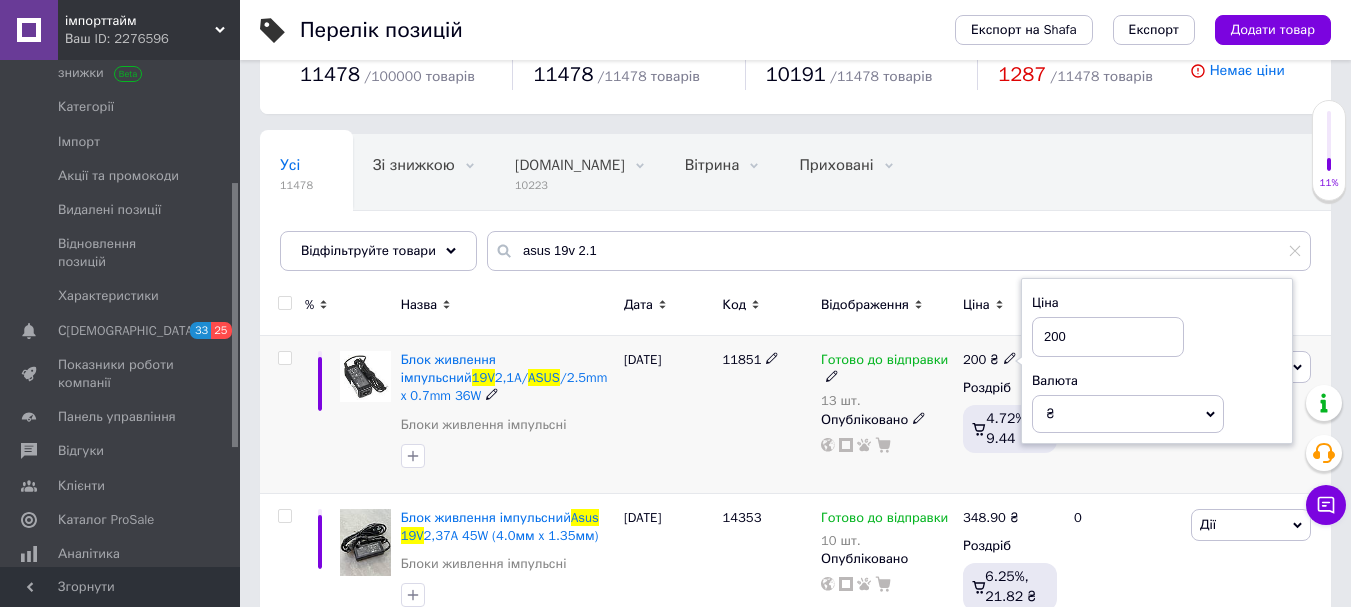 drag, startPoint x: 1091, startPoint y: 327, endPoint x: 1040, endPoint y: 337, distance: 51.971146 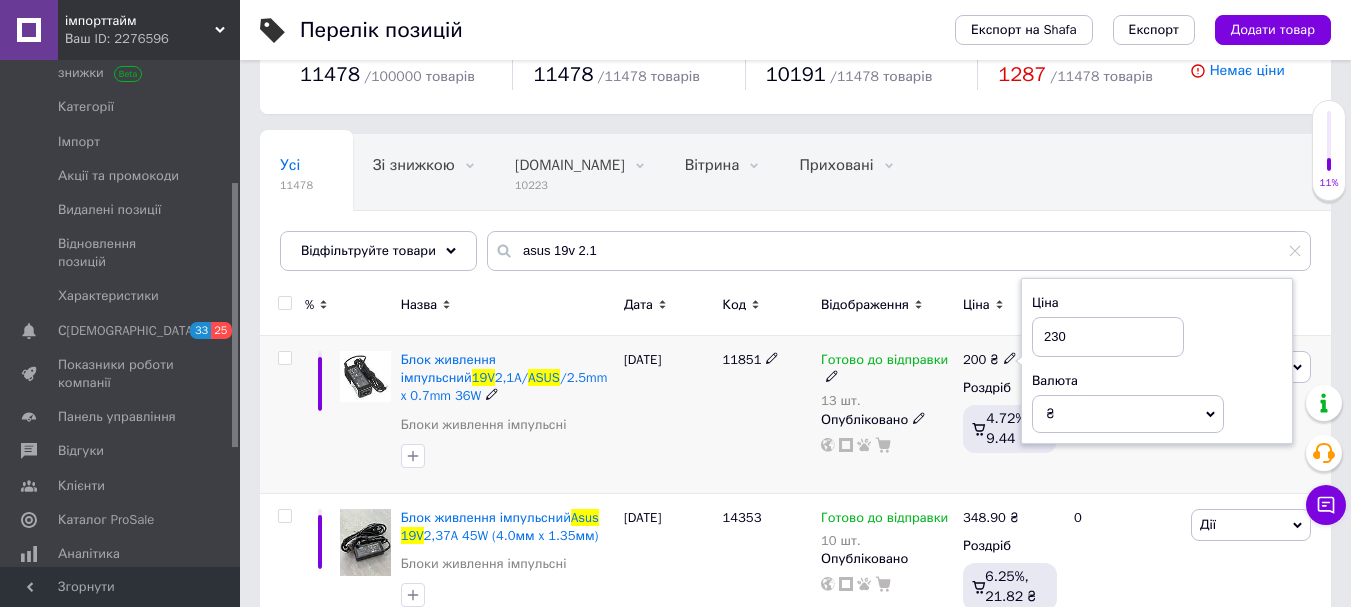 type on "230" 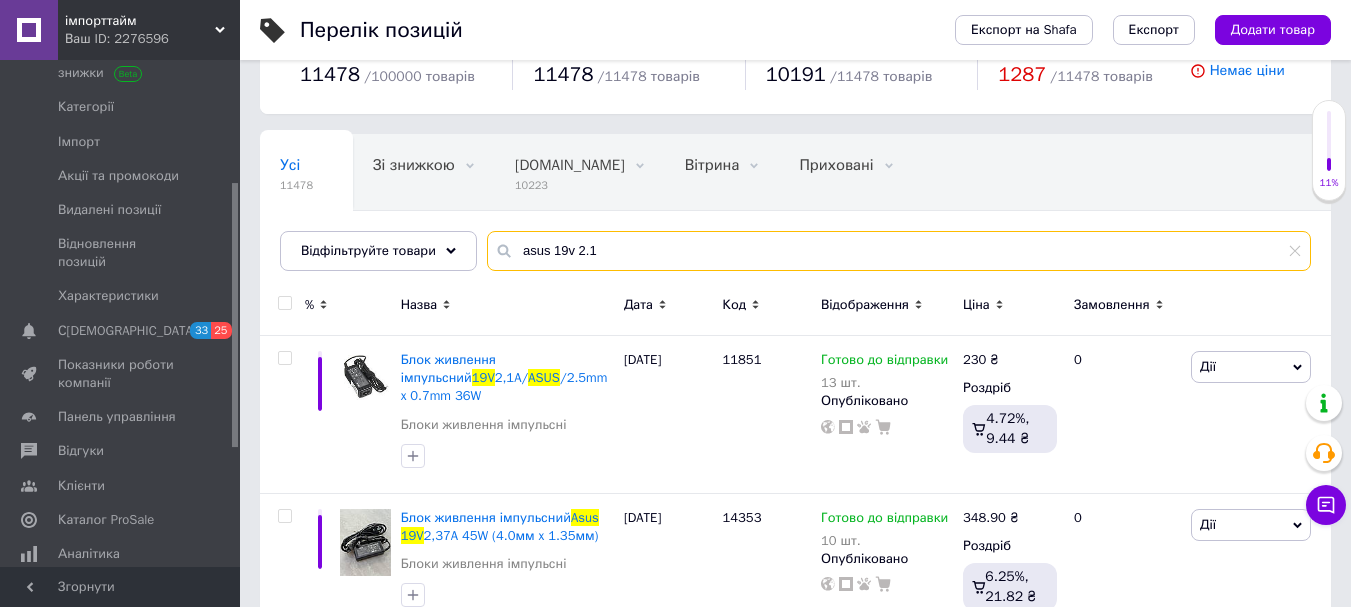 drag, startPoint x: 591, startPoint y: 265, endPoint x: 573, endPoint y: 271, distance: 18.973665 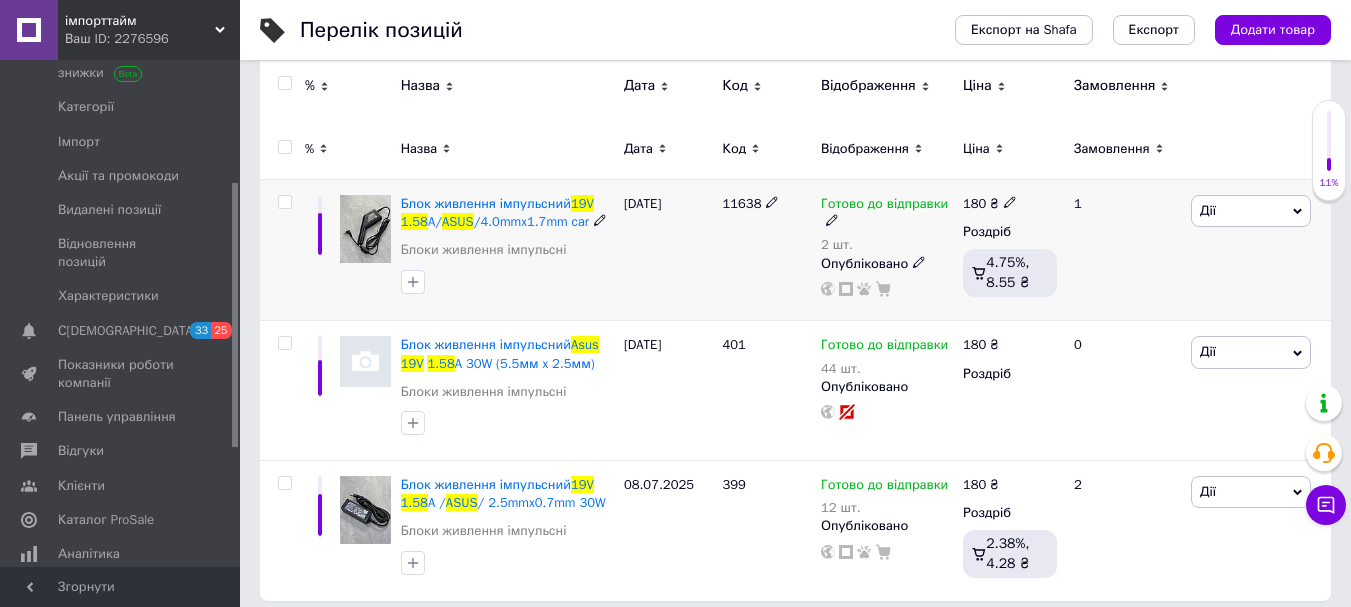 scroll, scrollTop: 237, scrollLeft: 0, axis: vertical 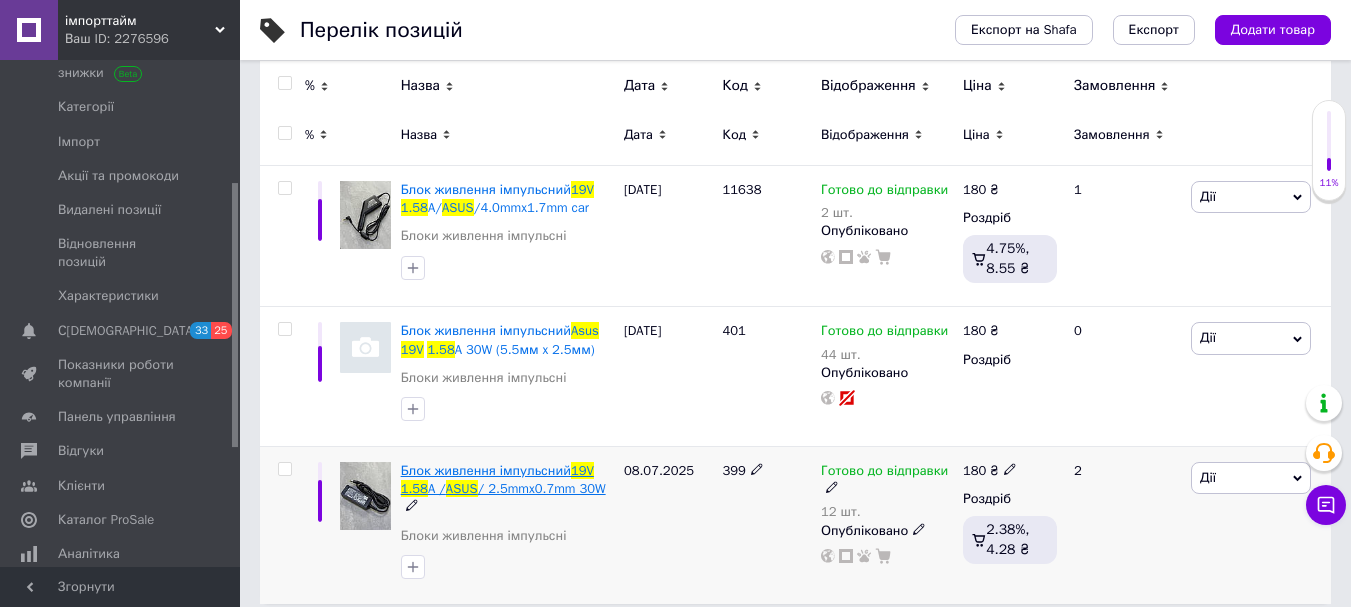type on "asus 19v 1.58" 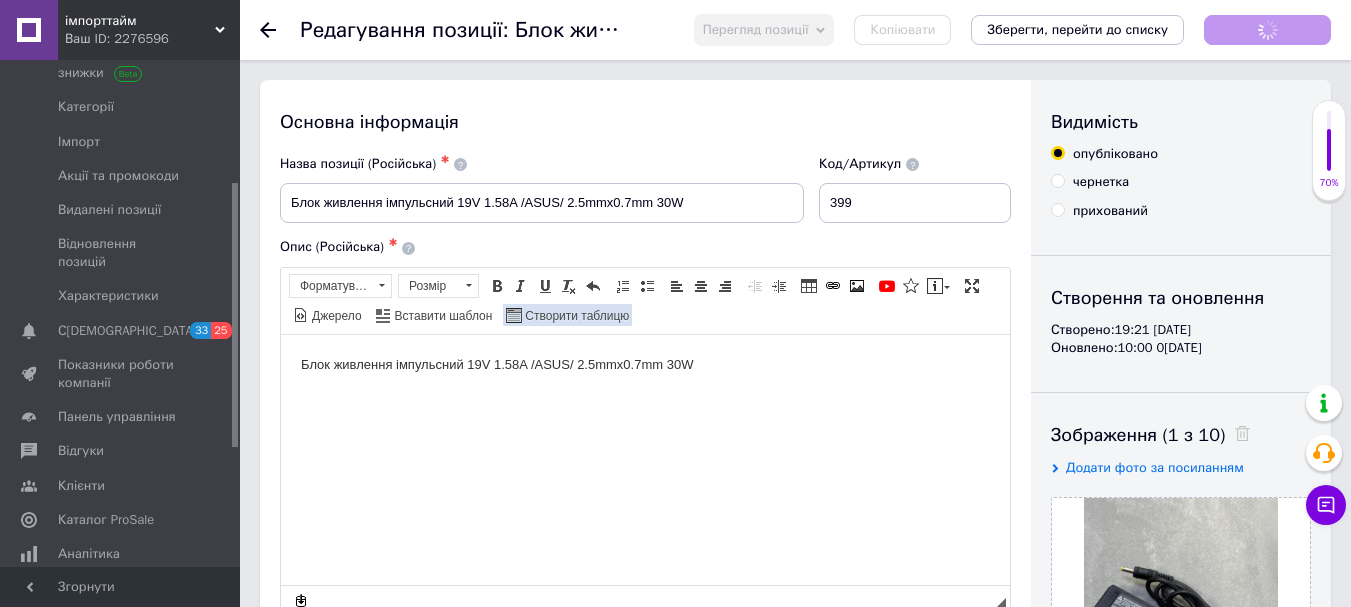 scroll, scrollTop: 0, scrollLeft: 0, axis: both 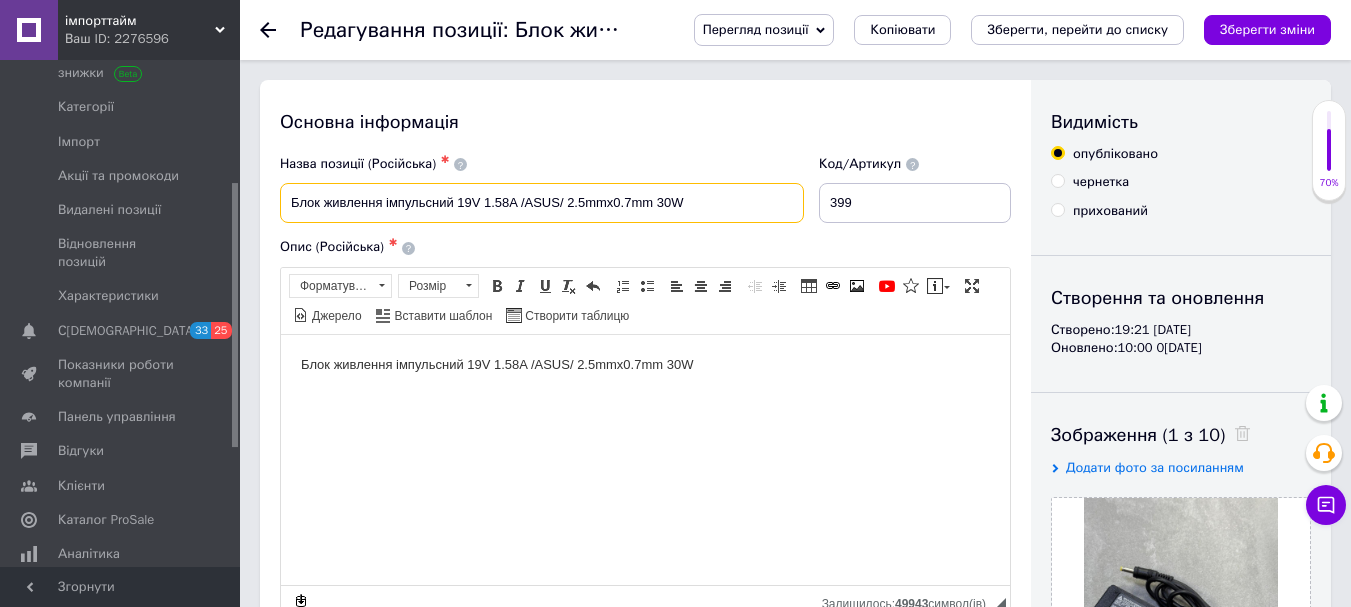 click on "Блок живлення імпульсний 19V 1.58A /ASUS/ 2.5mmx0.7mm 30W" at bounding box center (542, 203) 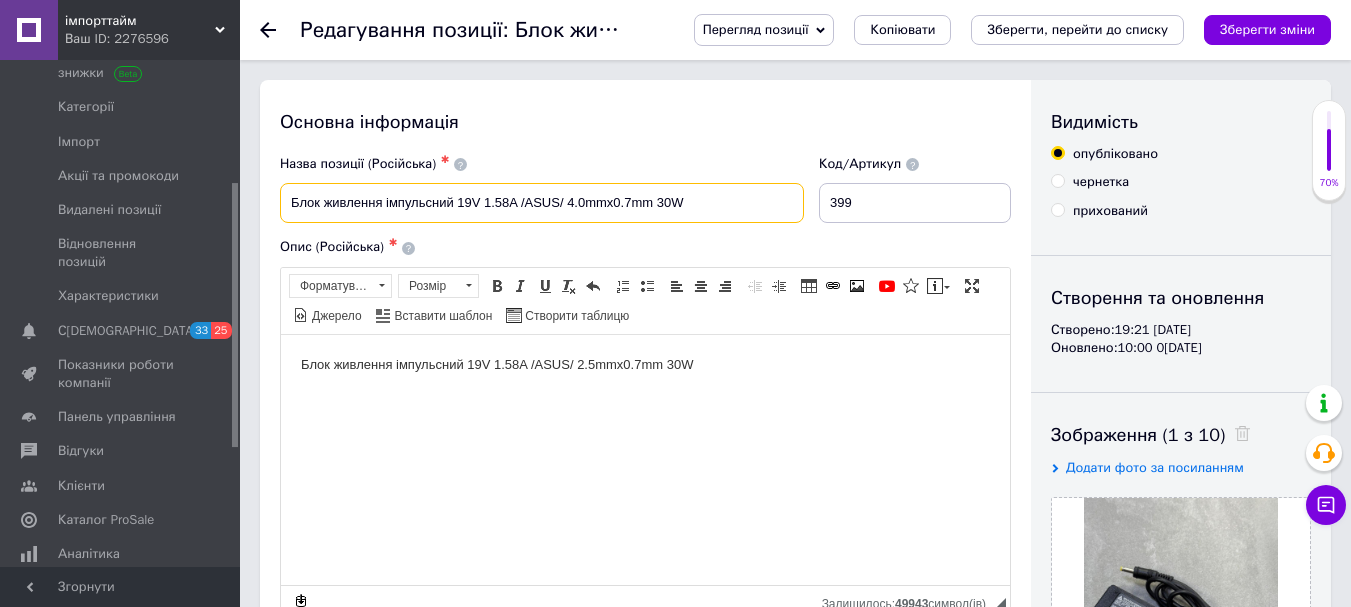 click on "Блок живлення імпульсний 19V 1.58A /ASUS/ 4.0mmx0.7mm 30W" at bounding box center (542, 203) 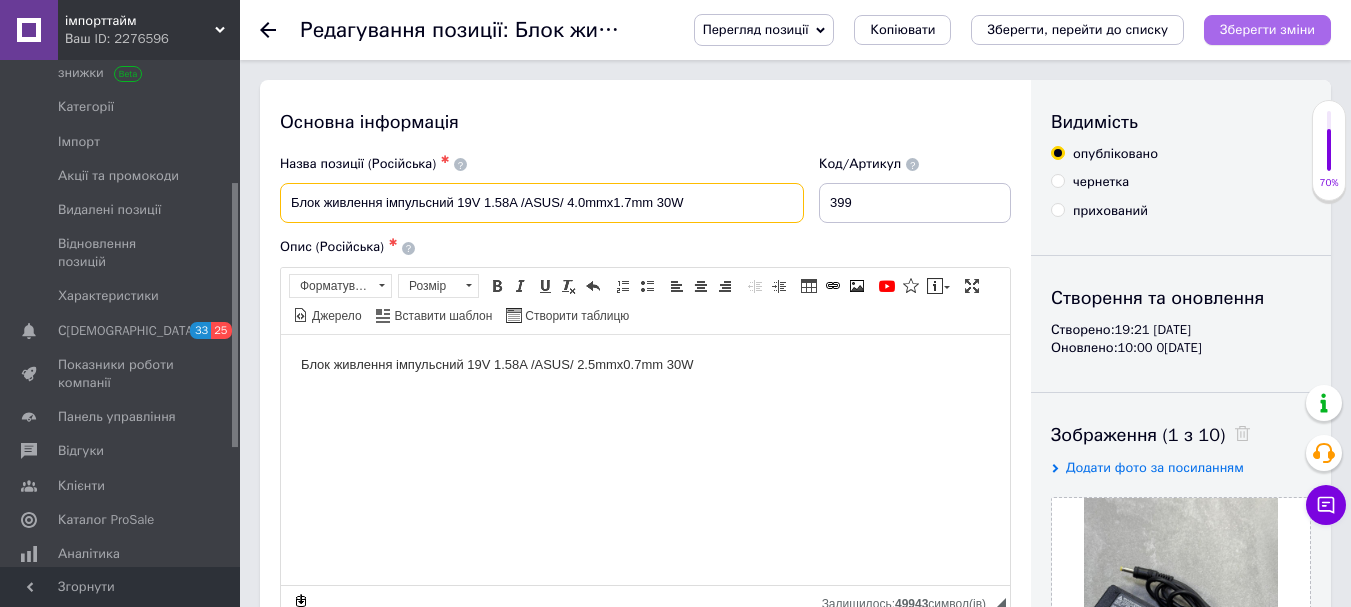 type on "Блок живлення імпульсний 19V 1.58A /ASUS/ 4.0mmx1.7mm 30W" 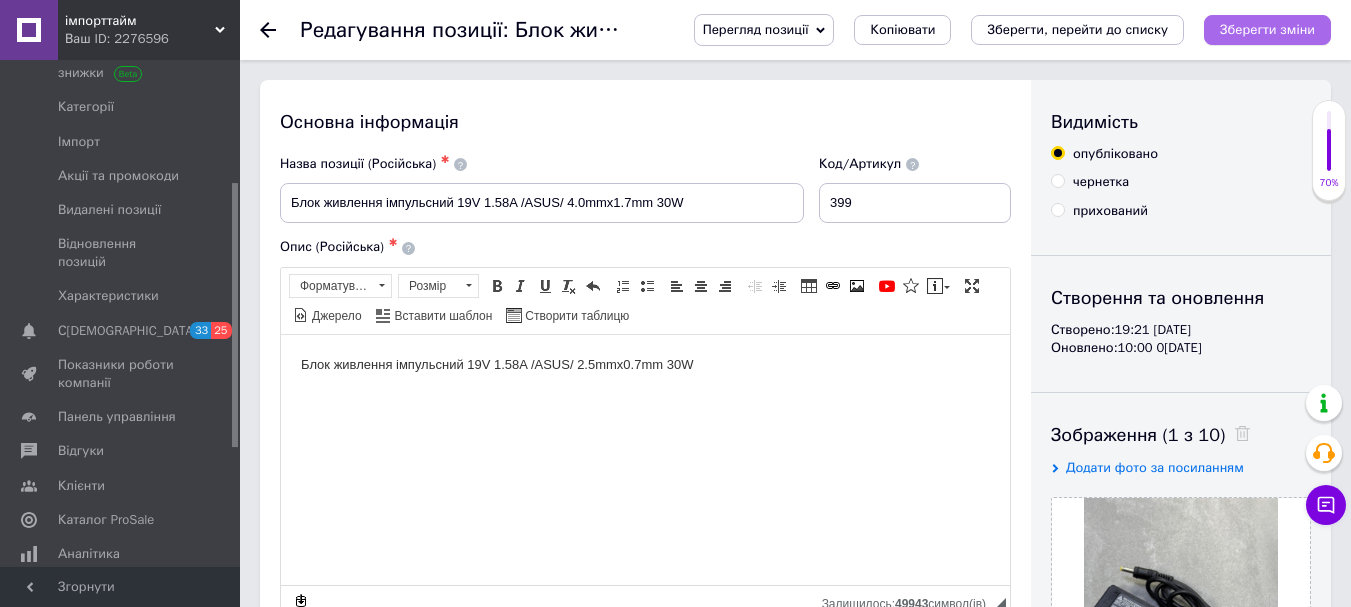 click on "Зберегти зміни" at bounding box center (1267, 29) 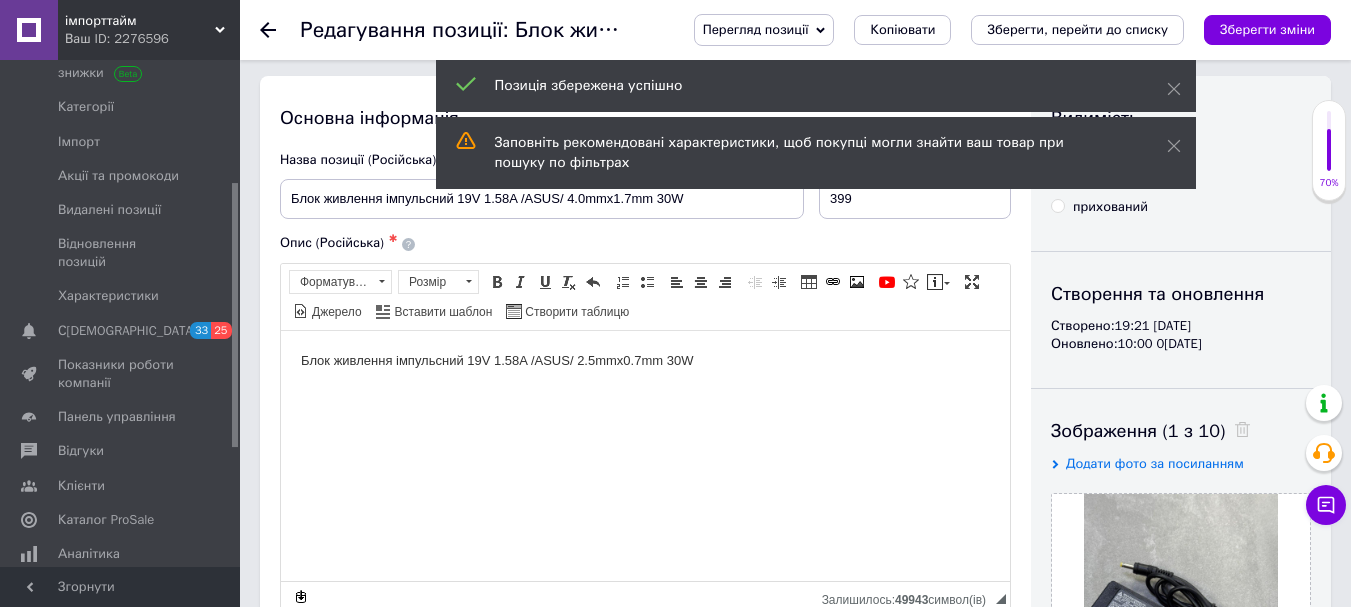scroll, scrollTop: 0, scrollLeft: 0, axis: both 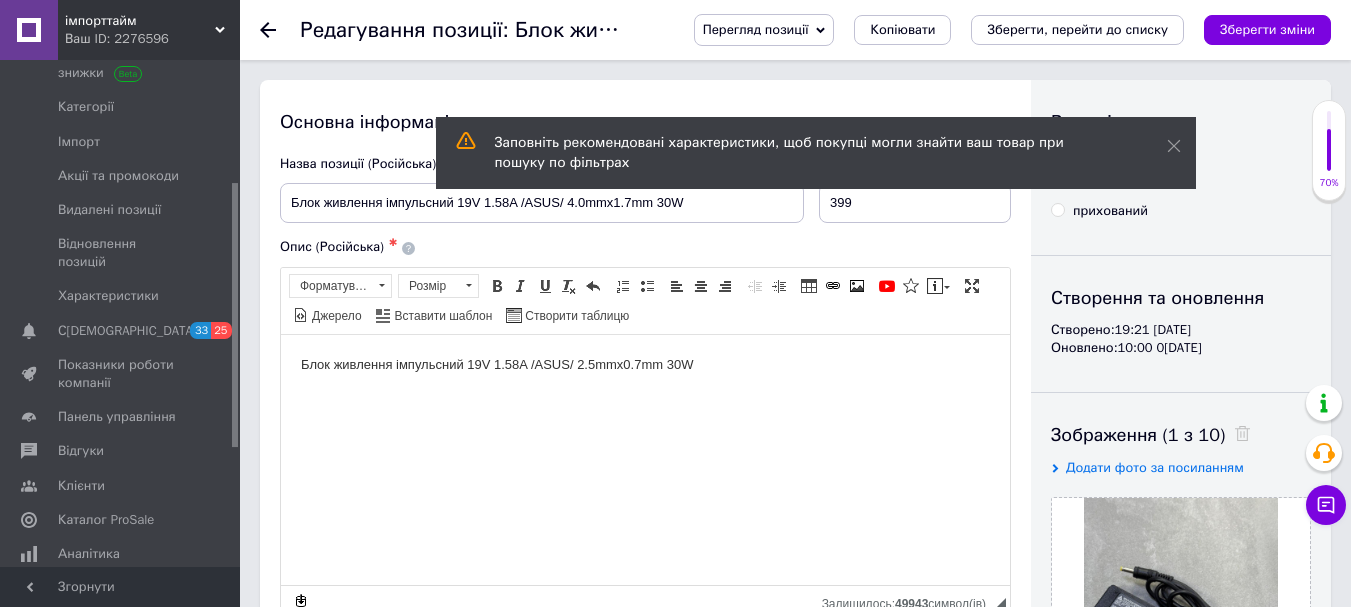 click on "Блок живлення імпульсний 19V 1.58A /ASUS/ 2.5mmx0.7mm 30W" at bounding box center (645, 364) 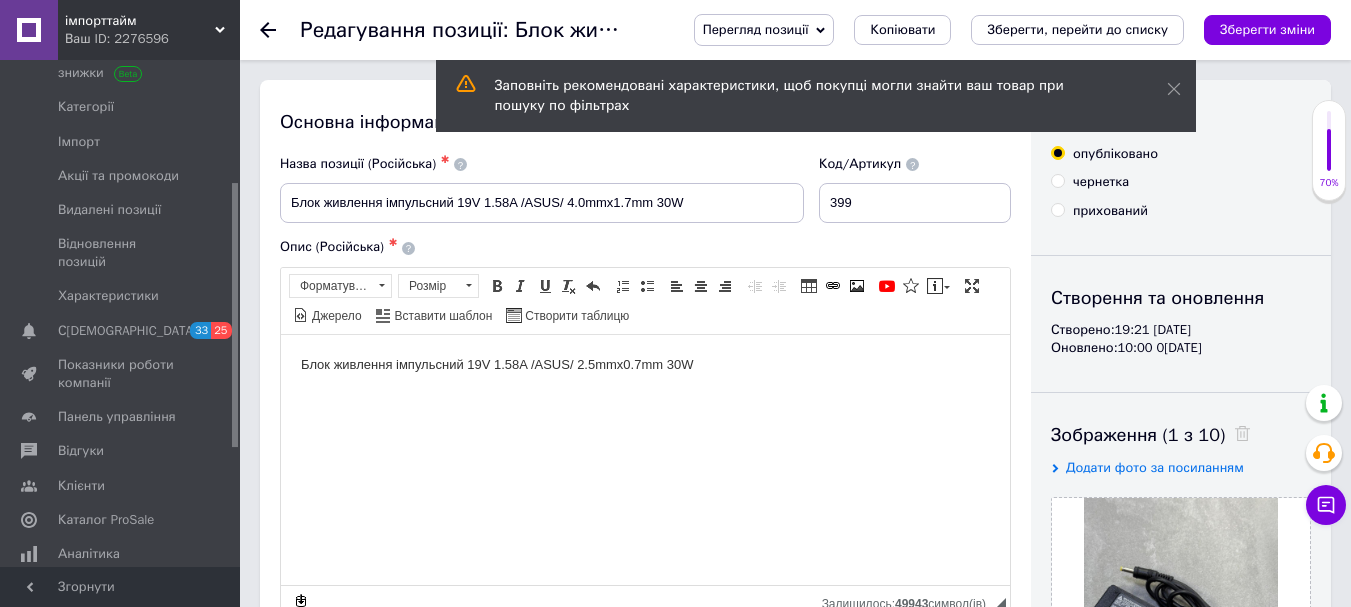 click on "Блок живлення імпульсний 19V 1.58A /ASUS/ 2.5mmx0.7mm 30W" at bounding box center (645, 364) 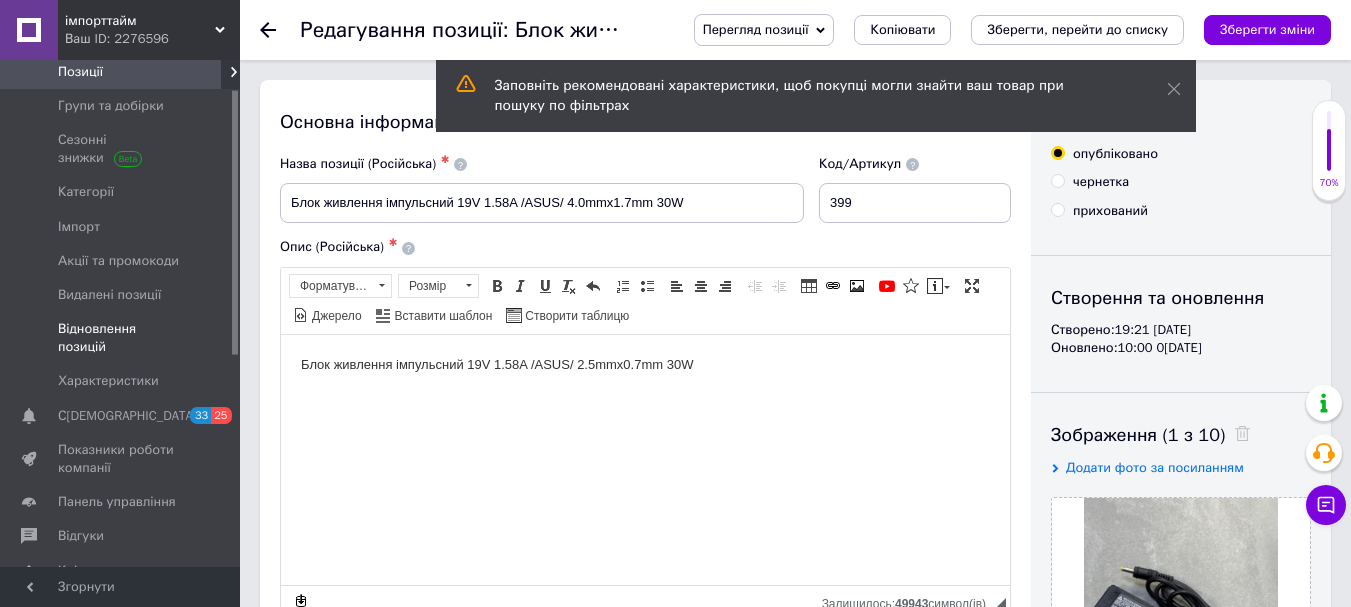 scroll, scrollTop: 0, scrollLeft: 0, axis: both 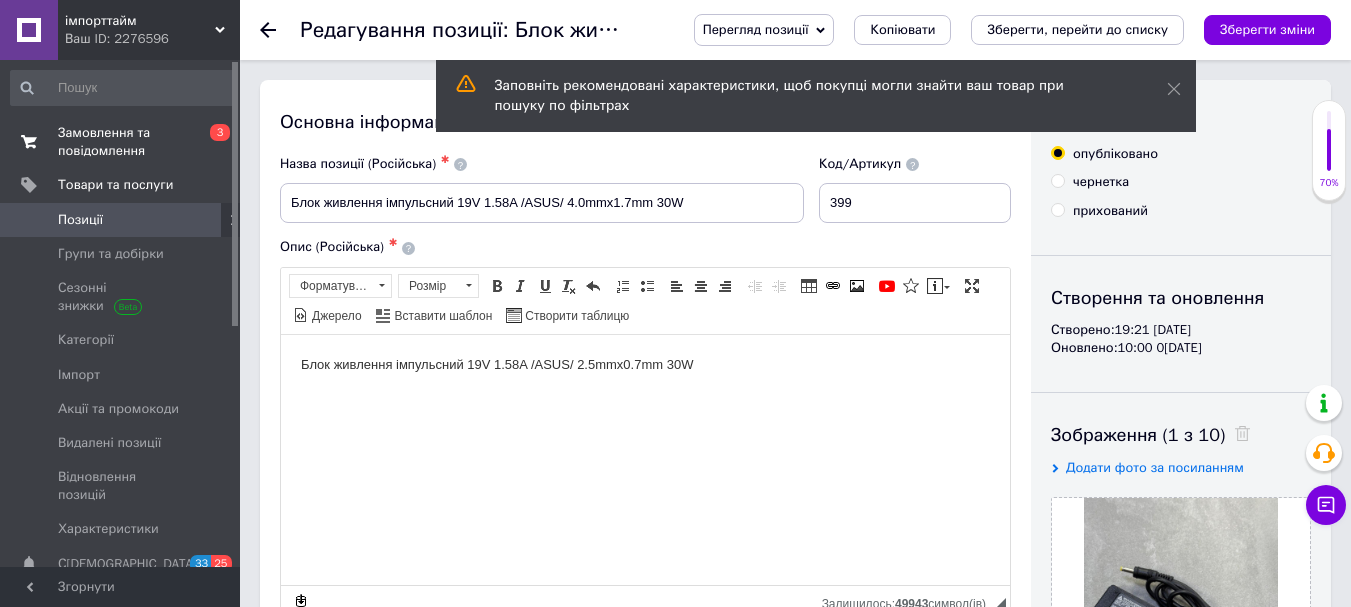click on "Замовлення та повідомлення" at bounding box center (121, 142) 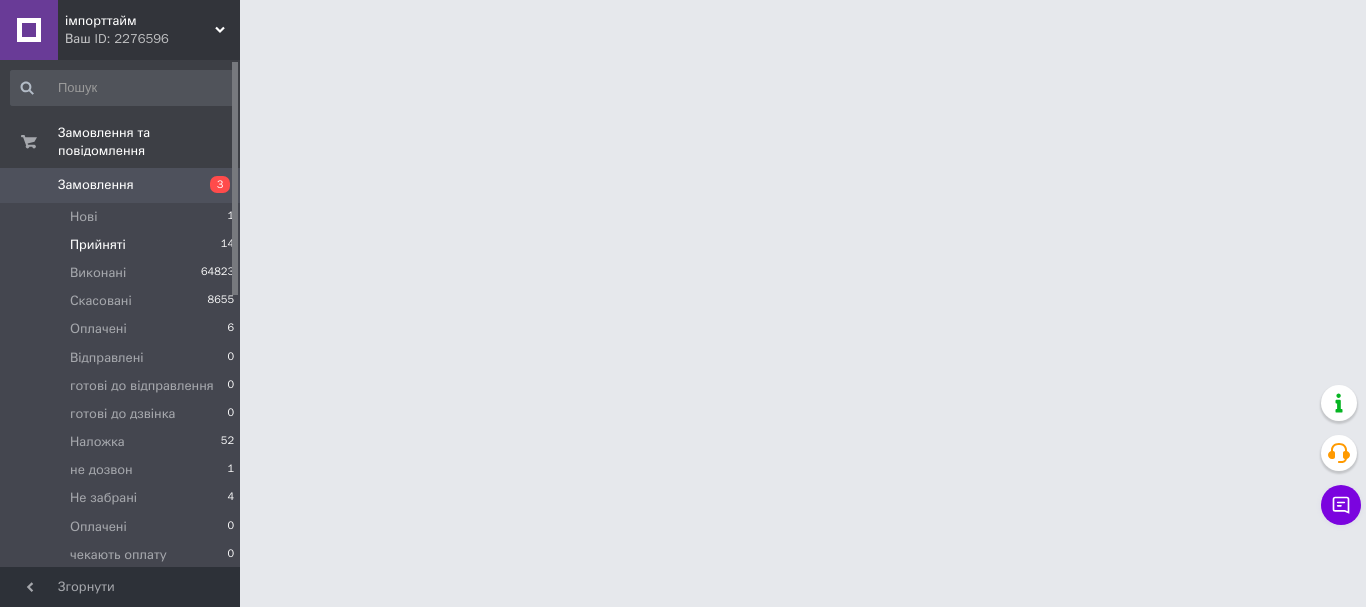 click on "Прийняті" at bounding box center (98, 245) 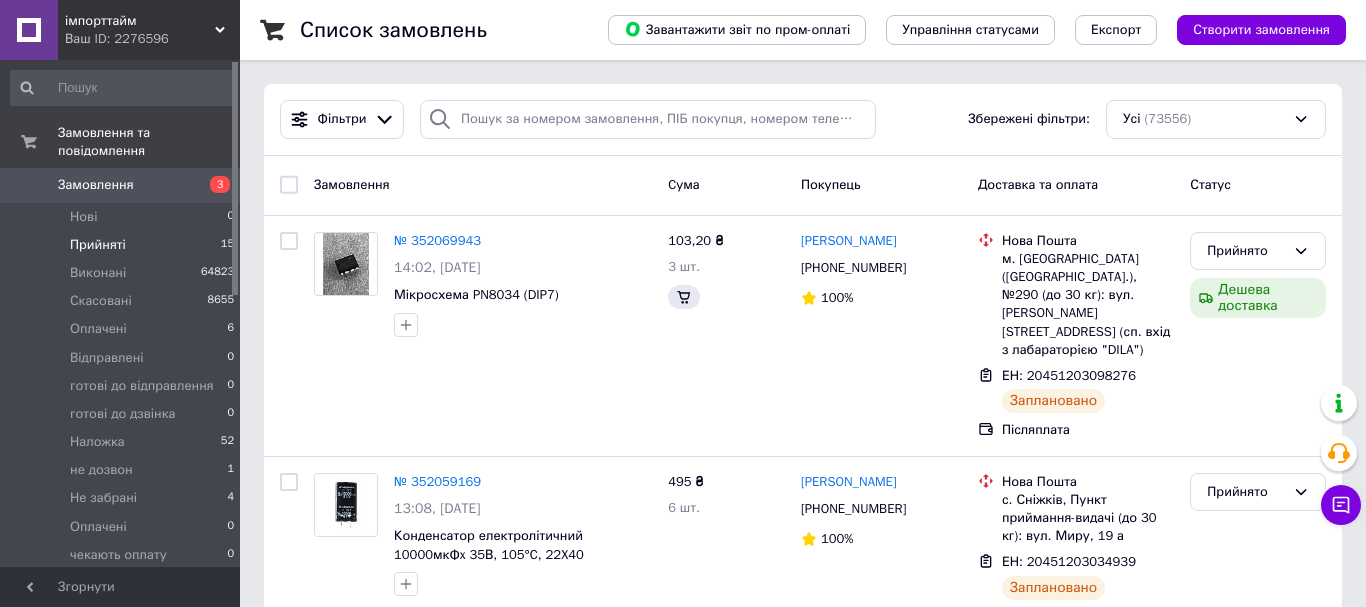 click on "Прийняті" at bounding box center [98, 245] 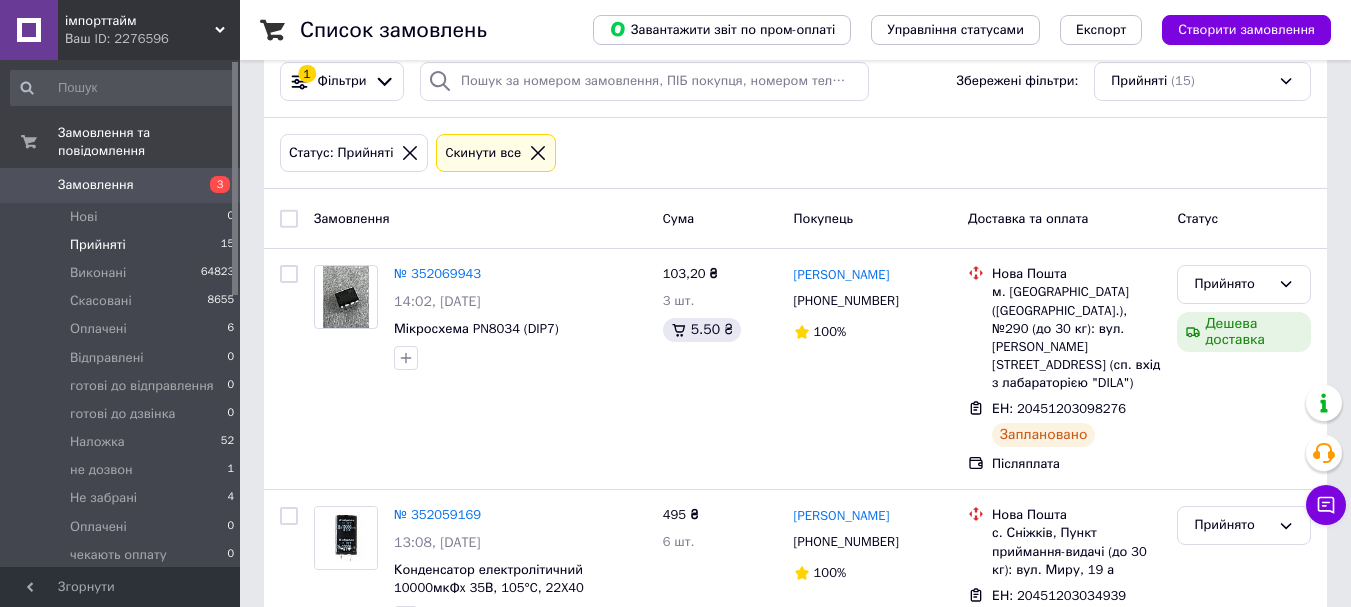 scroll, scrollTop: 33, scrollLeft: 0, axis: vertical 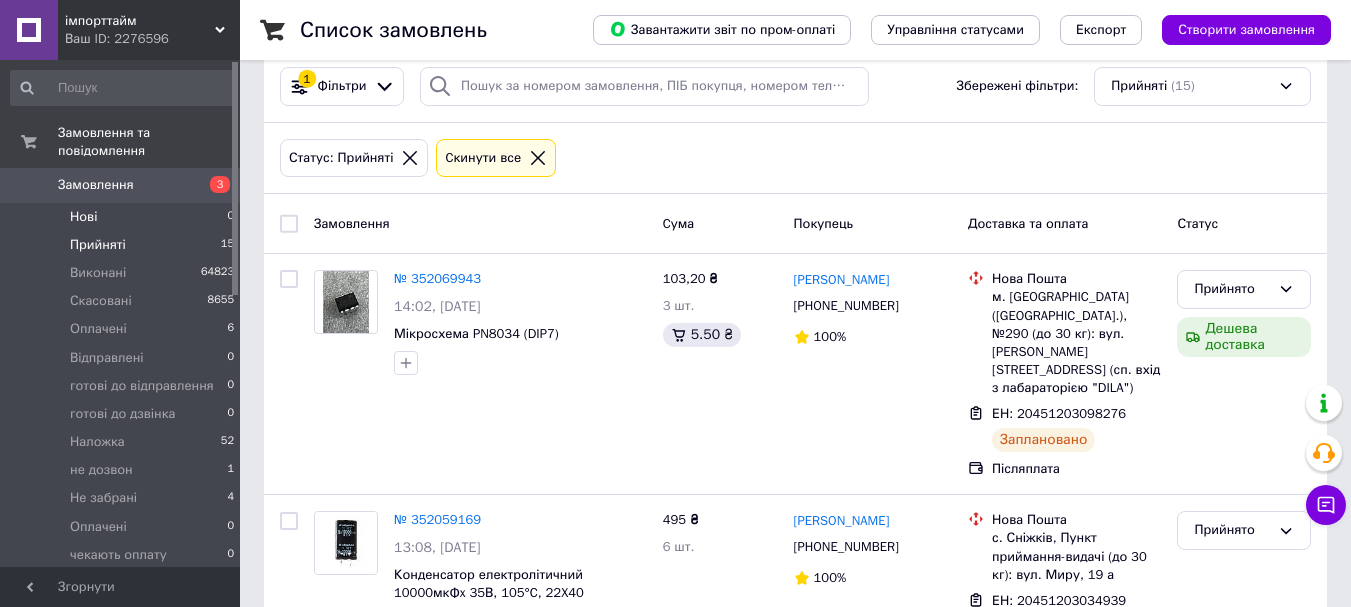 click on "Нові 0" at bounding box center (123, 217) 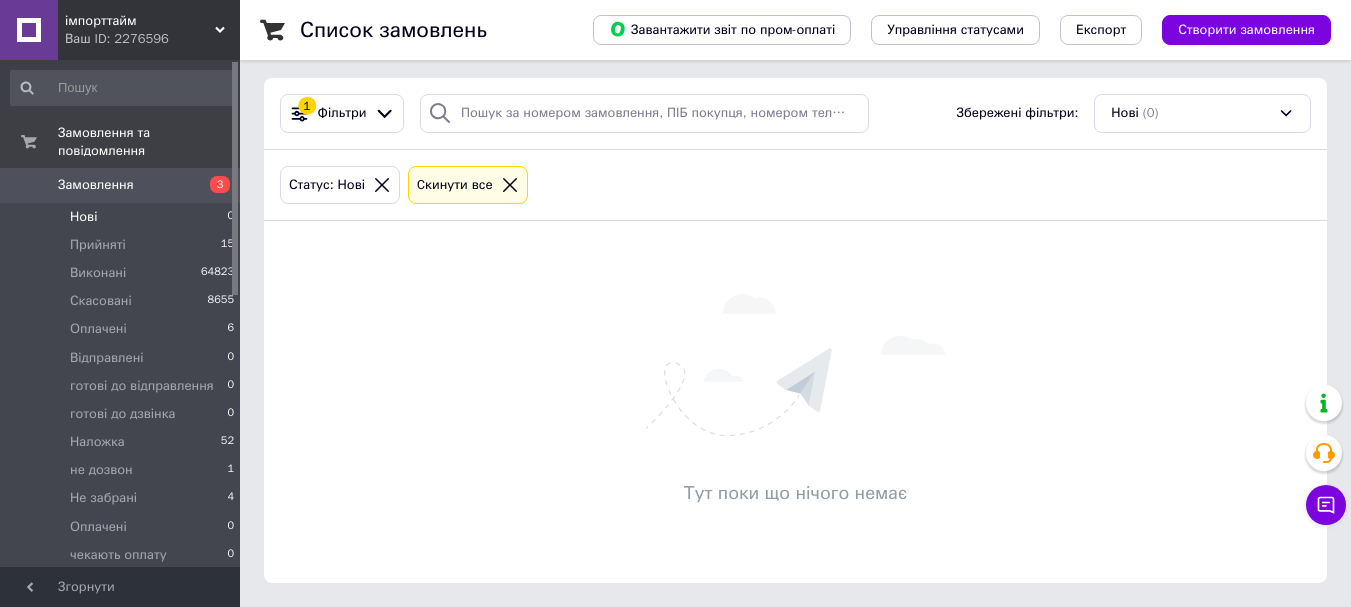 scroll, scrollTop: 0, scrollLeft: 0, axis: both 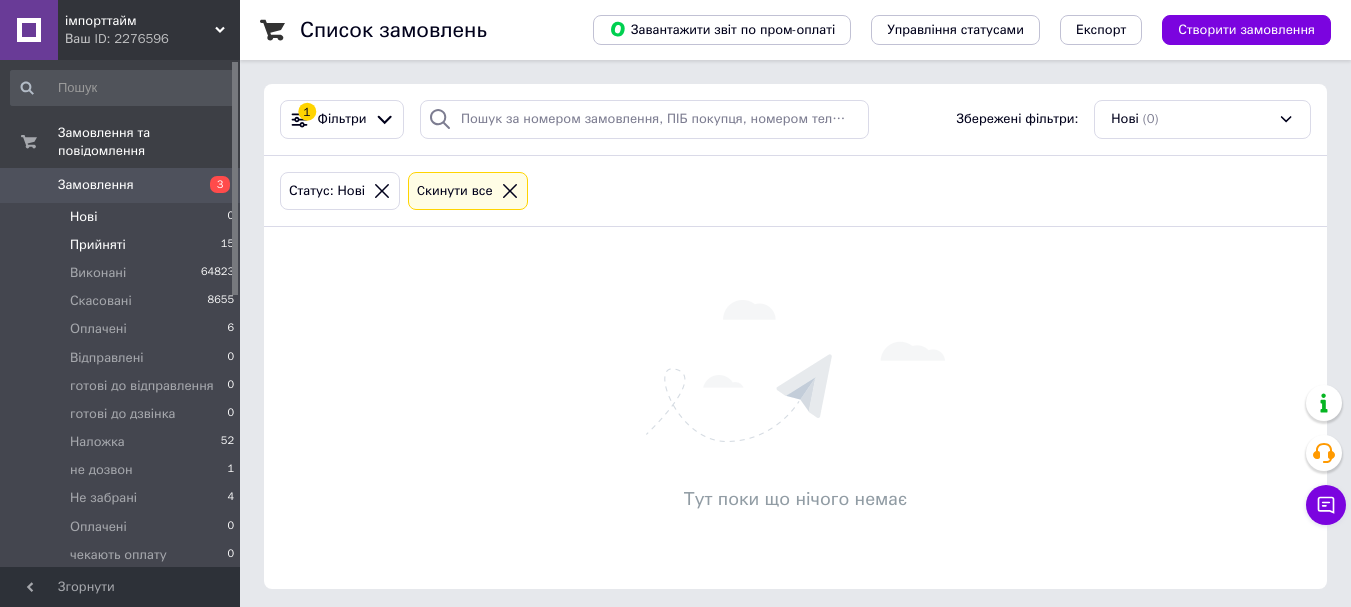 click on "Прийняті" at bounding box center [98, 245] 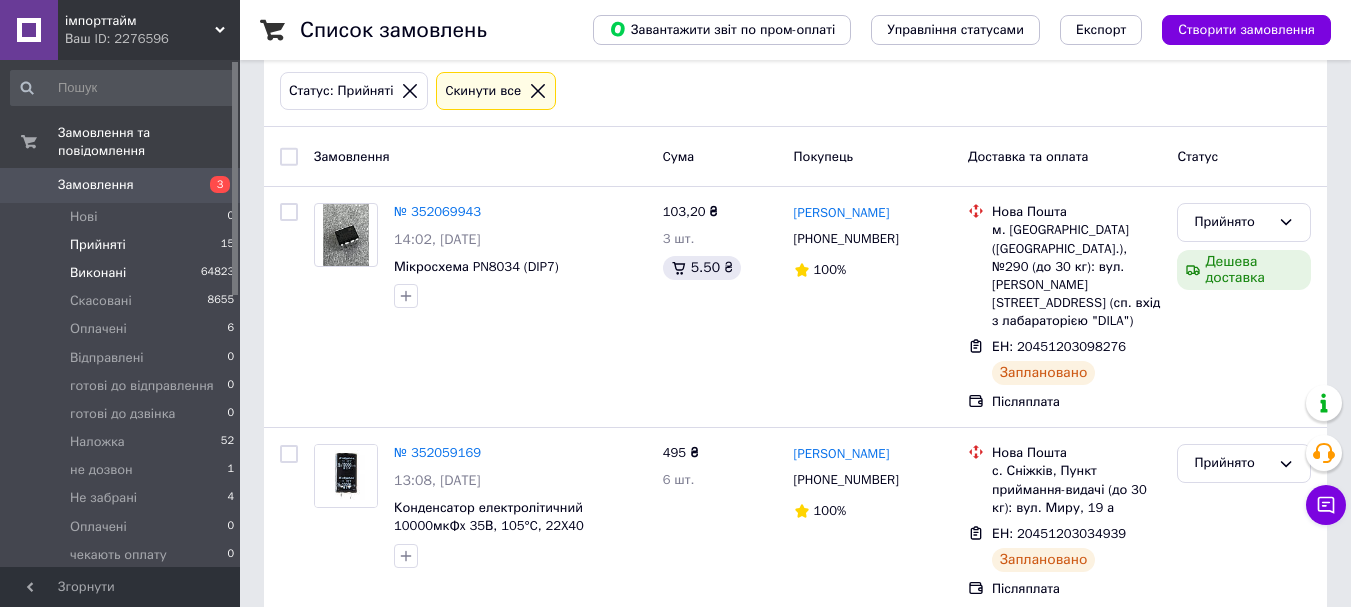 scroll, scrollTop: 0, scrollLeft: 0, axis: both 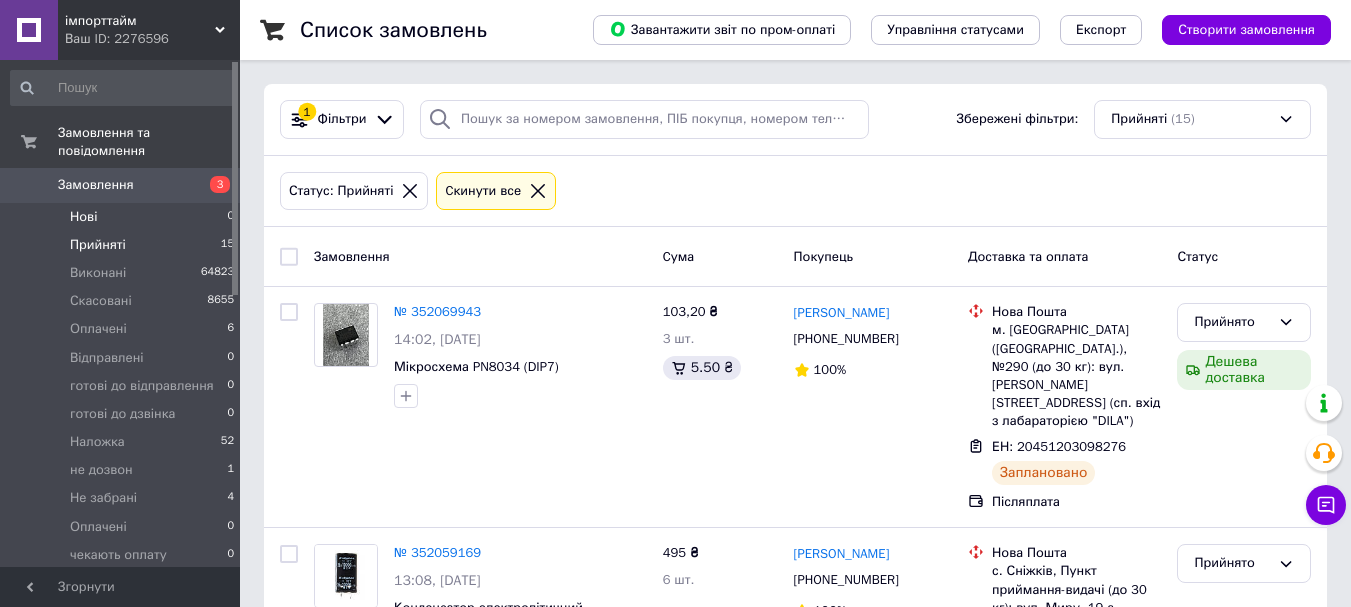 click on "Нові" at bounding box center (83, 217) 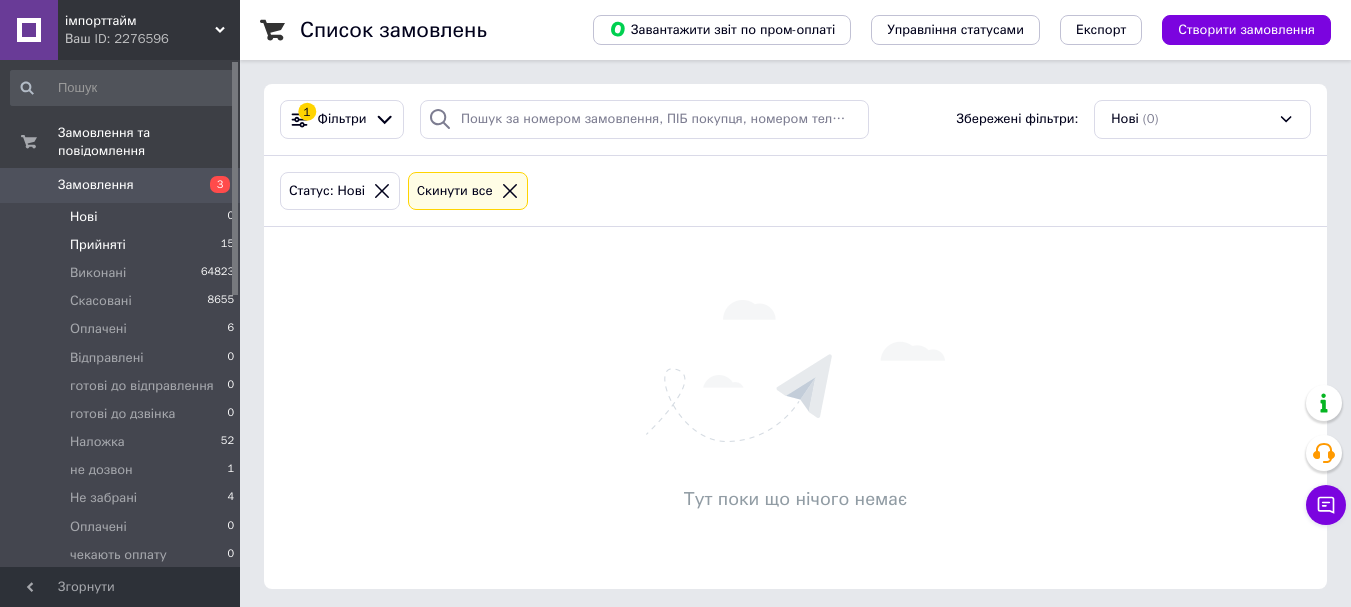 click on "Прийняті" at bounding box center (98, 245) 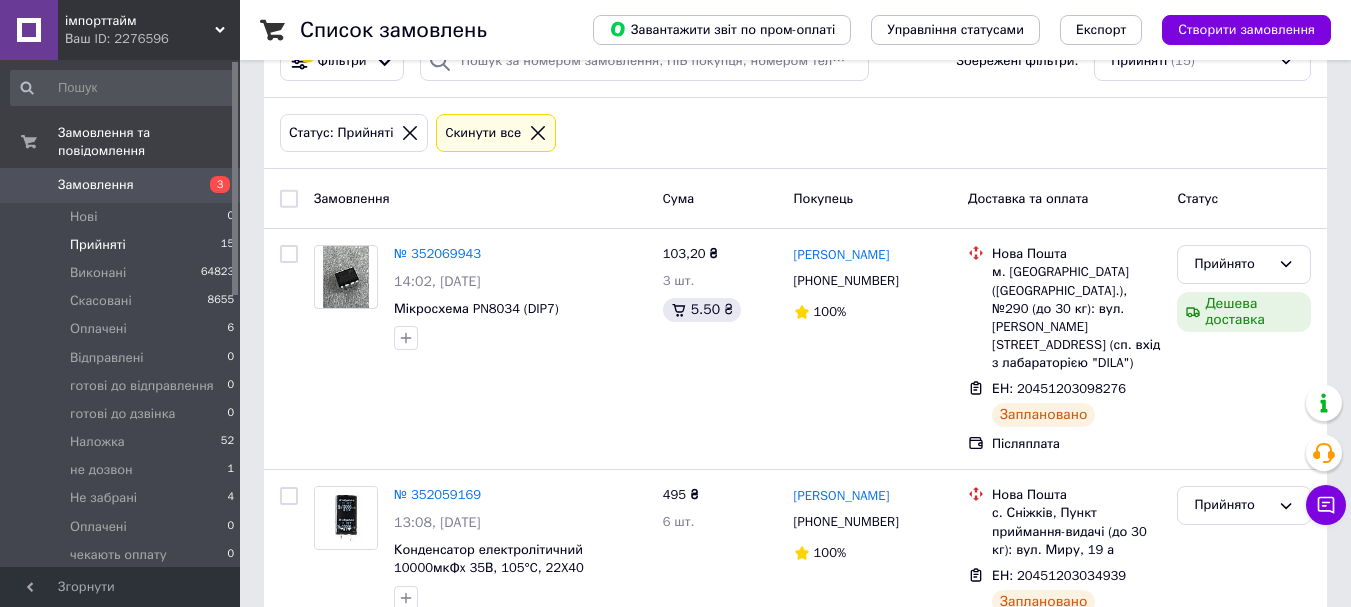 scroll, scrollTop: 67, scrollLeft: 0, axis: vertical 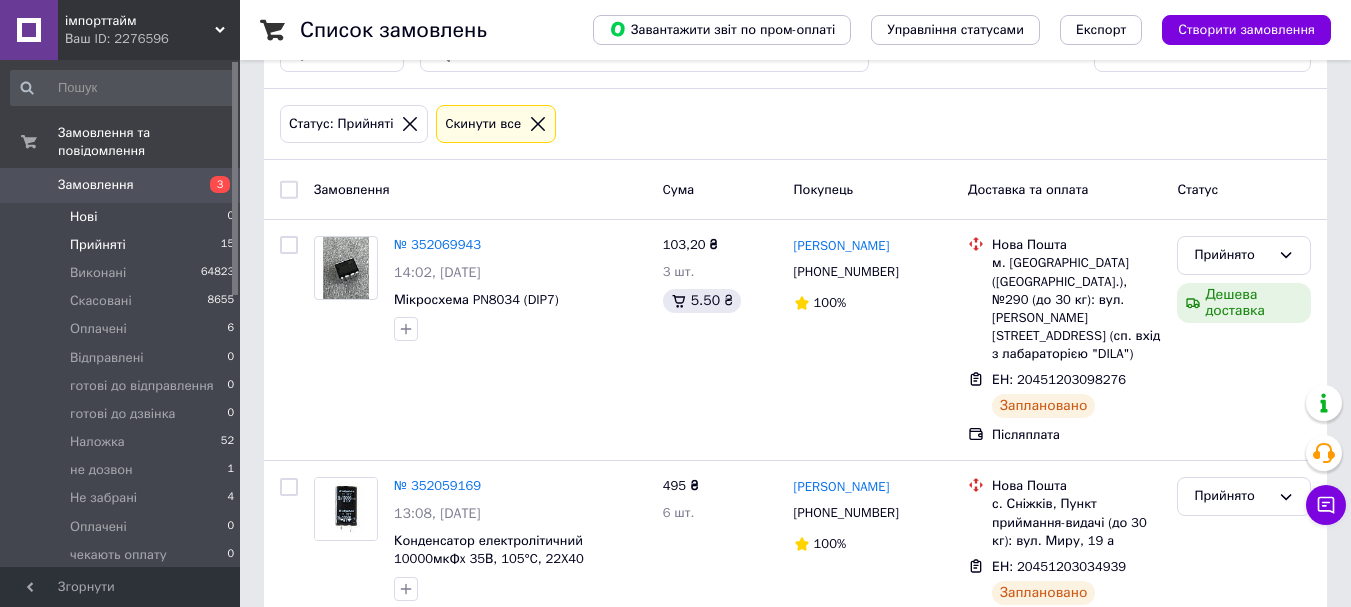 click on "Нові" at bounding box center (83, 217) 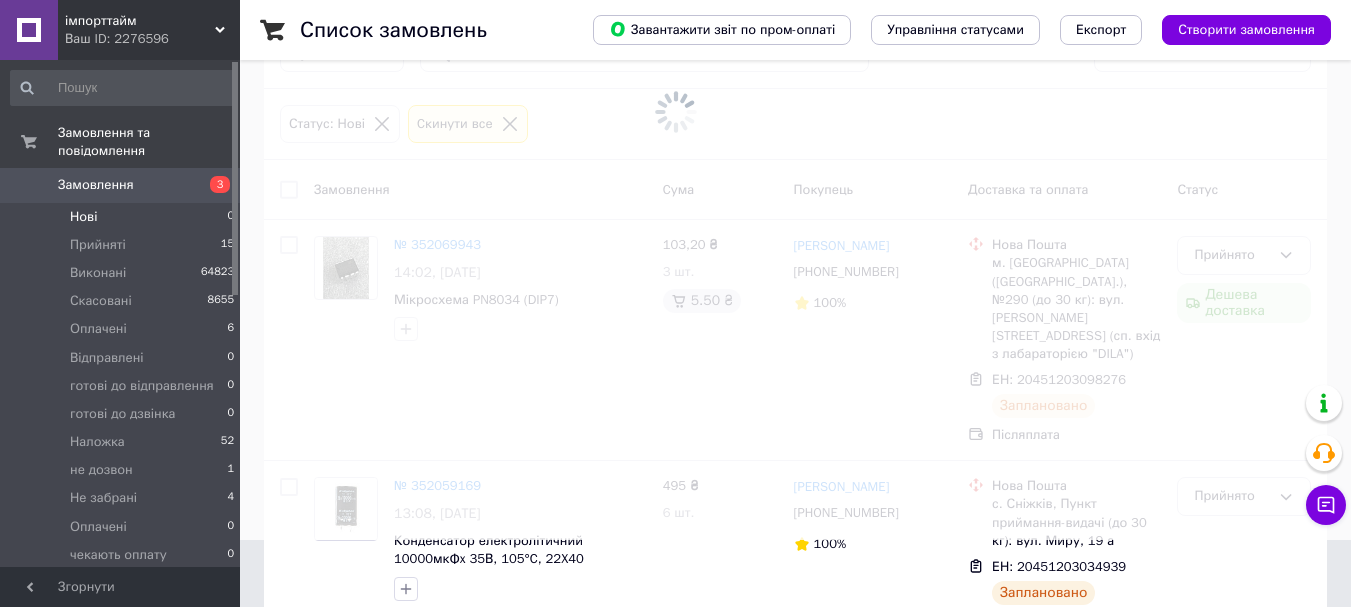 scroll, scrollTop: 0, scrollLeft: 0, axis: both 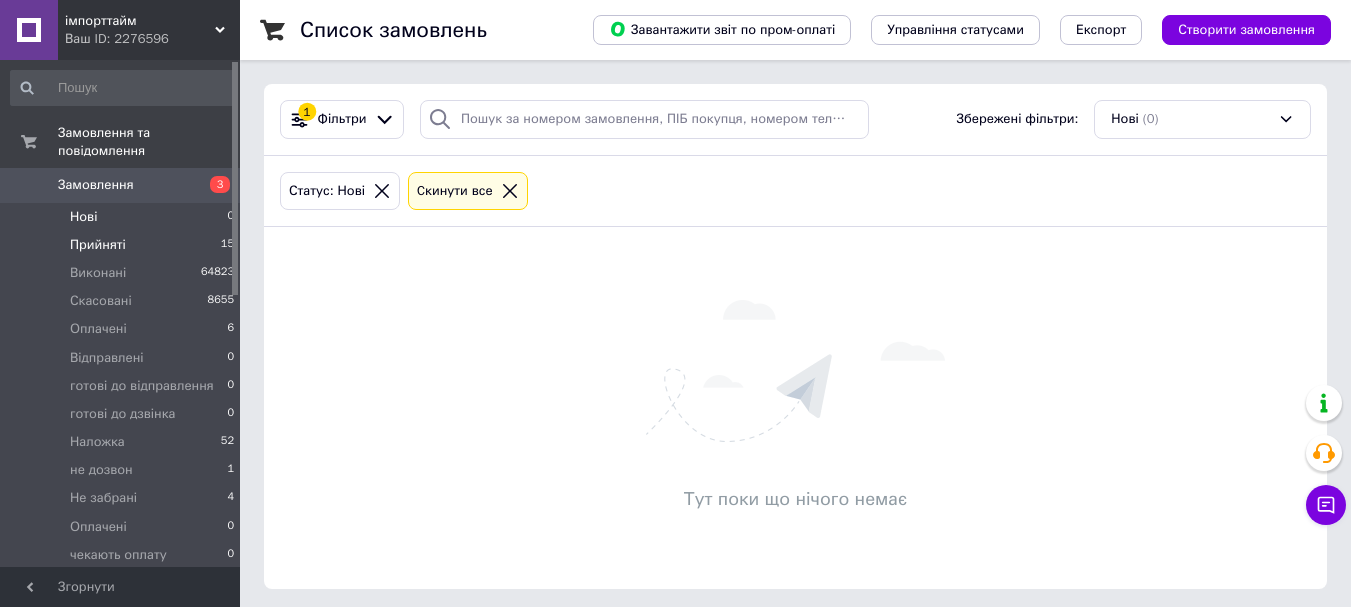 click on "Прийняті 15" at bounding box center (123, 245) 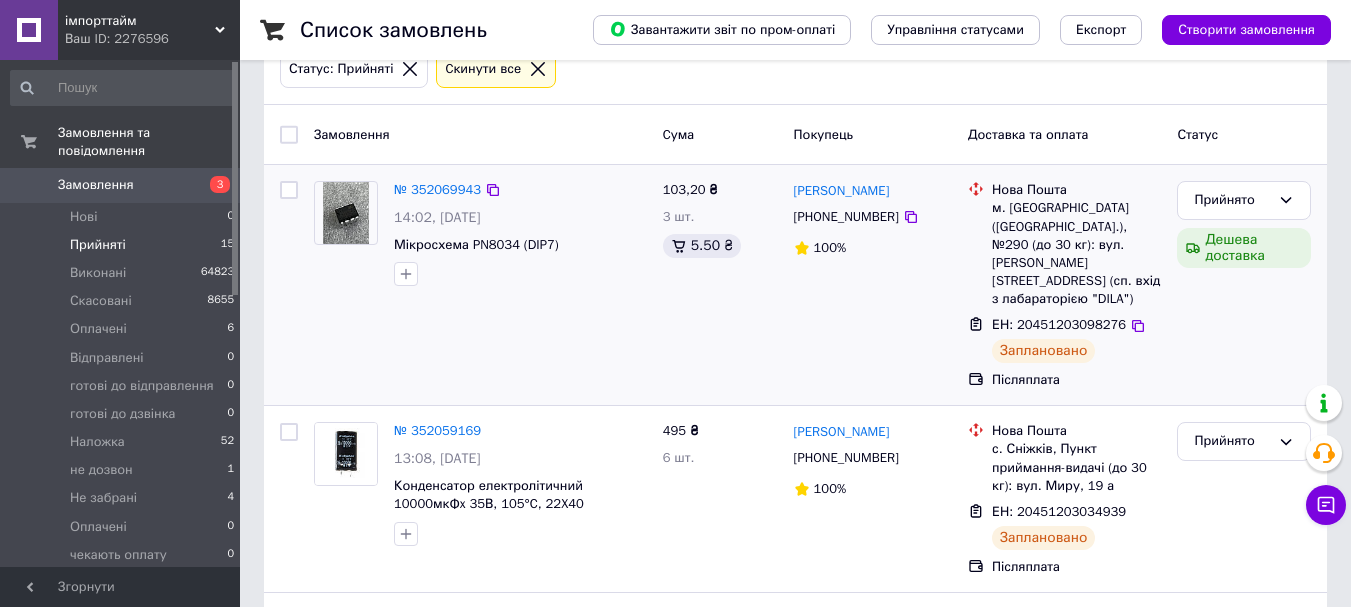scroll, scrollTop: 133, scrollLeft: 0, axis: vertical 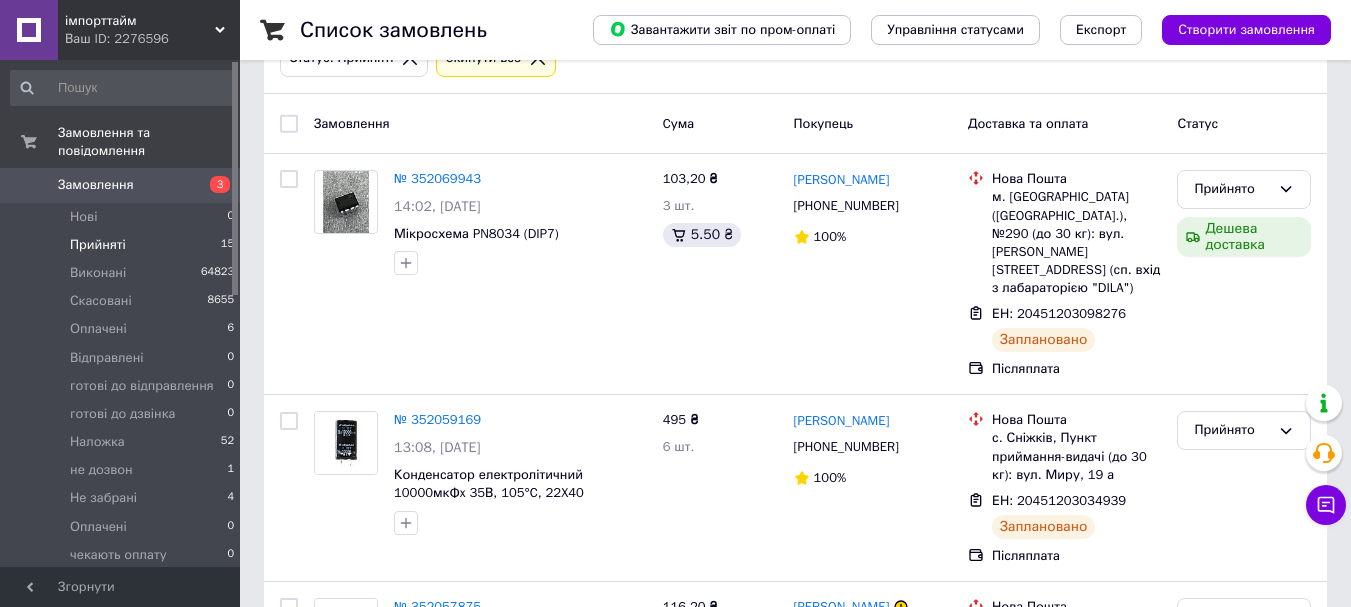 click on "Прийняті" at bounding box center [98, 245] 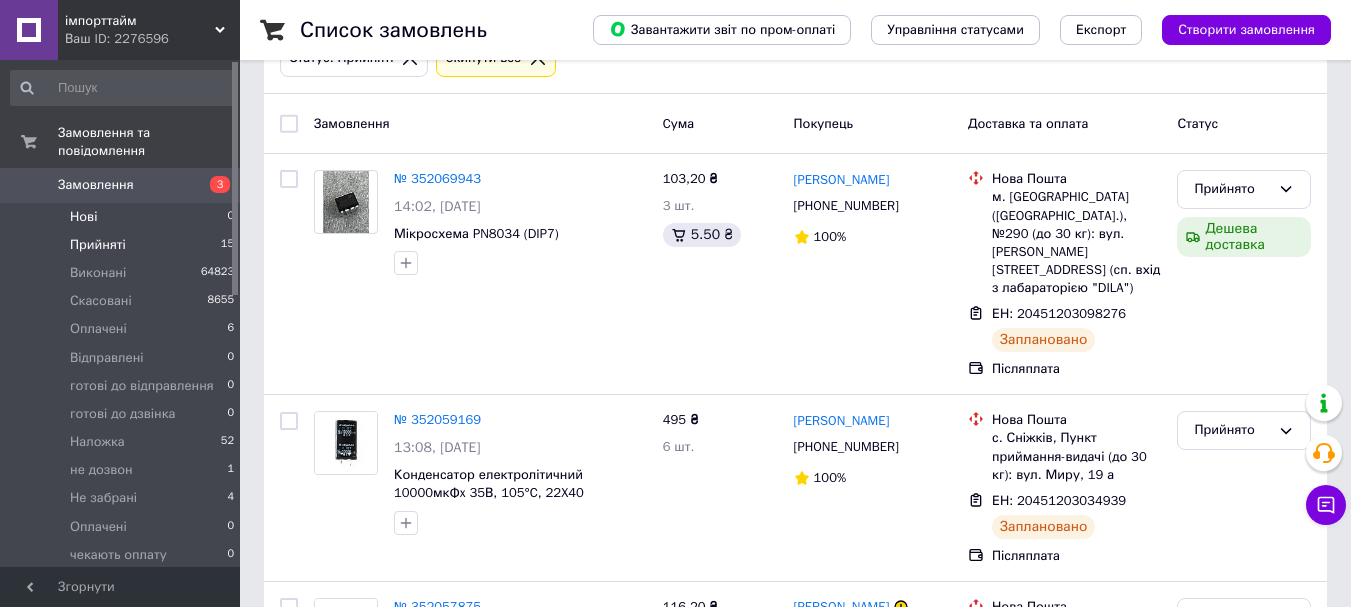 click on "Нові" at bounding box center [83, 217] 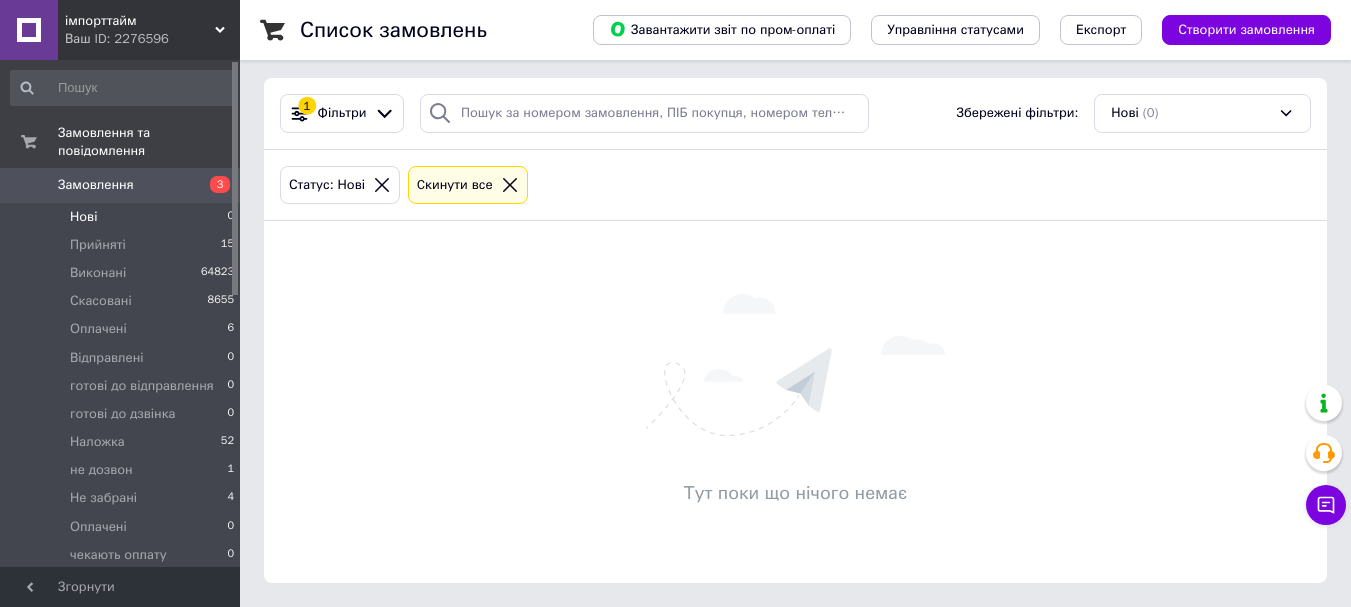 scroll, scrollTop: 0, scrollLeft: 0, axis: both 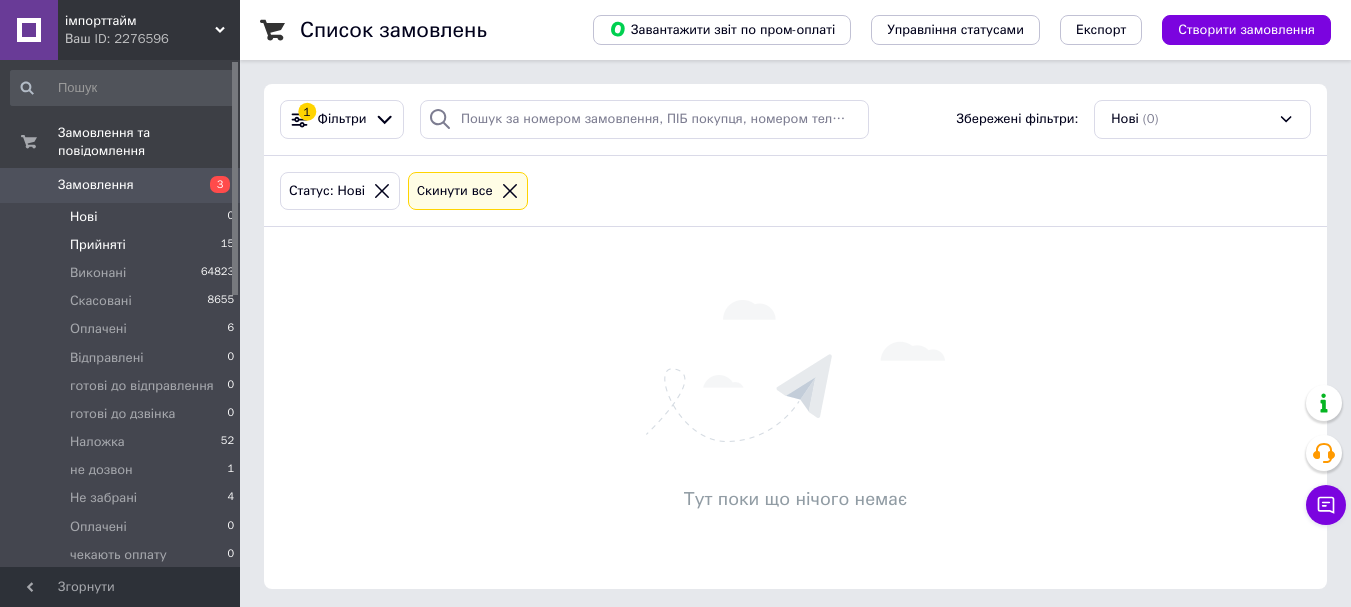 click on "Прийняті" at bounding box center [98, 245] 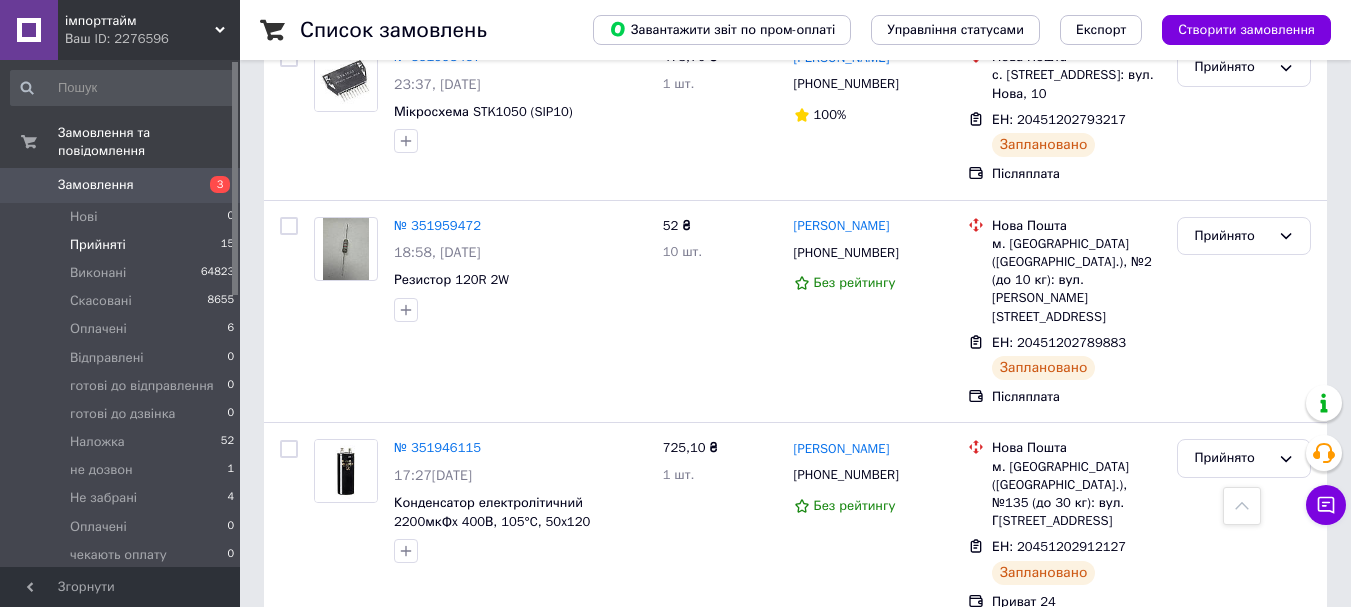 scroll, scrollTop: 2564, scrollLeft: 0, axis: vertical 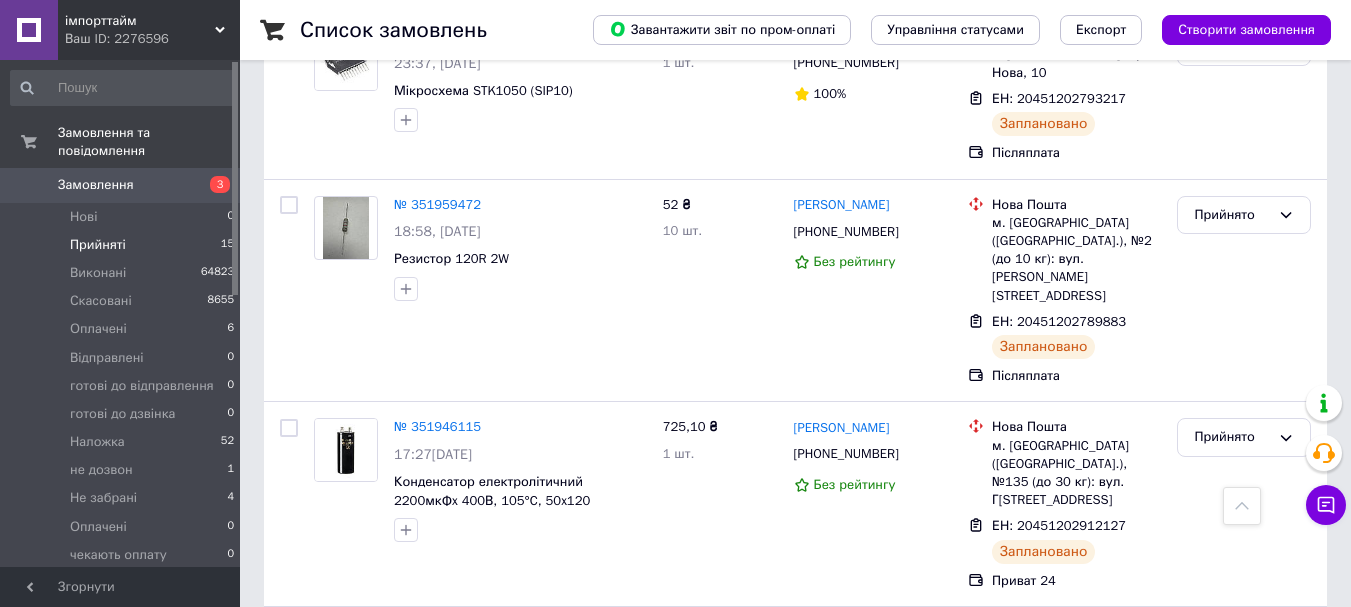 click on "№ 351870069" at bounding box center (437, 631) 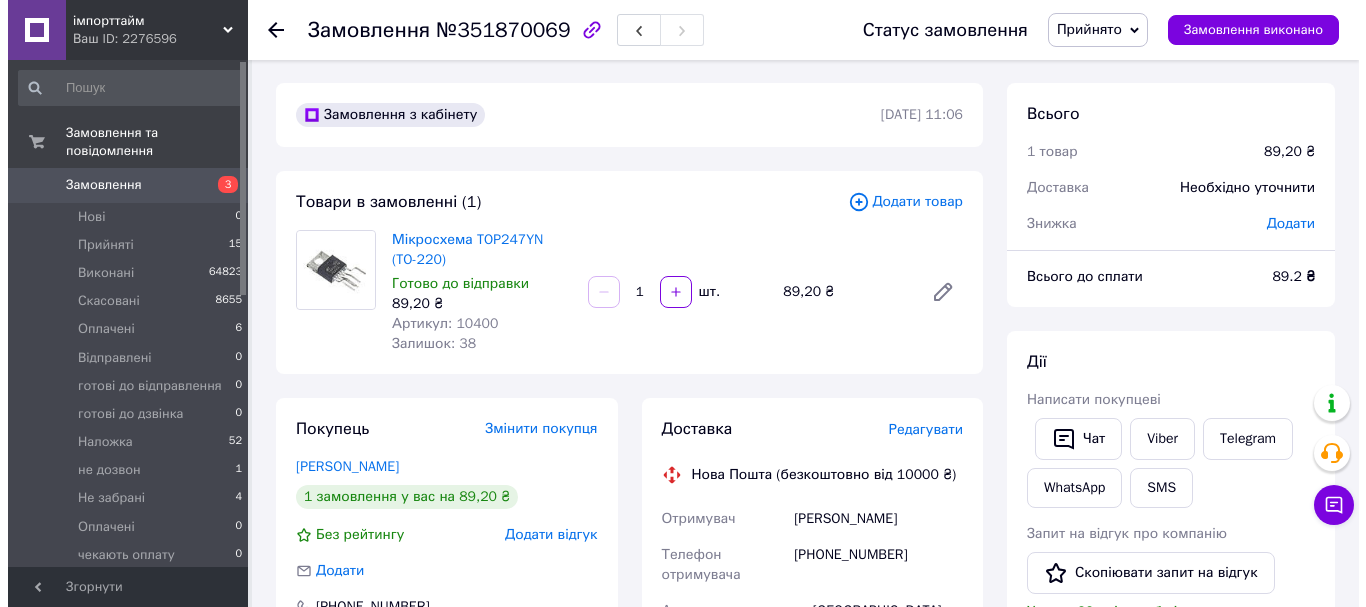 scroll, scrollTop: 0, scrollLeft: 0, axis: both 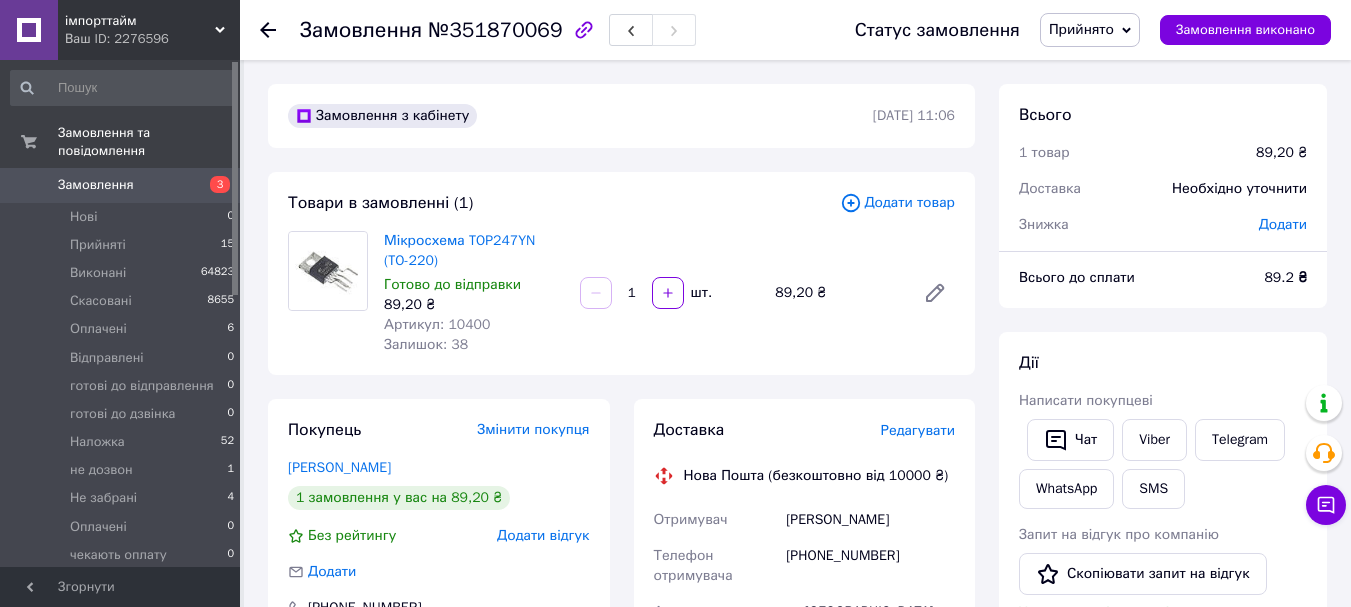 click on "Редагувати" at bounding box center [918, 430] 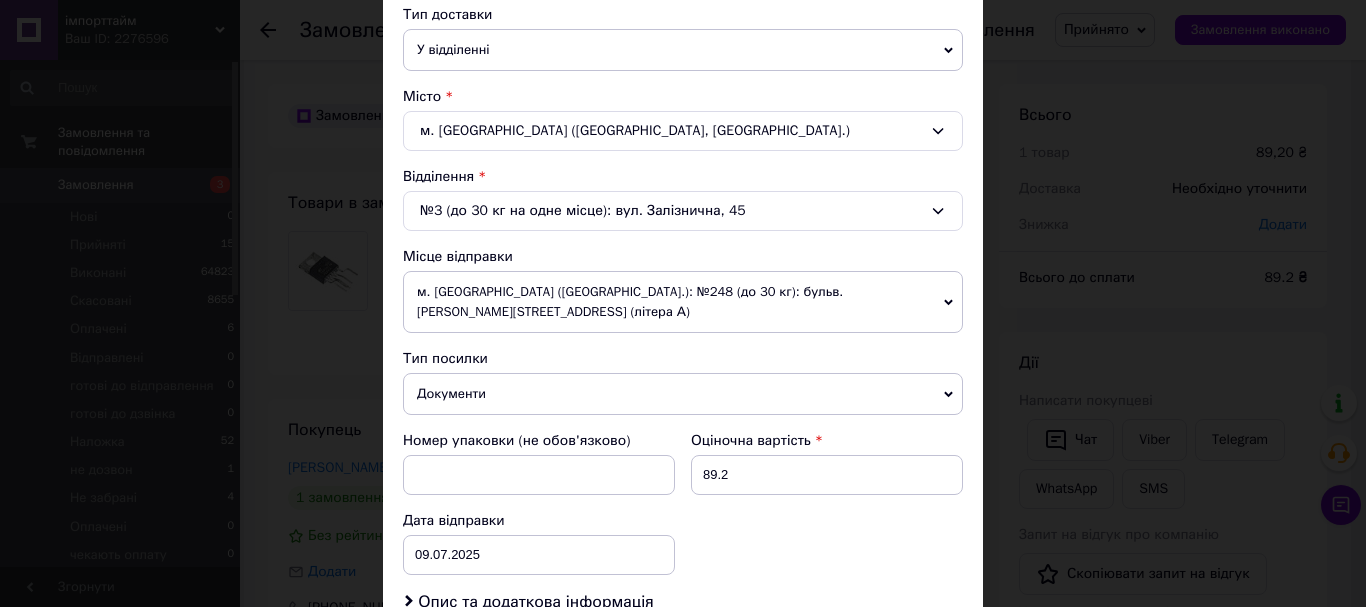 scroll, scrollTop: 533, scrollLeft: 0, axis: vertical 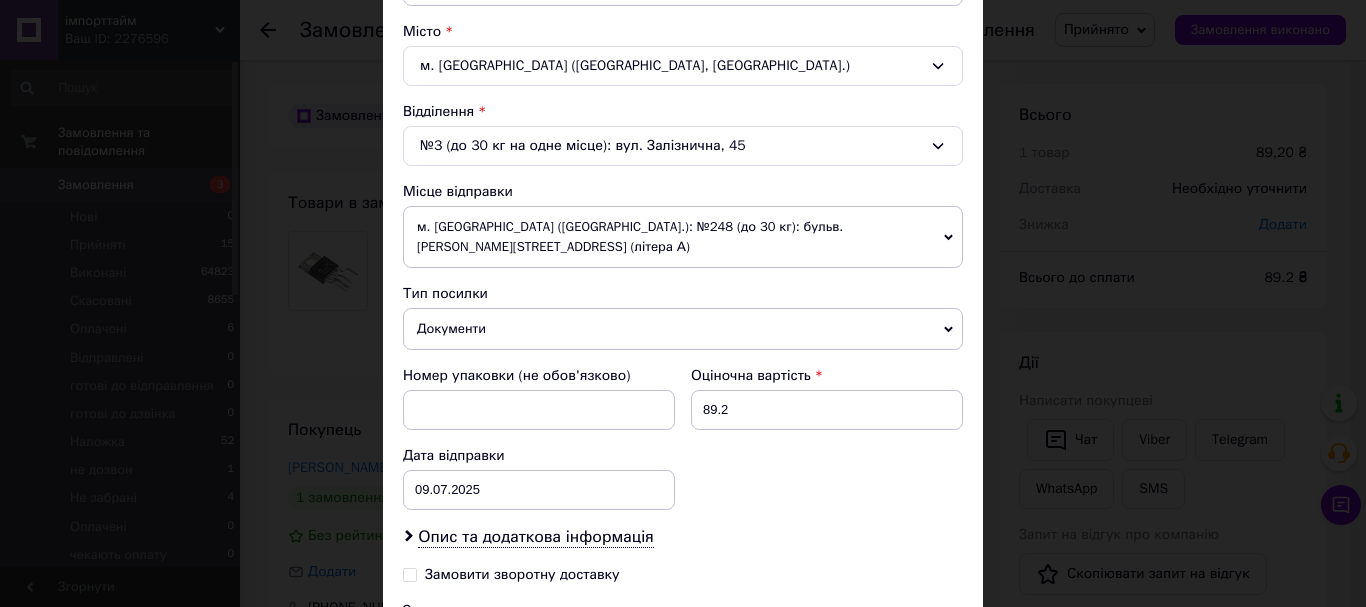 click on "Документи" at bounding box center [683, 329] 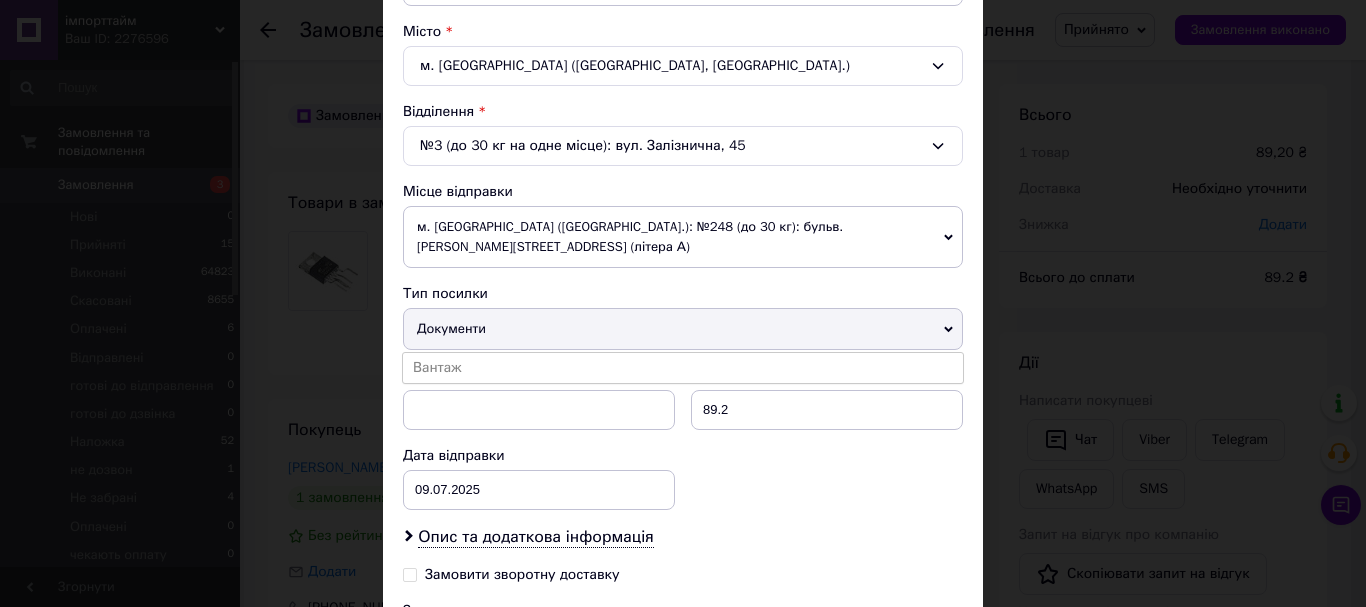 click on "Документи" at bounding box center (683, 329) 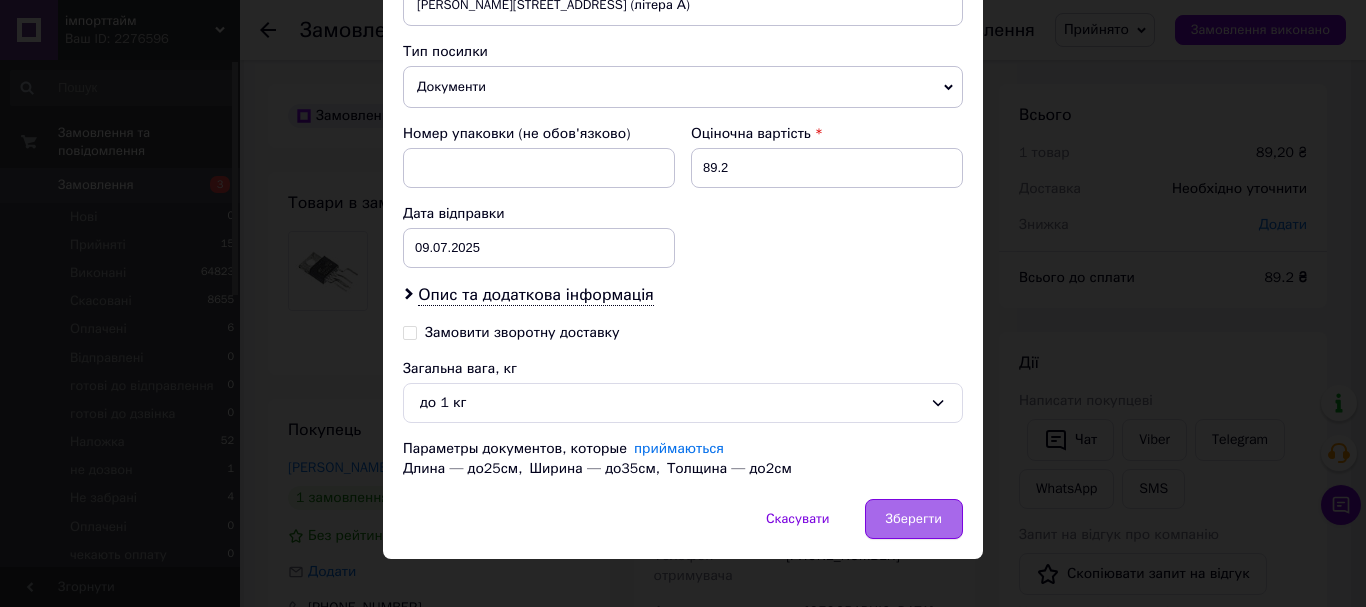 scroll, scrollTop: 777, scrollLeft: 0, axis: vertical 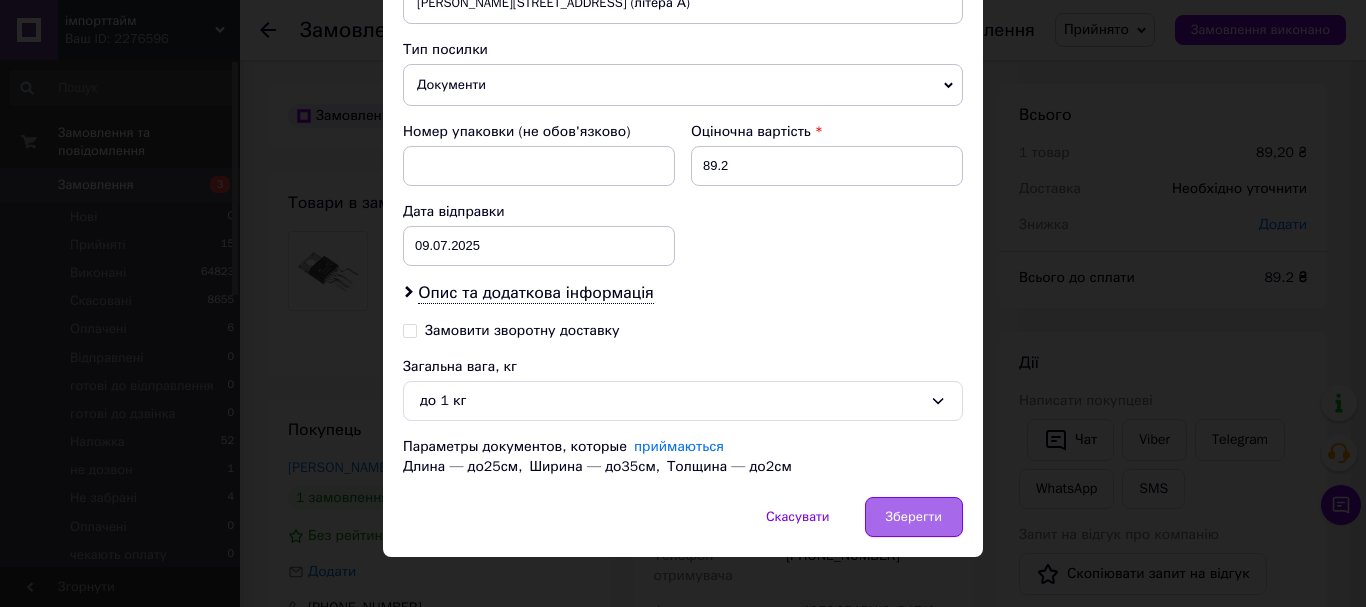 click on "Зберегти" at bounding box center (914, 517) 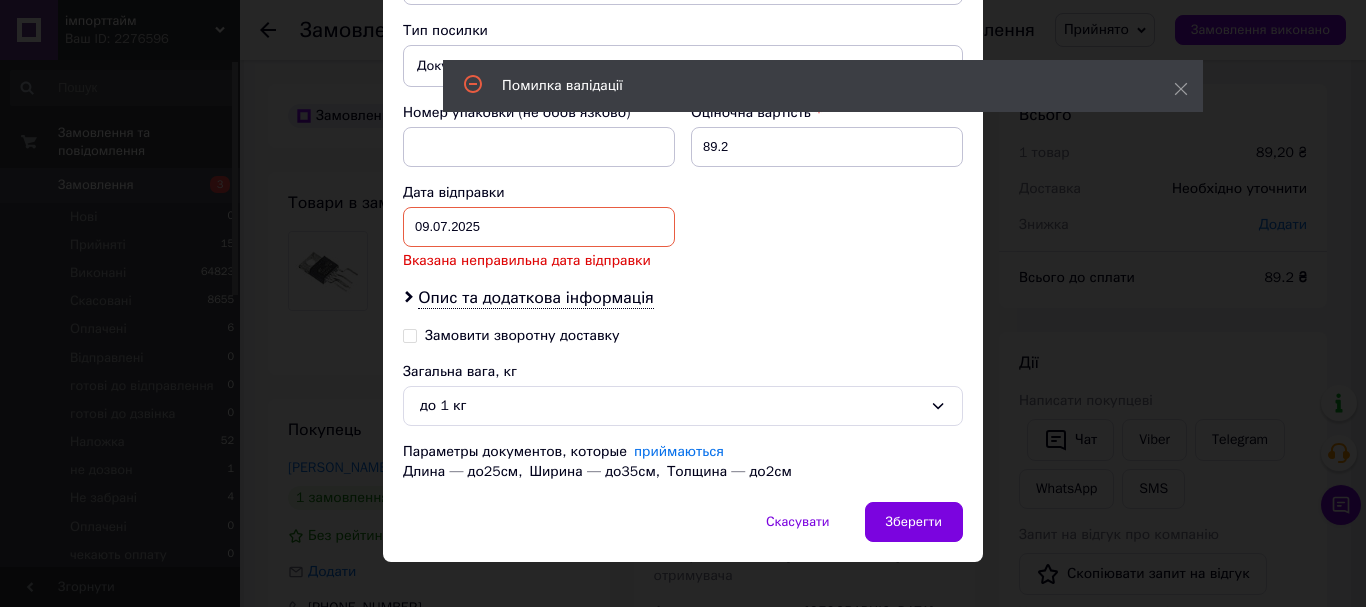 scroll, scrollTop: 801, scrollLeft: 0, axis: vertical 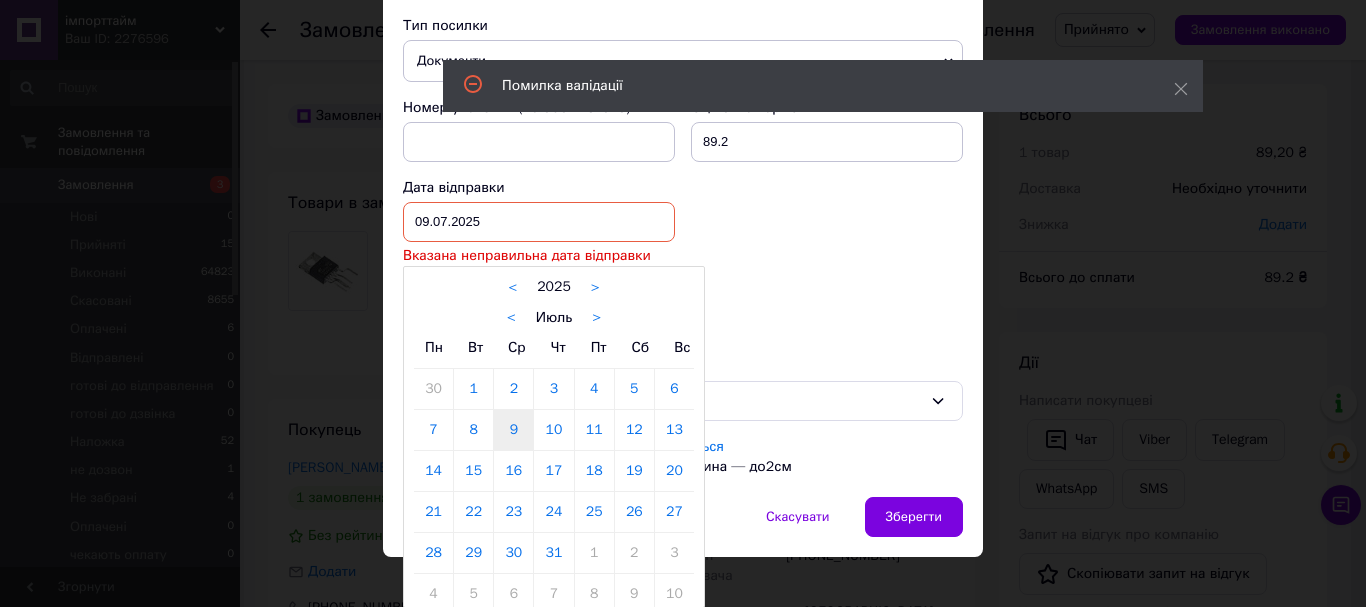 click on "[DATE] < 2025 > < Июль > Пн Вт Ср Чт Пт Сб Вс 30 1 2 3 4 5 6 7 8 9 10 11 12 13 14 15 16 17 18 19 20 21 22 23 24 25 26 27 28 29 30 31 1 2 3 4 5 6 7 8 9 10" at bounding box center [539, 222] 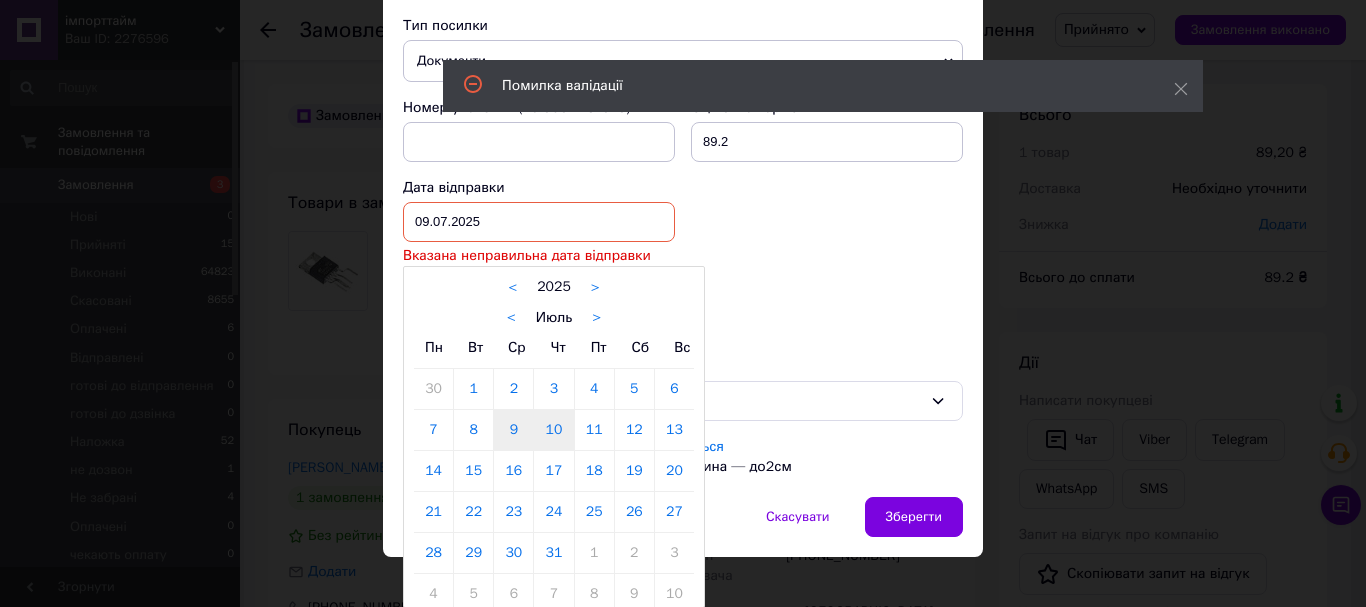 click on "10" at bounding box center [553, 430] 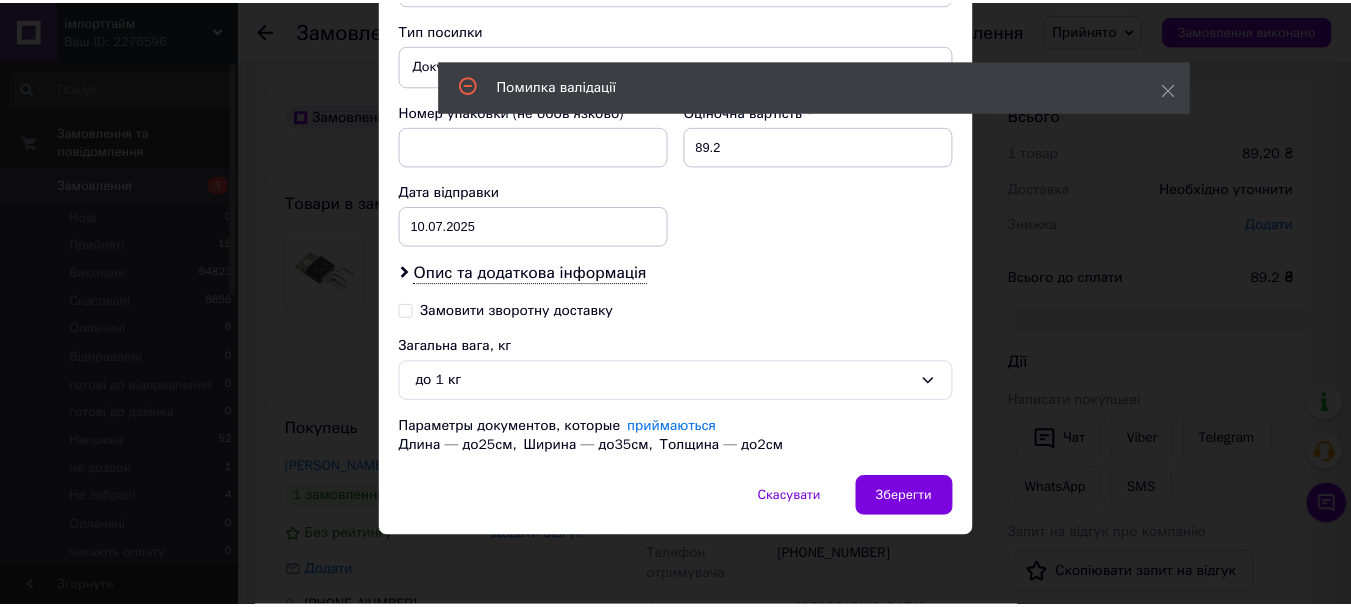 scroll, scrollTop: 777, scrollLeft: 0, axis: vertical 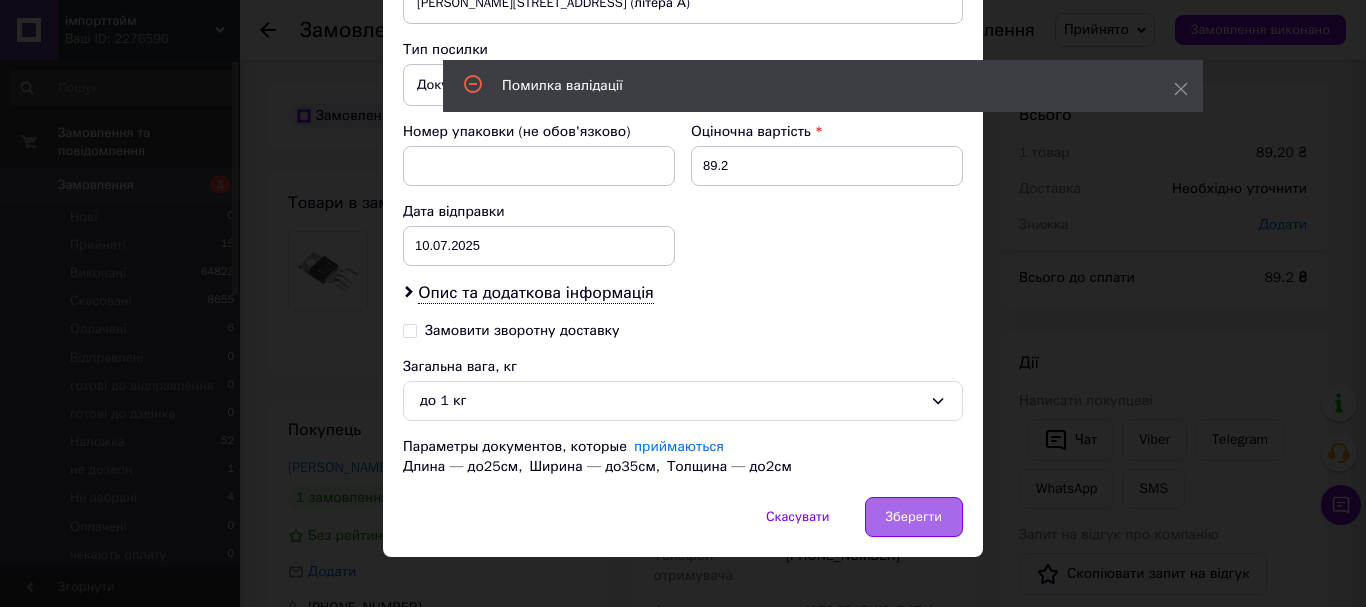 click on "Зберегти" at bounding box center [914, 517] 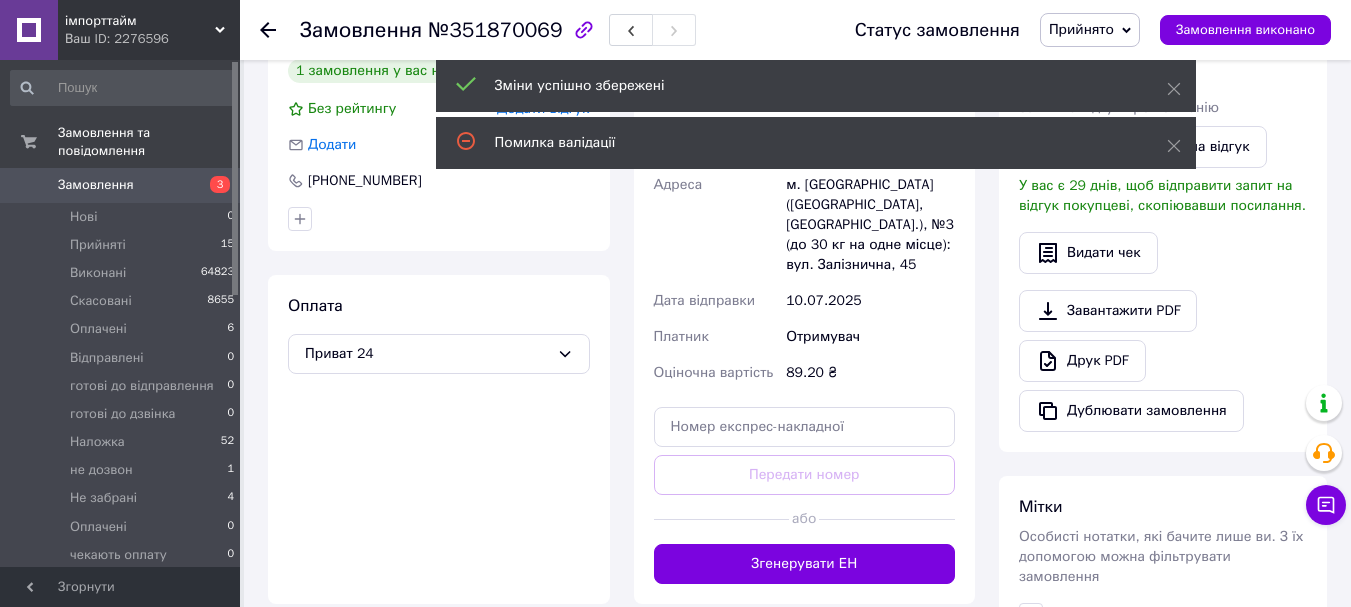 scroll, scrollTop: 467, scrollLeft: 0, axis: vertical 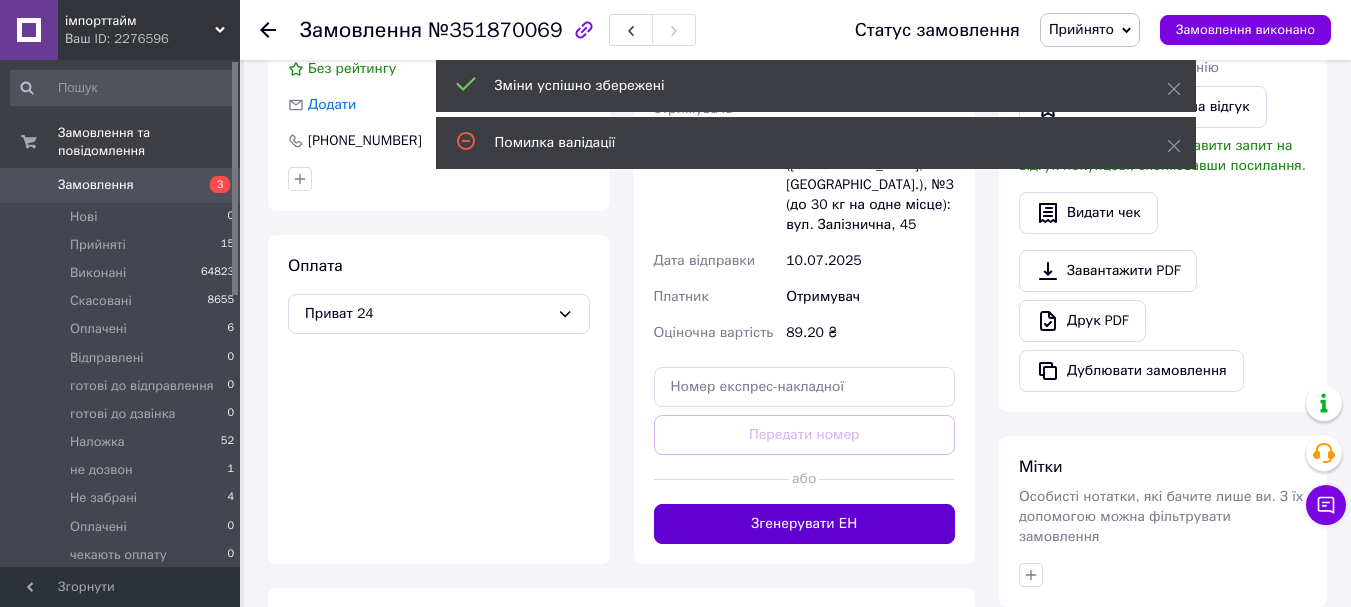 click on "Згенерувати ЕН" at bounding box center (805, 524) 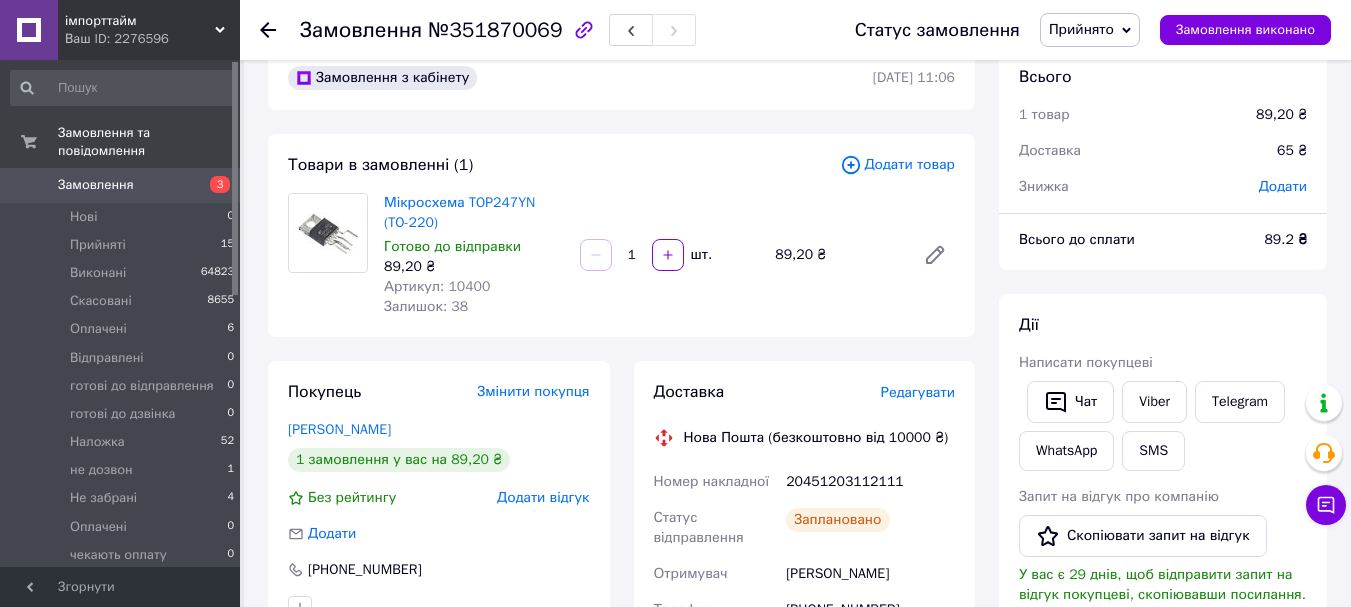 scroll, scrollTop: 0, scrollLeft: 0, axis: both 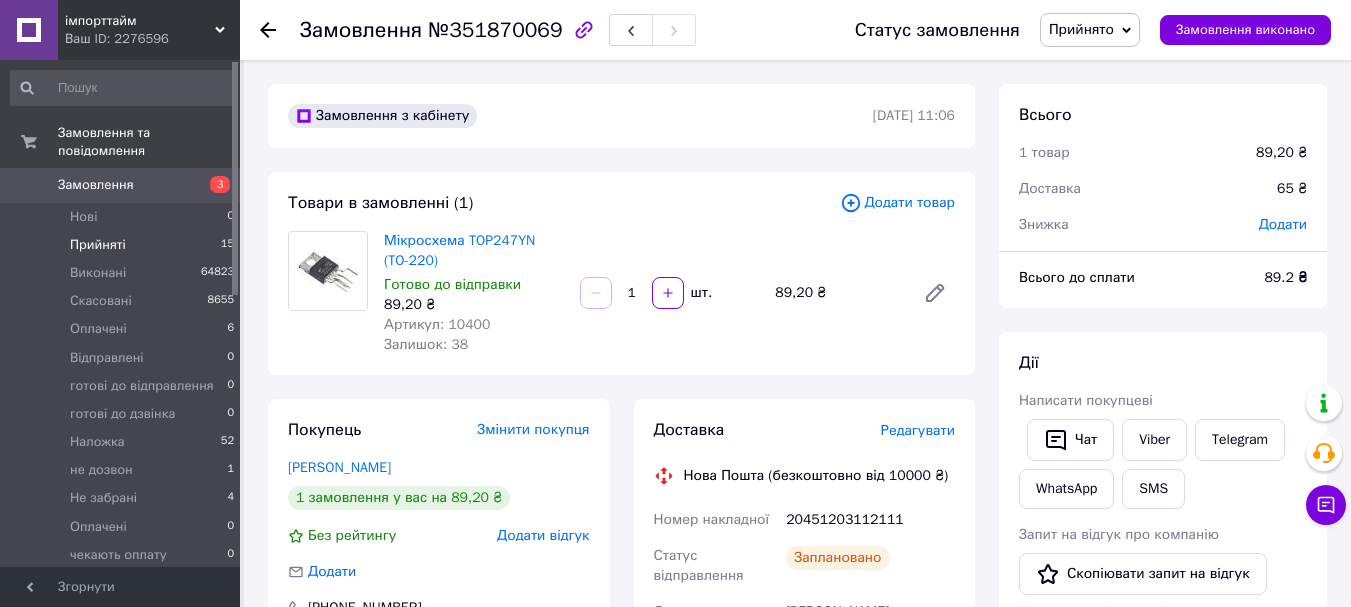 click on "Прийняті" at bounding box center [98, 245] 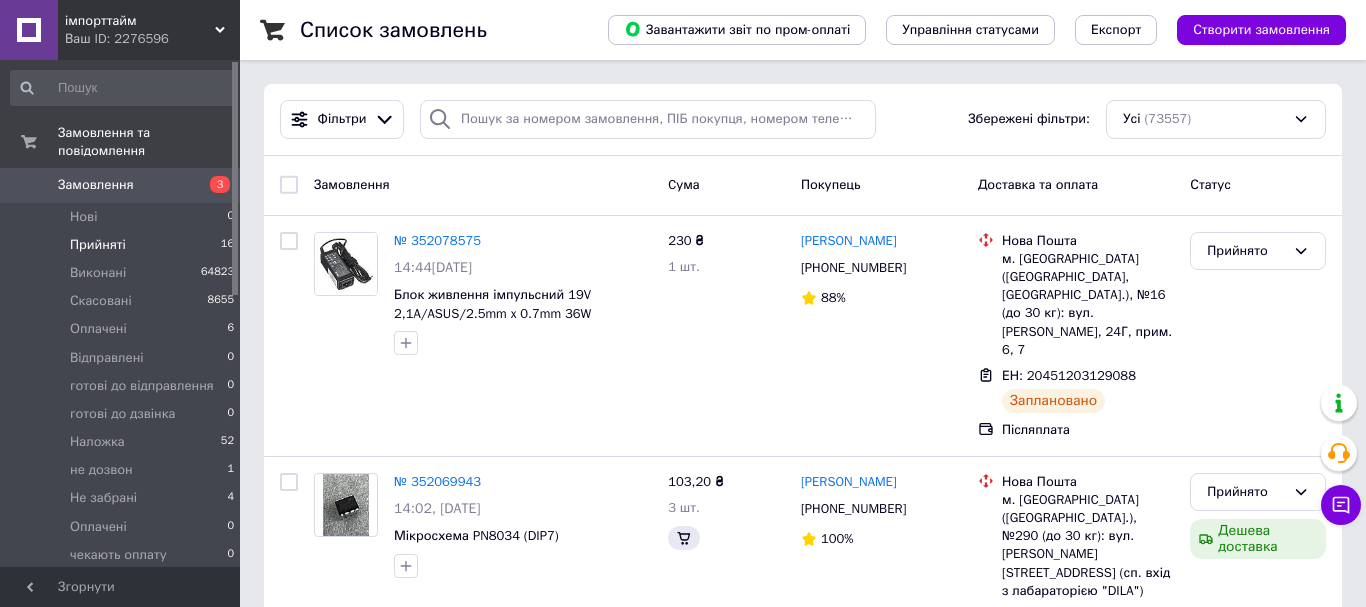 click on "Прийняті" at bounding box center (98, 245) 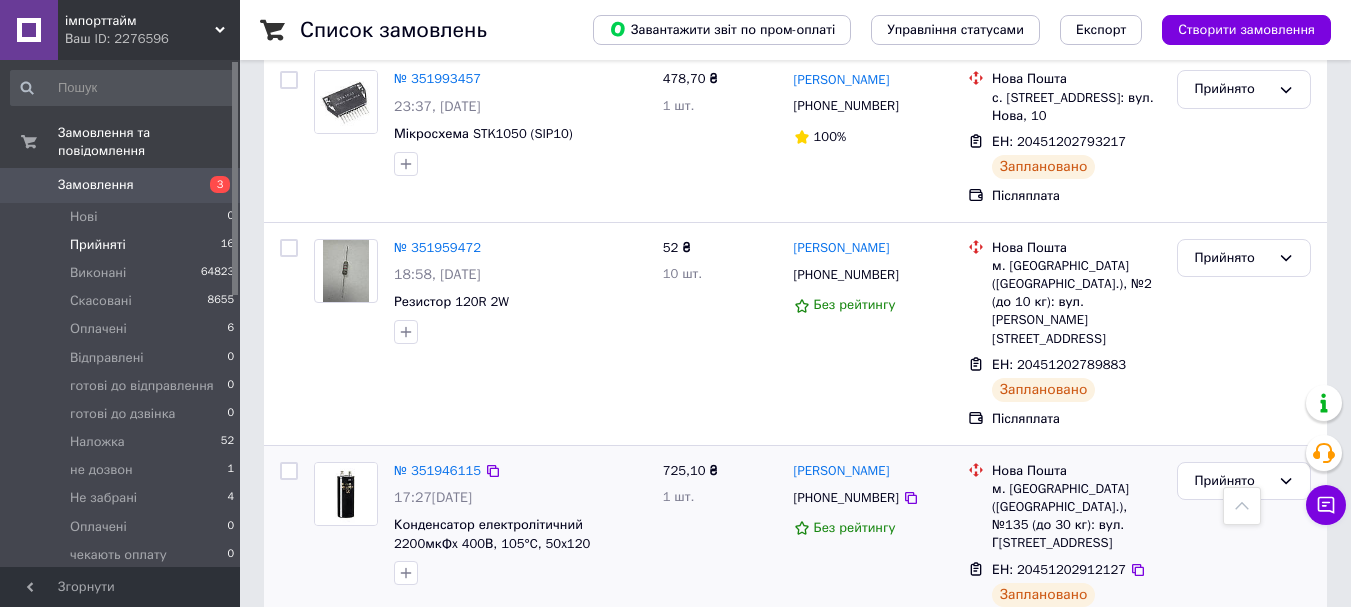 scroll, scrollTop: 2815, scrollLeft: 0, axis: vertical 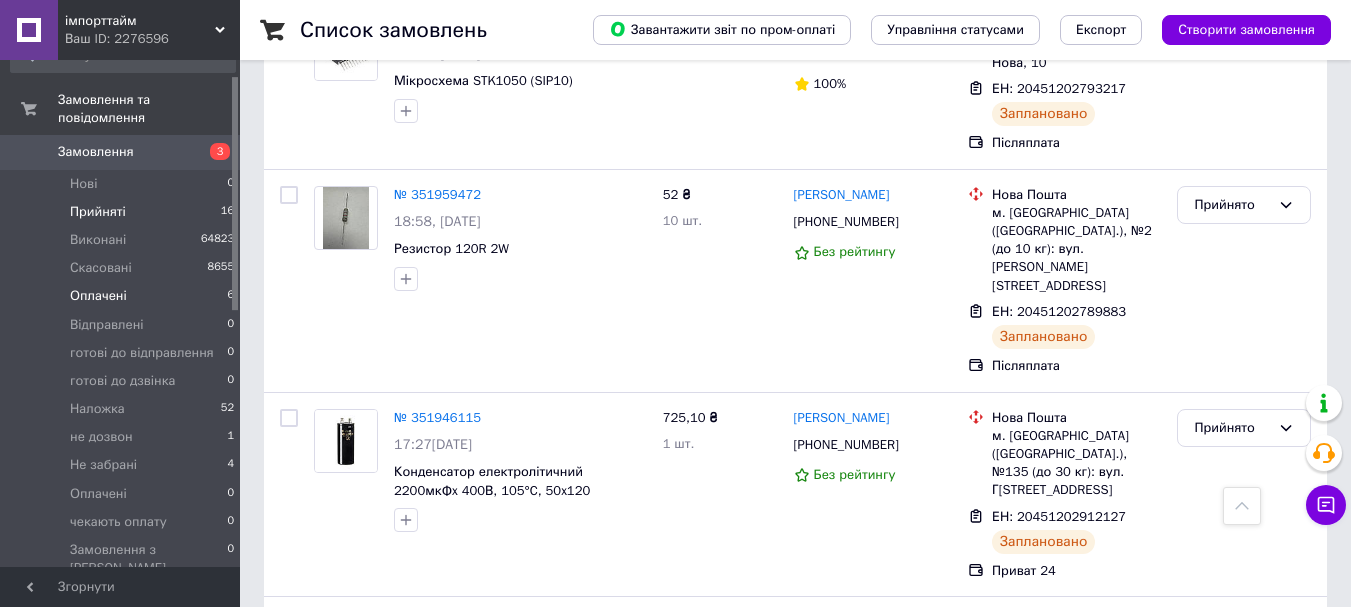 click on "Оплачені" at bounding box center (98, 296) 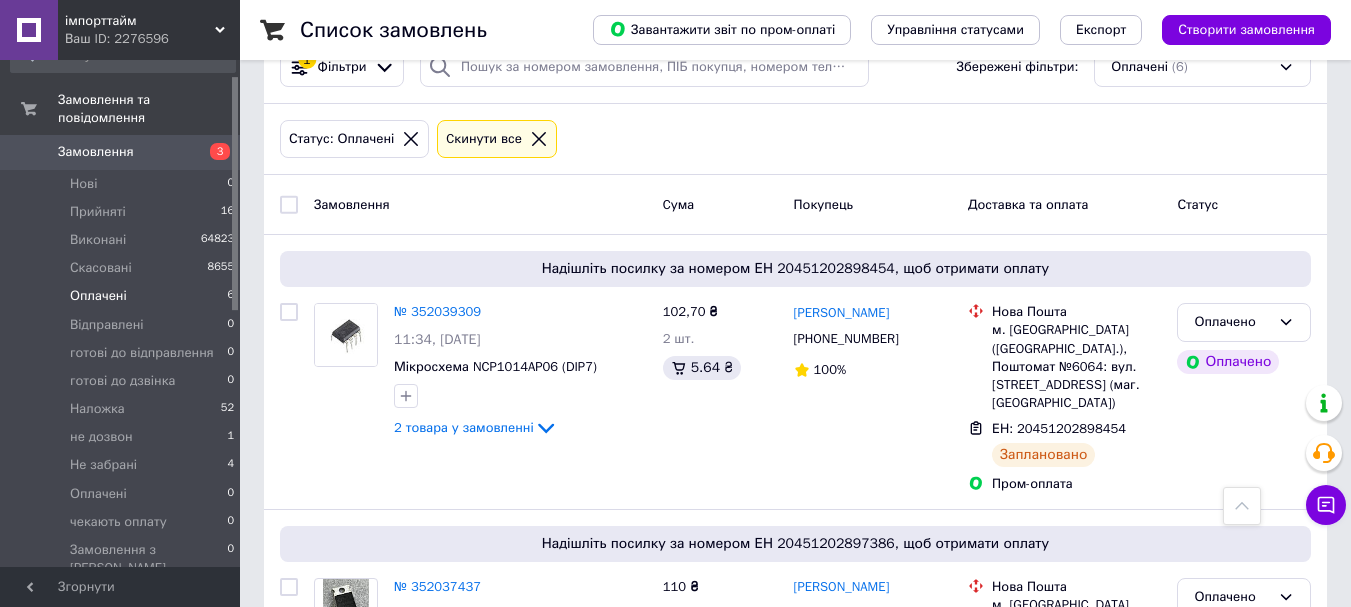 scroll, scrollTop: 0, scrollLeft: 0, axis: both 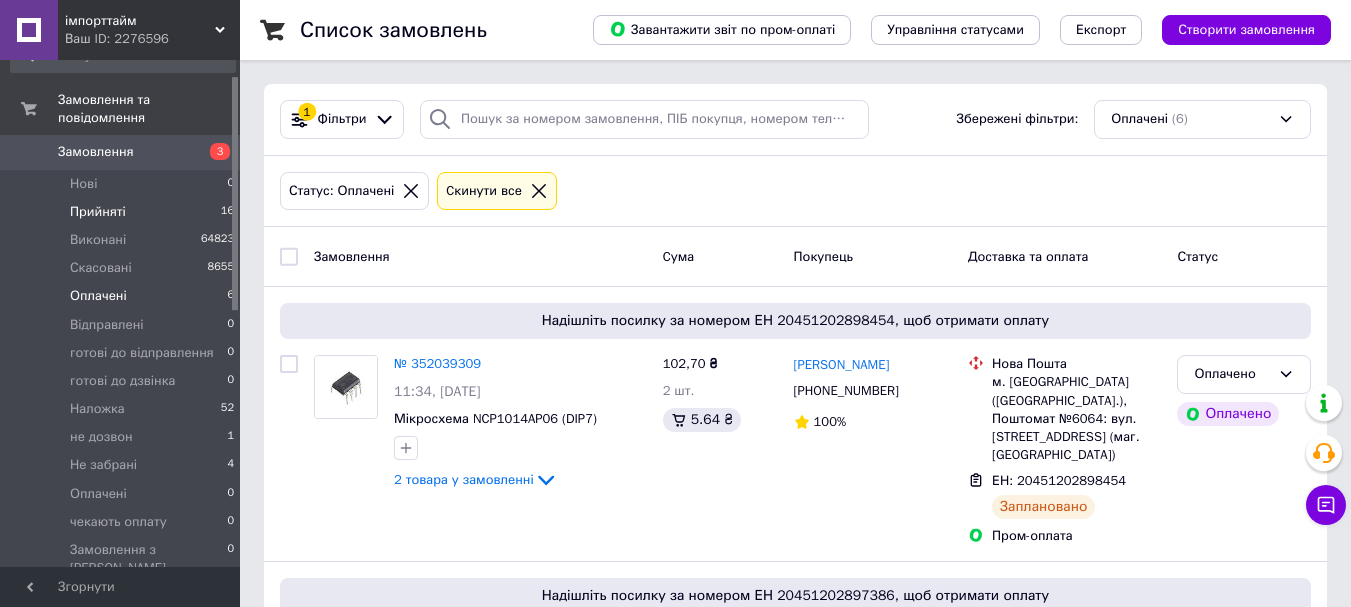 click on "Прийняті" at bounding box center (98, 212) 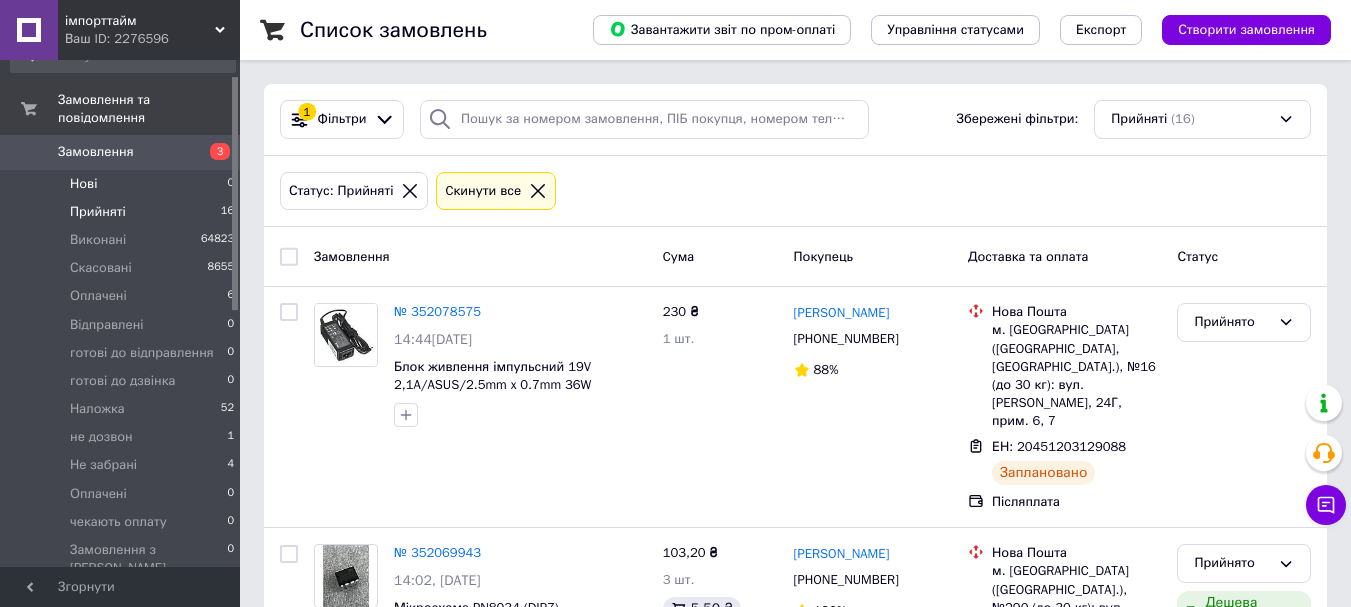 click on "Нові" at bounding box center [83, 184] 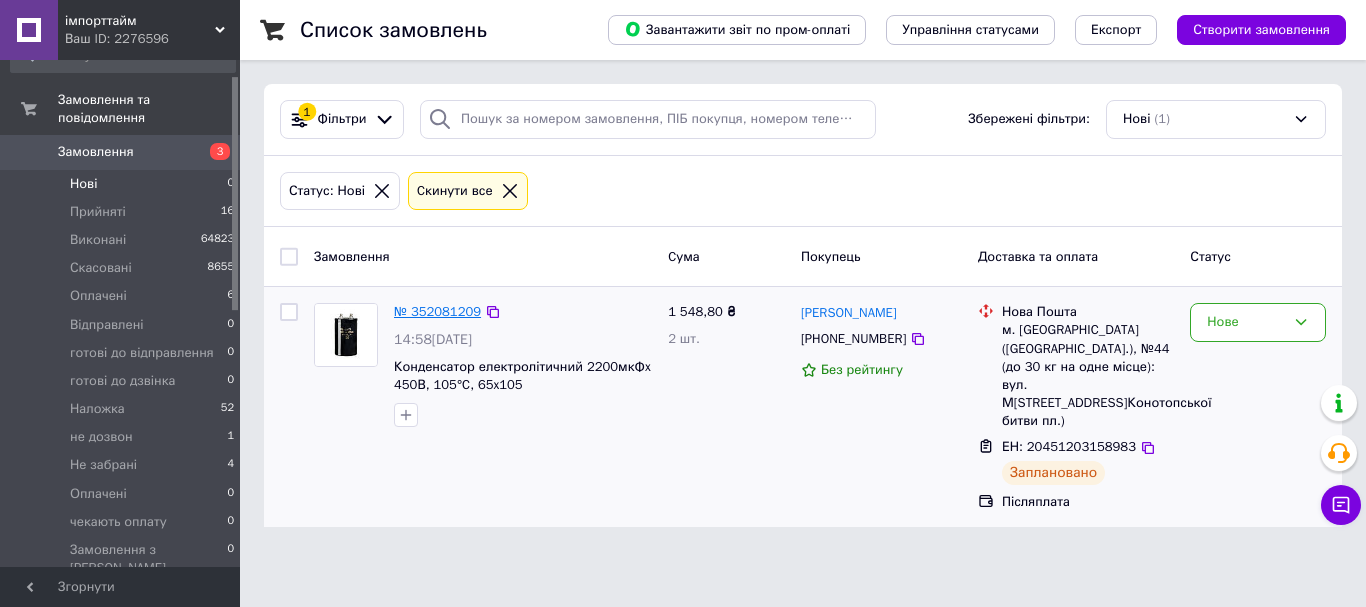 click on "№ 352081209" at bounding box center (437, 311) 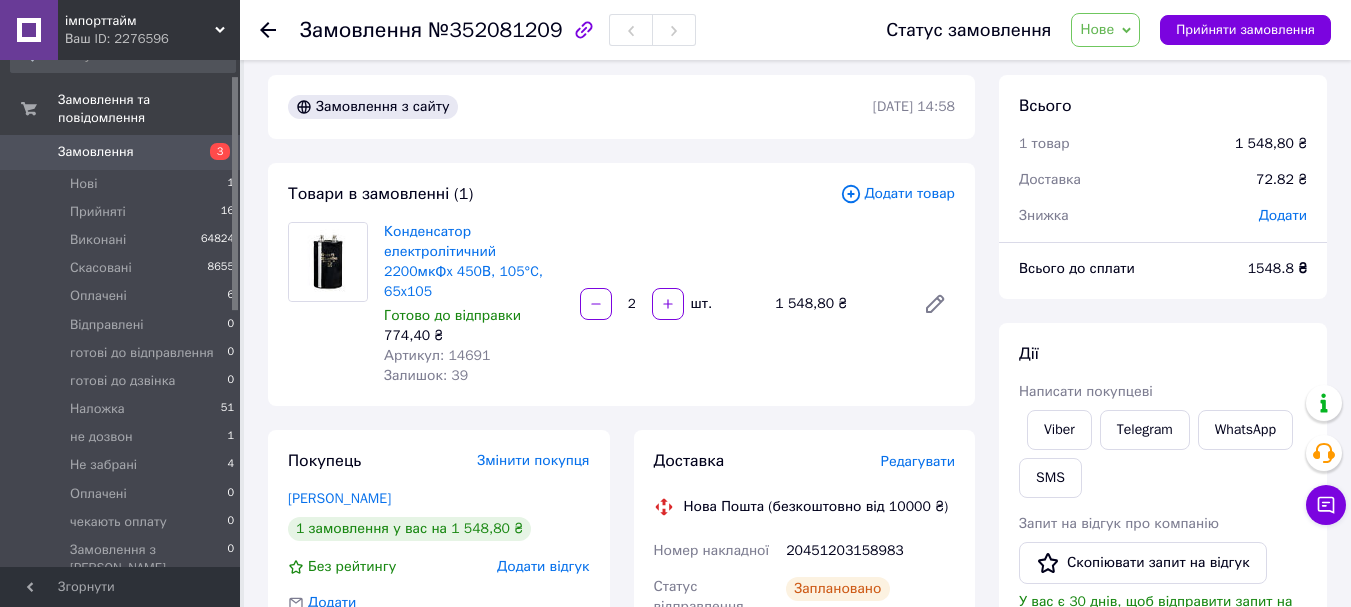 scroll, scrollTop: 0, scrollLeft: 0, axis: both 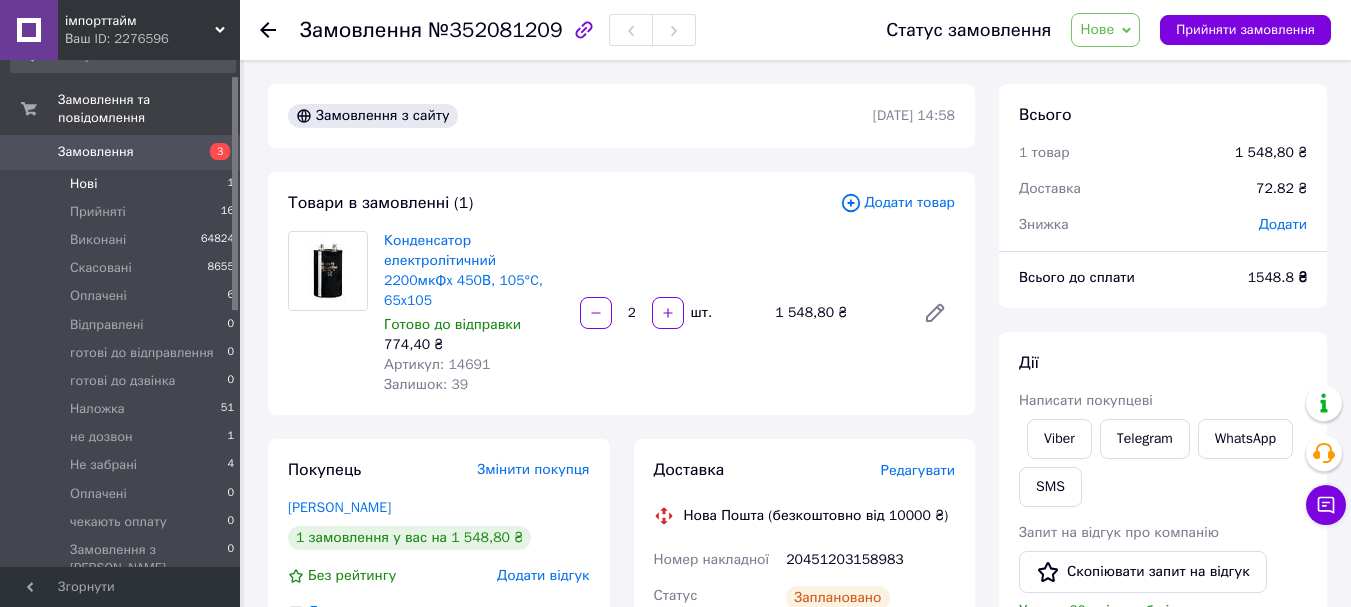 click on "Нові" at bounding box center (83, 184) 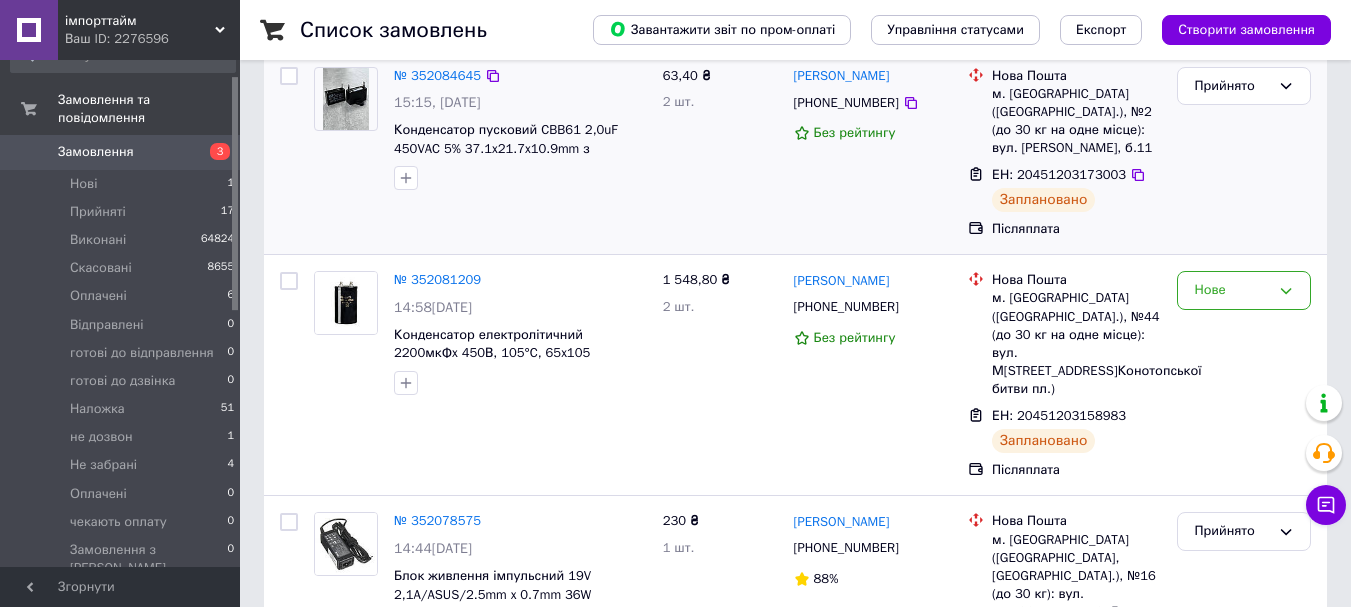 scroll, scrollTop: 200, scrollLeft: 0, axis: vertical 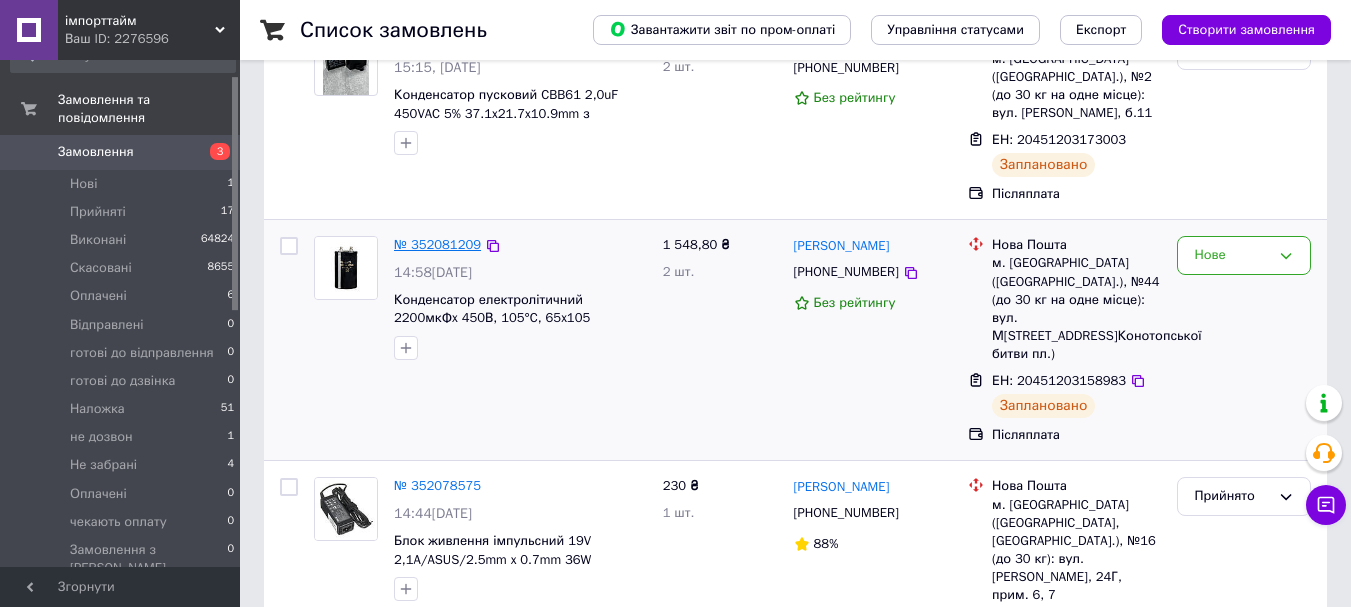 click on "№ 352081209" at bounding box center [437, 244] 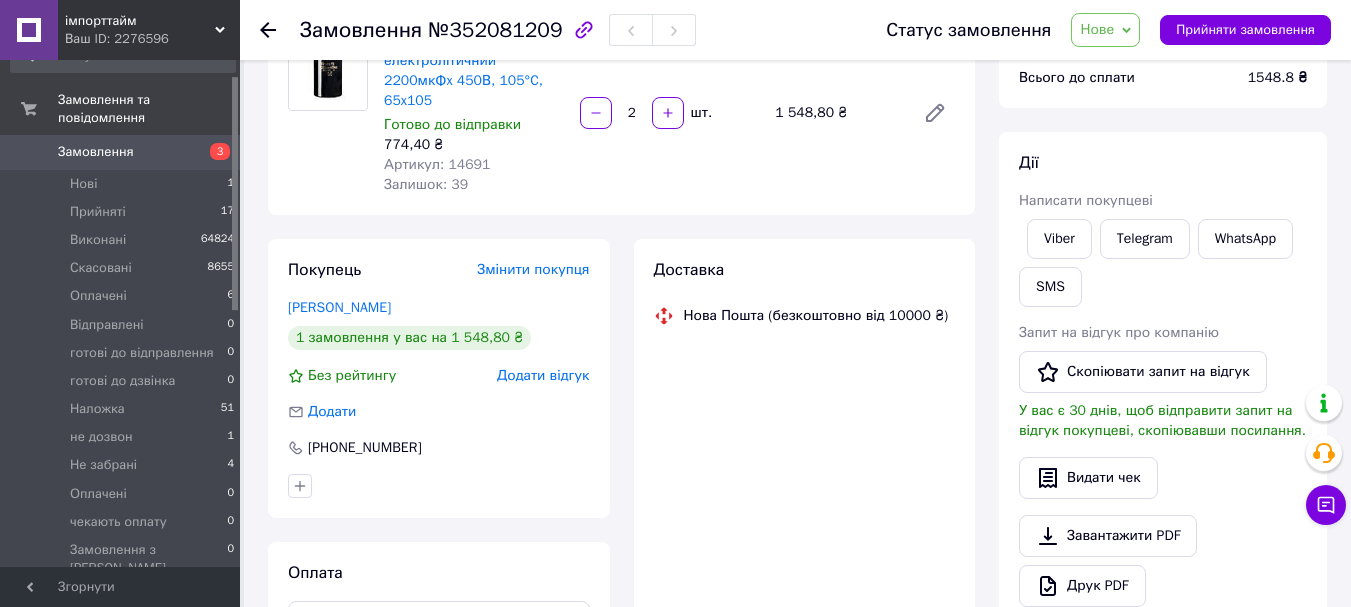 scroll, scrollTop: 0, scrollLeft: 0, axis: both 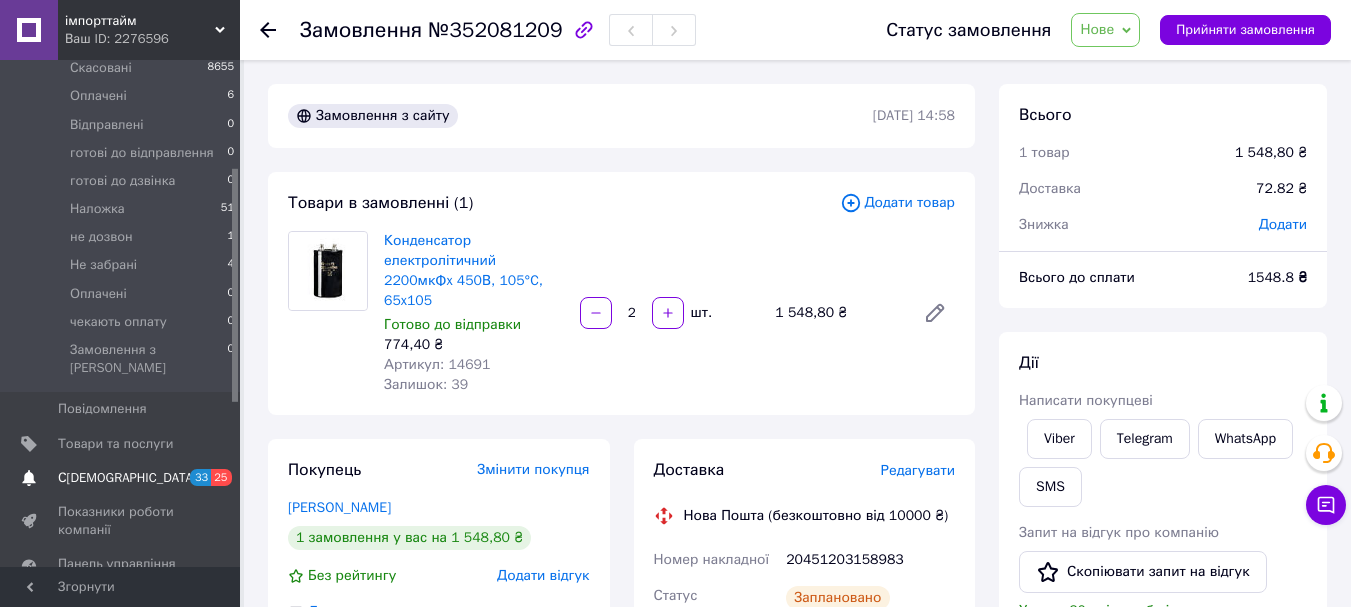 click on "С[DEMOGRAPHIC_DATA]" at bounding box center [127, 478] 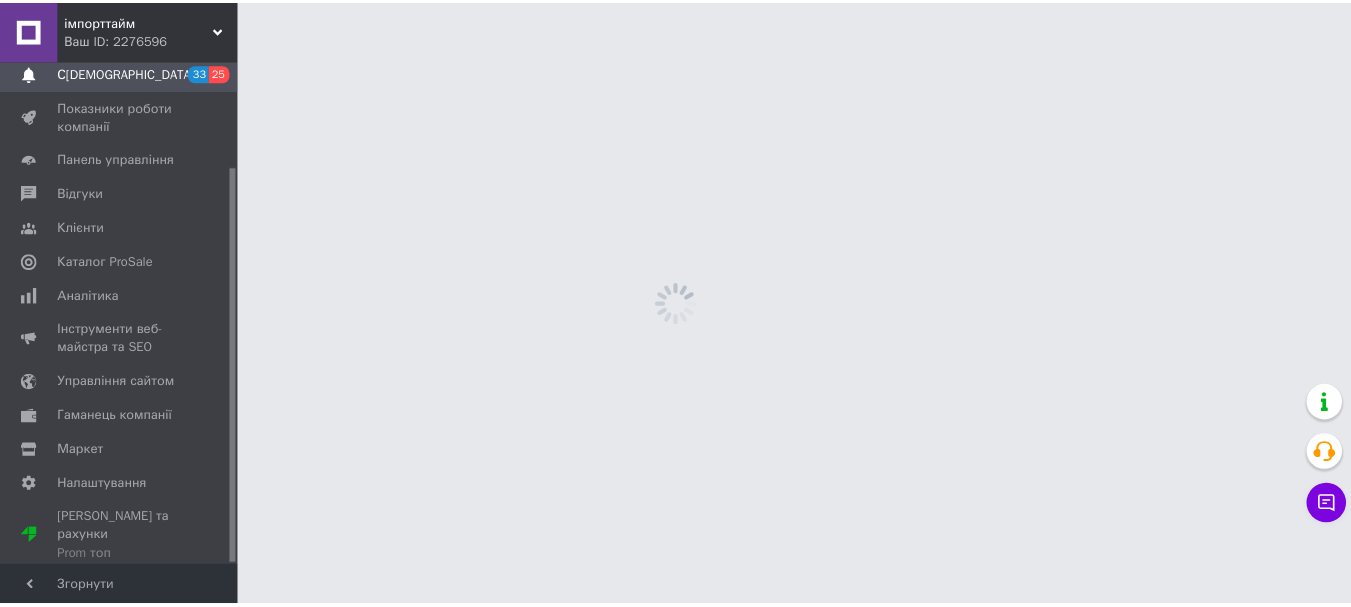 scroll, scrollTop: 135, scrollLeft: 0, axis: vertical 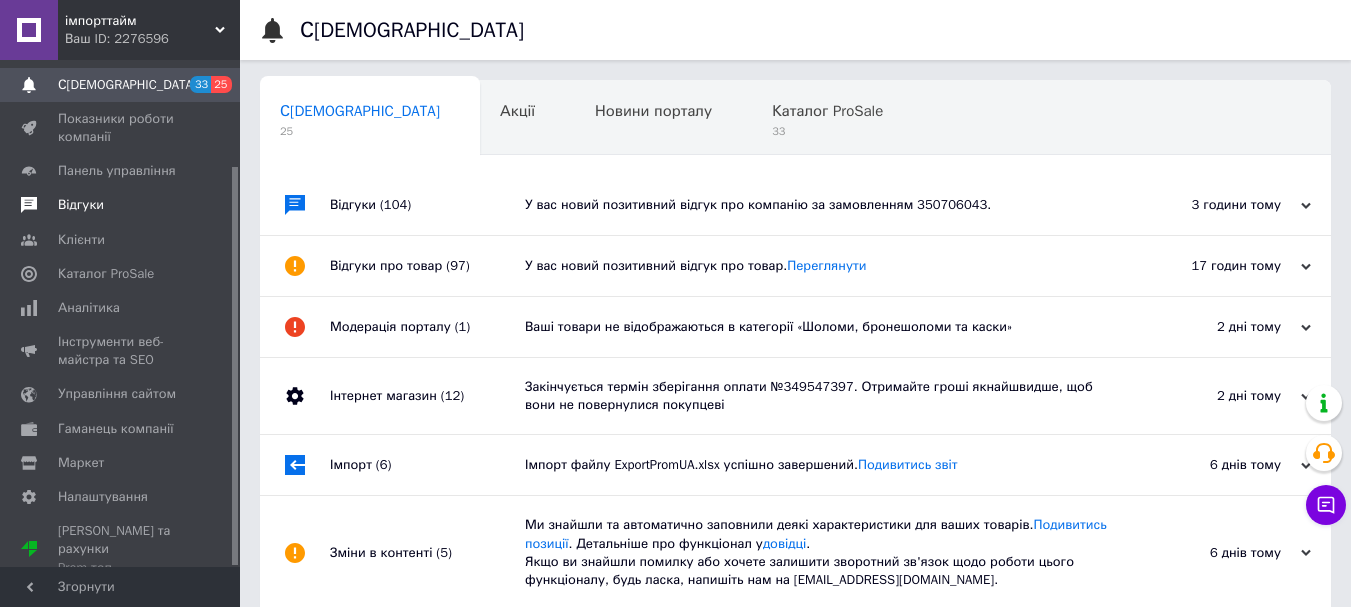 click on "Відгуки" at bounding box center [121, 205] 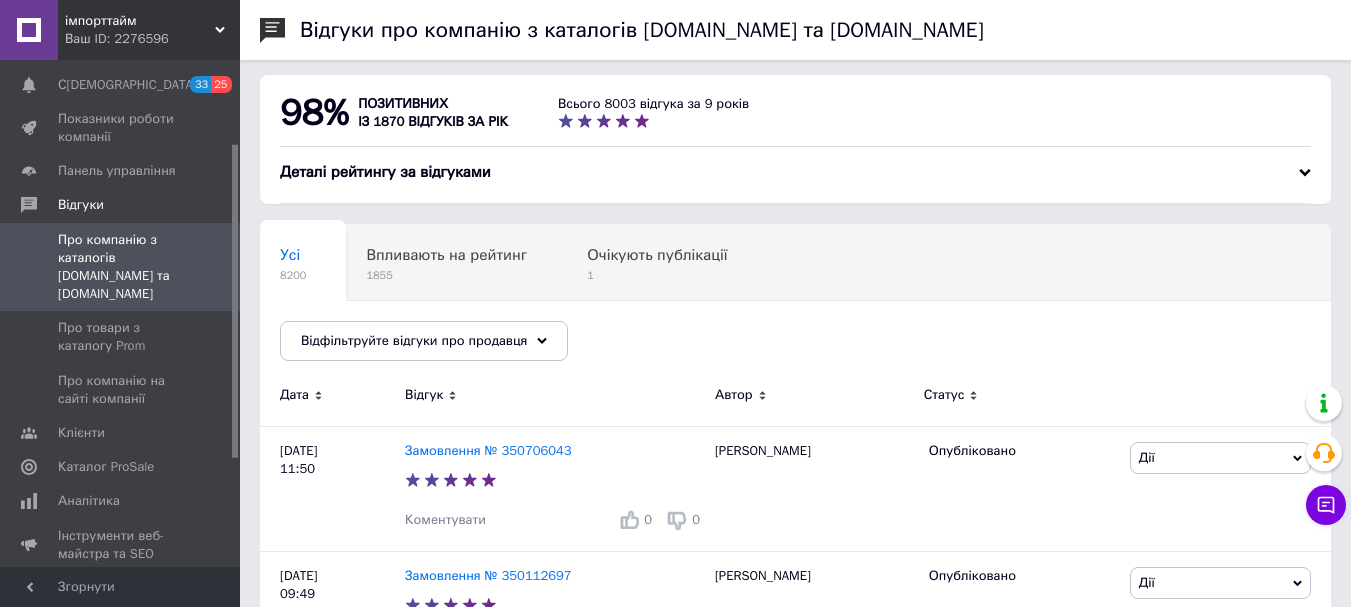scroll, scrollTop: 0, scrollLeft: 0, axis: both 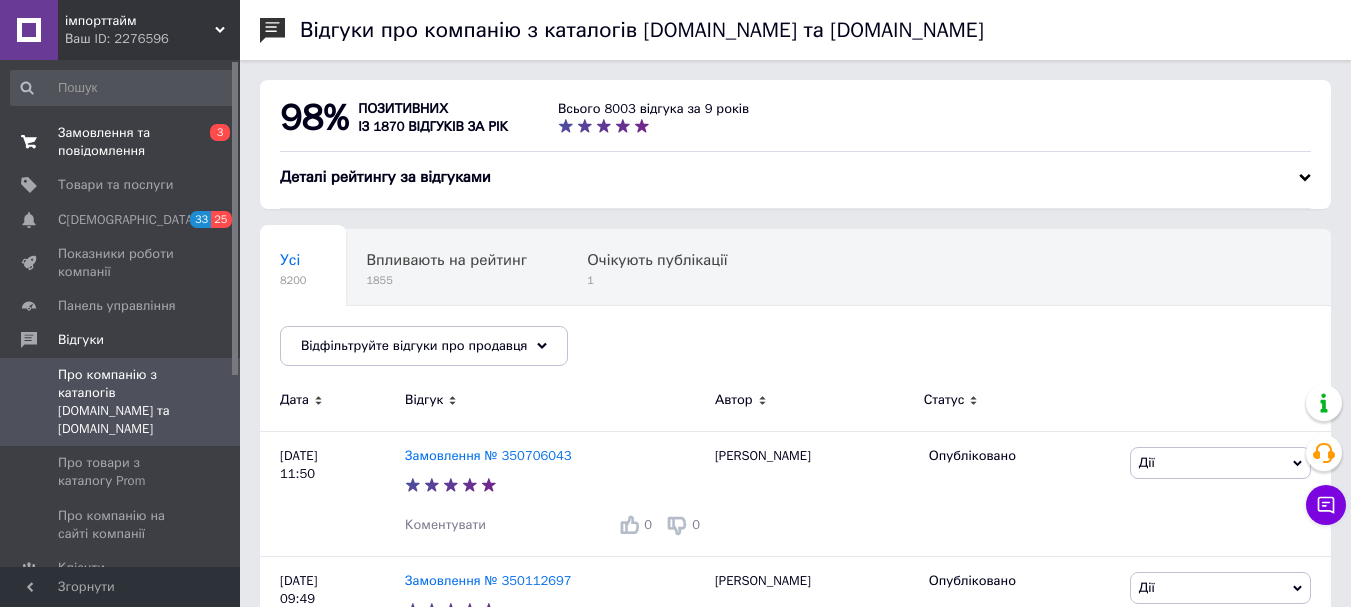click on "Замовлення та повідомлення" at bounding box center [121, 142] 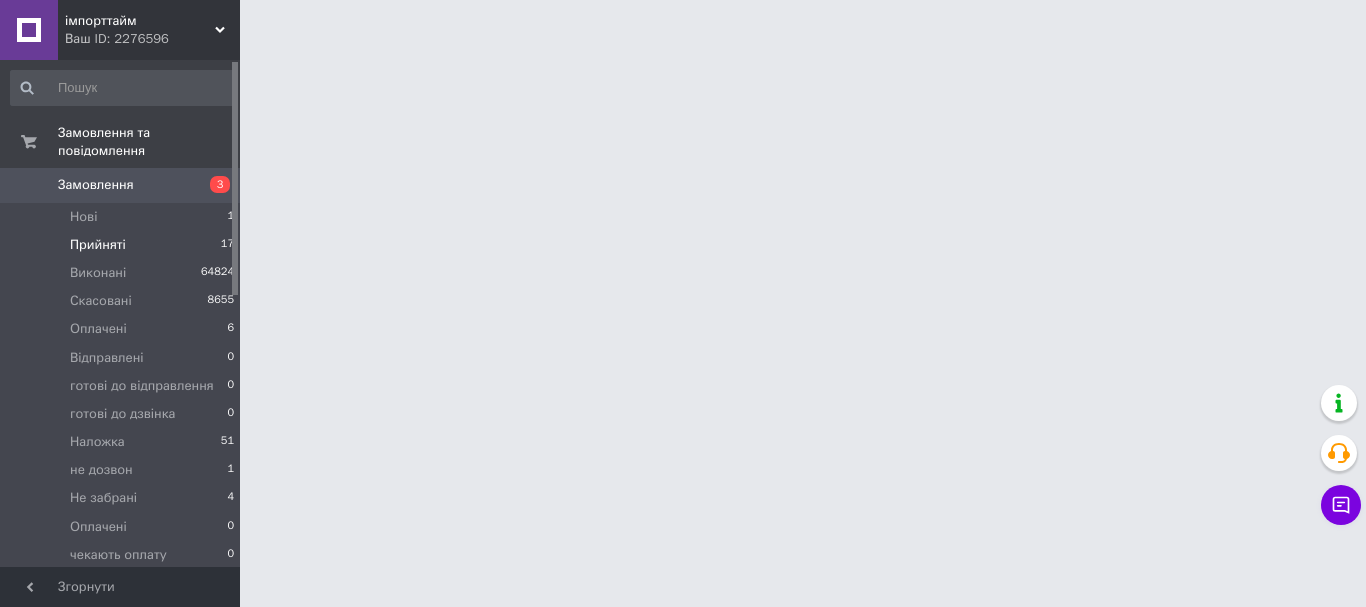 click on "Прийняті" at bounding box center [98, 245] 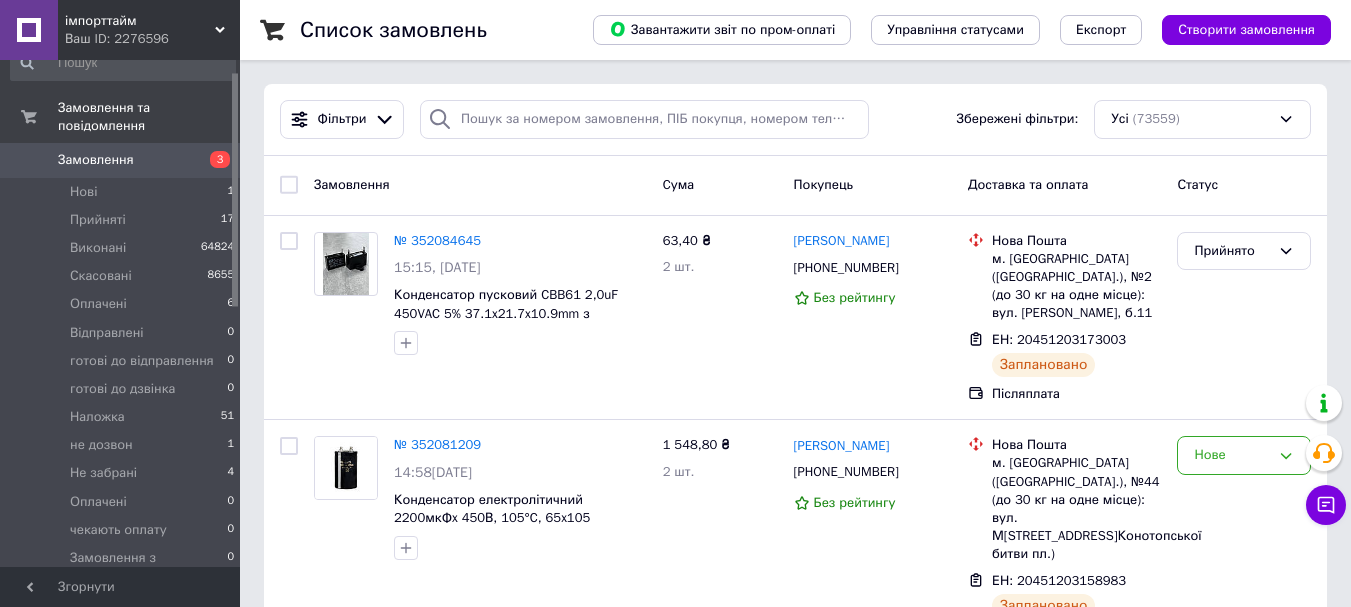 scroll, scrollTop: 0, scrollLeft: 0, axis: both 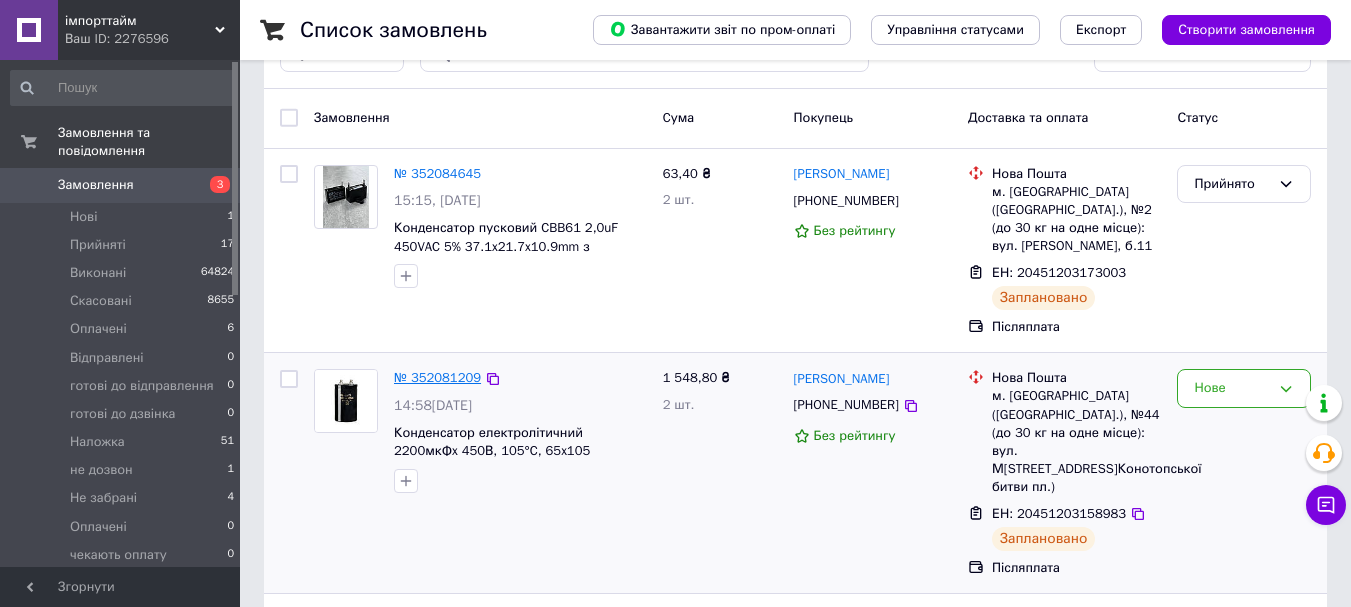 click on "№ 352081209" at bounding box center [437, 377] 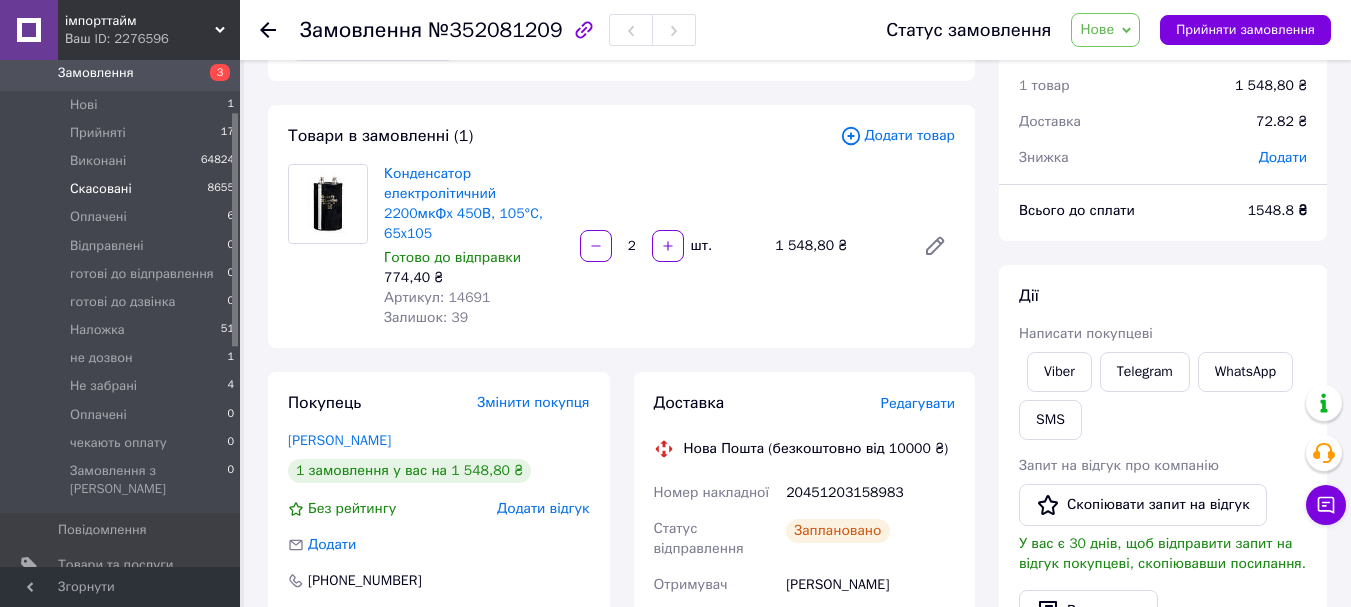 scroll, scrollTop: 167, scrollLeft: 0, axis: vertical 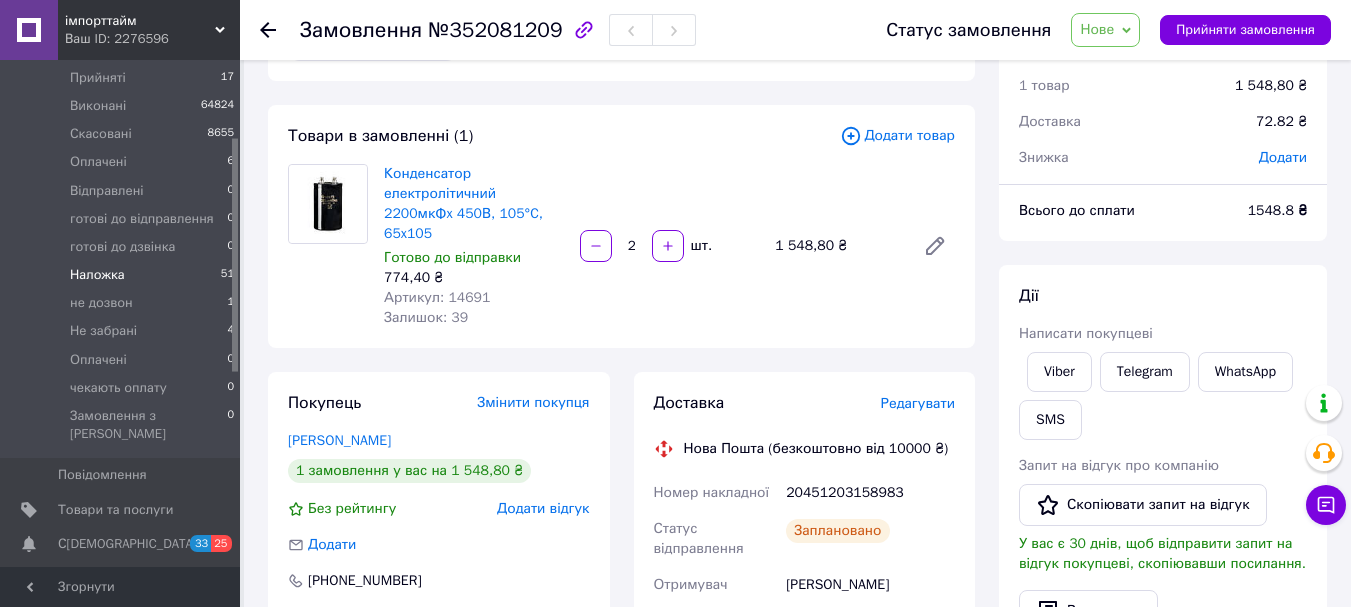 click on "Наложка" at bounding box center [97, 275] 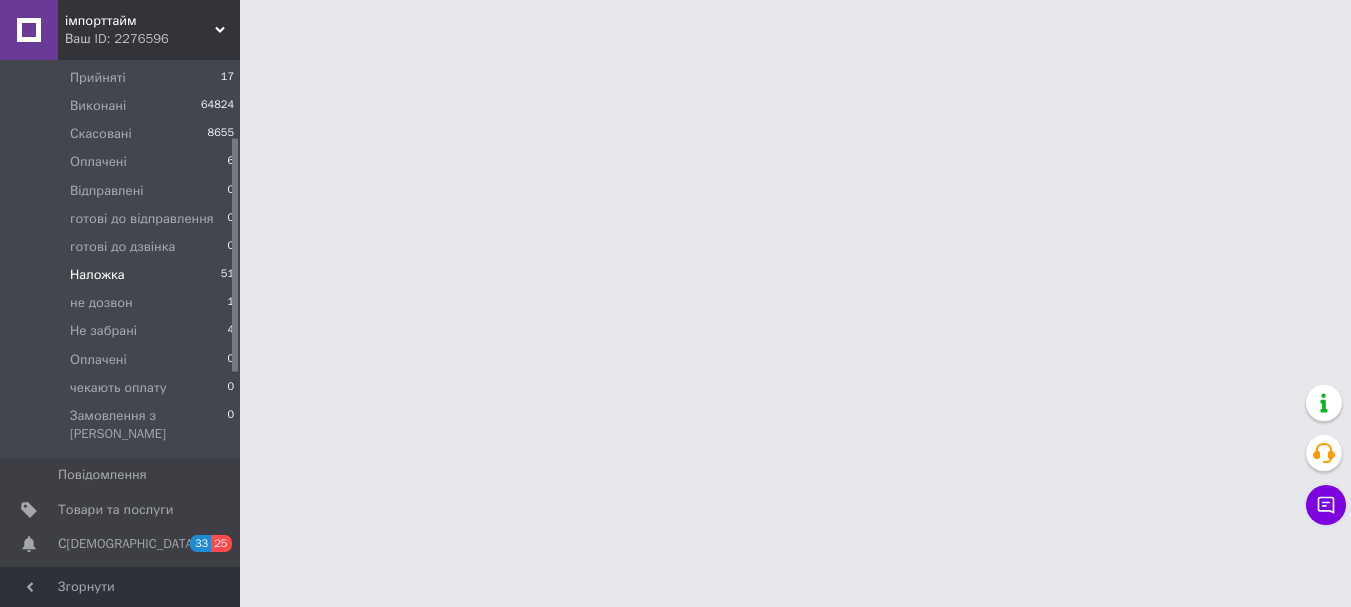 scroll, scrollTop: 0, scrollLeft: 0, axis: both 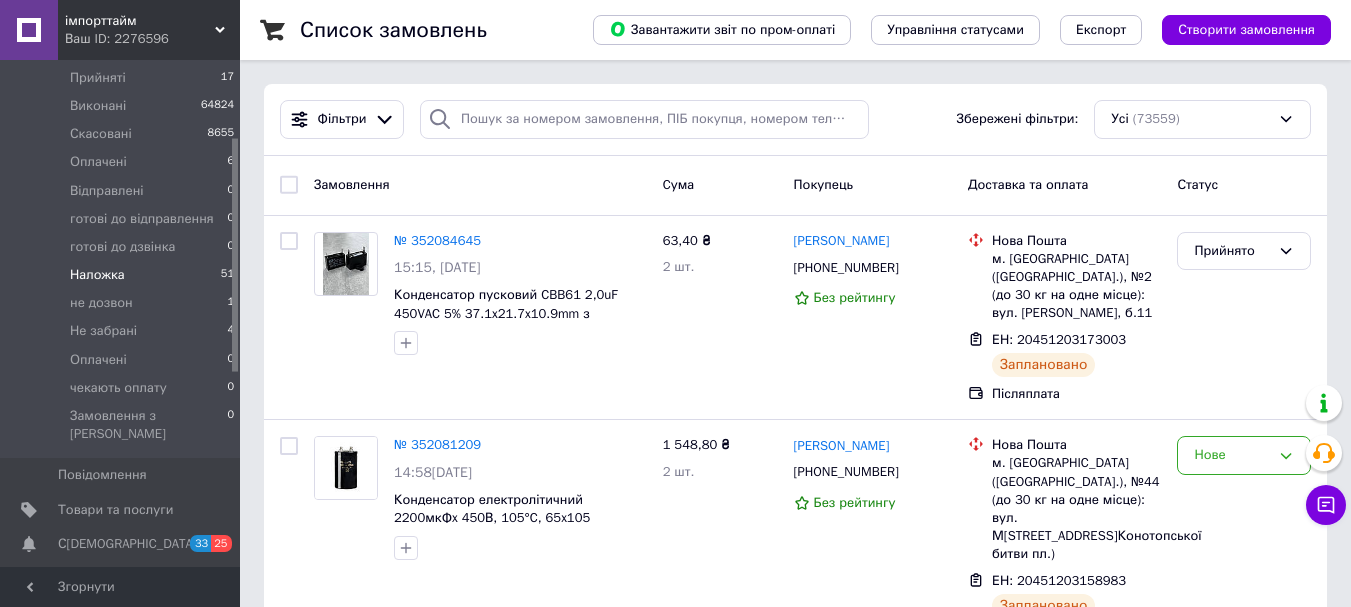 click on "Наложка 51" at bounding box center [123, 275] 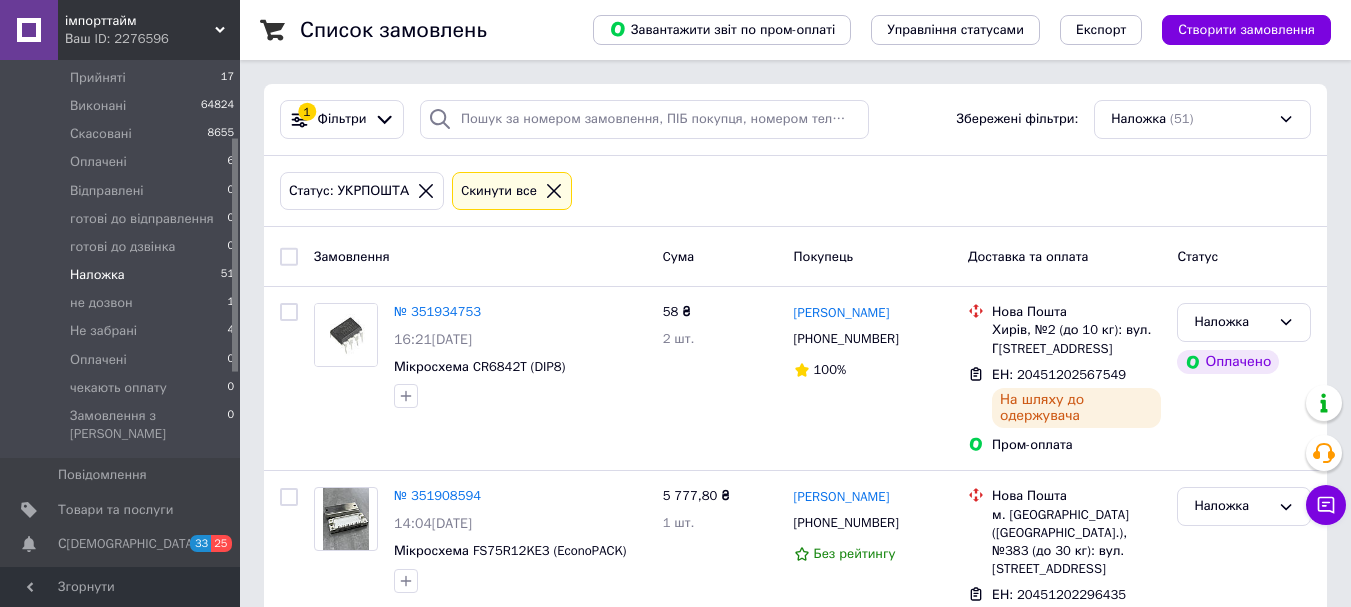scroll, scrollTop: 9577, scrollLeft: 0, axis: vertical 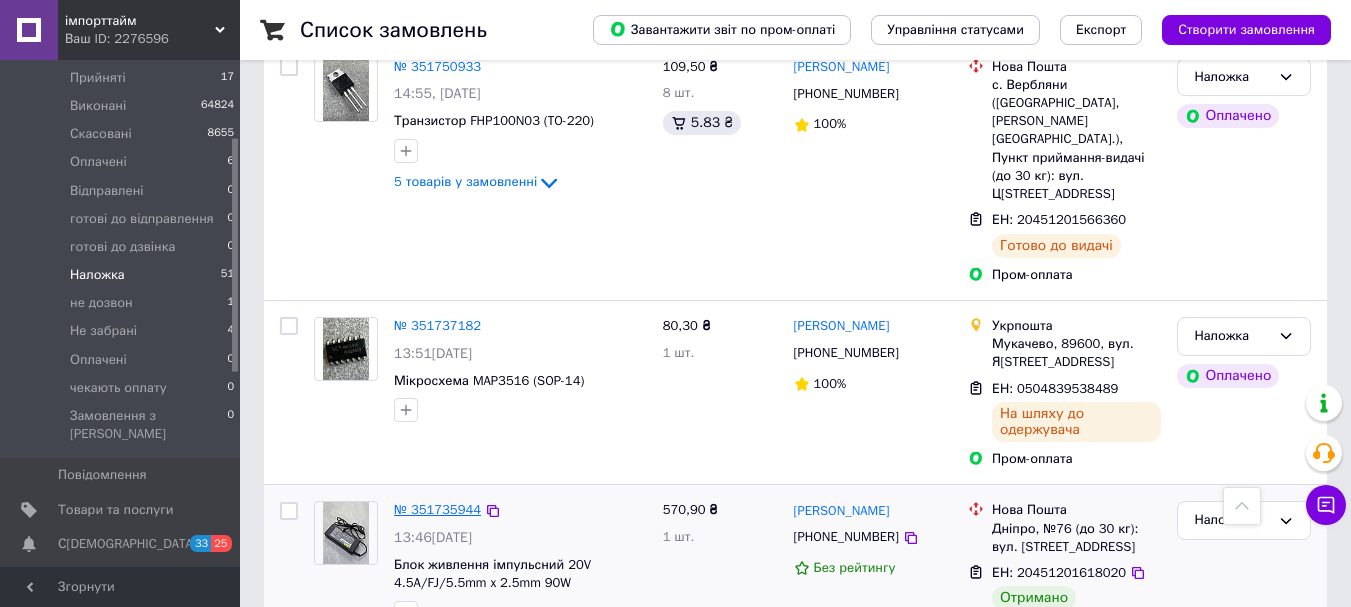 click on "№ 351735944" at bounding box center [437, 509] 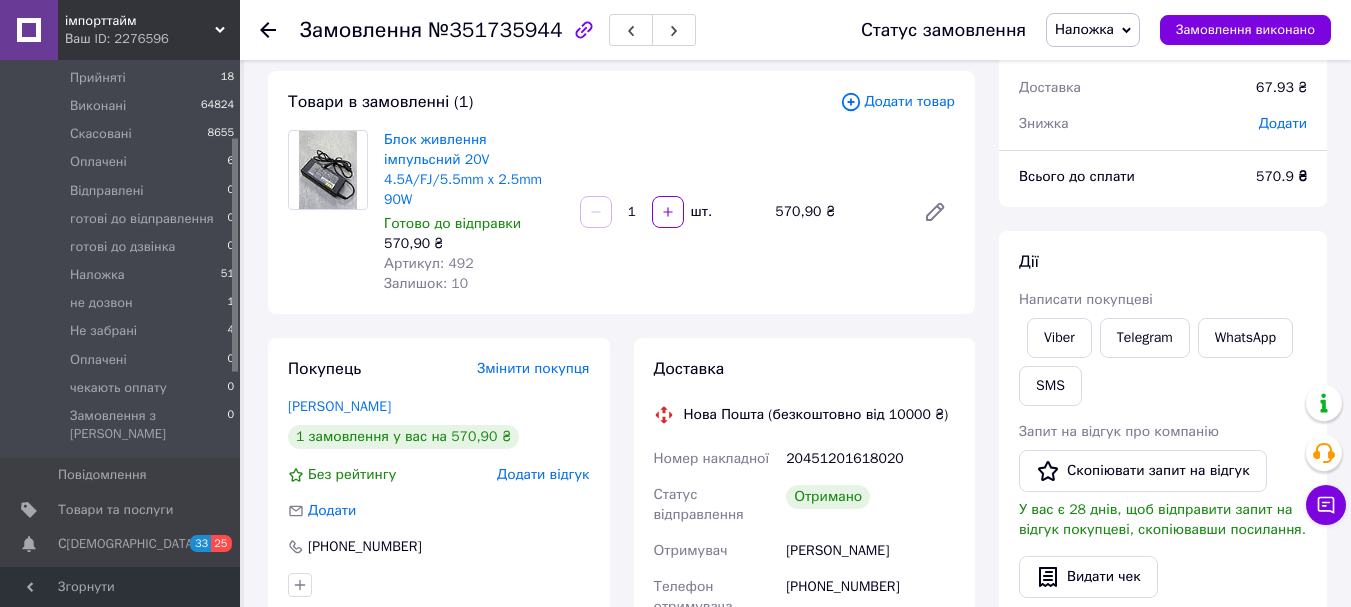scroll, scrollTop: 133, scrollLeft: 0, axis: vertical 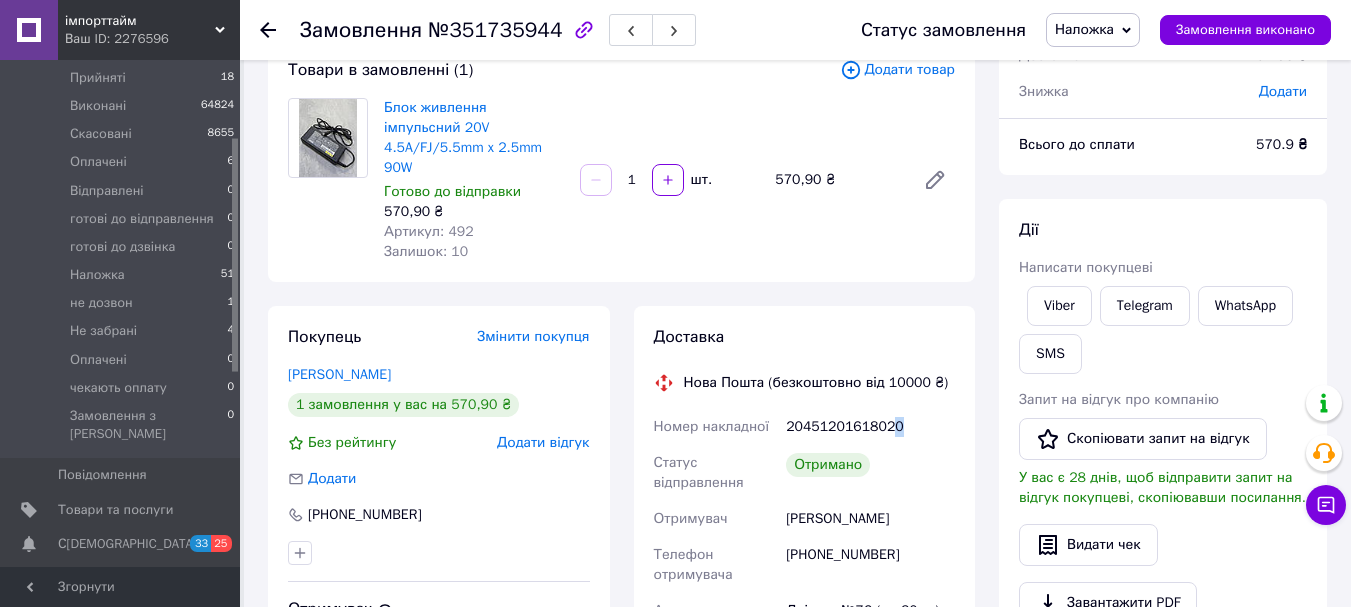 drag, startPoint x: 932, startPoint y: 411, endPoint x: 882, endPoint y: 414, distance: 50.08992 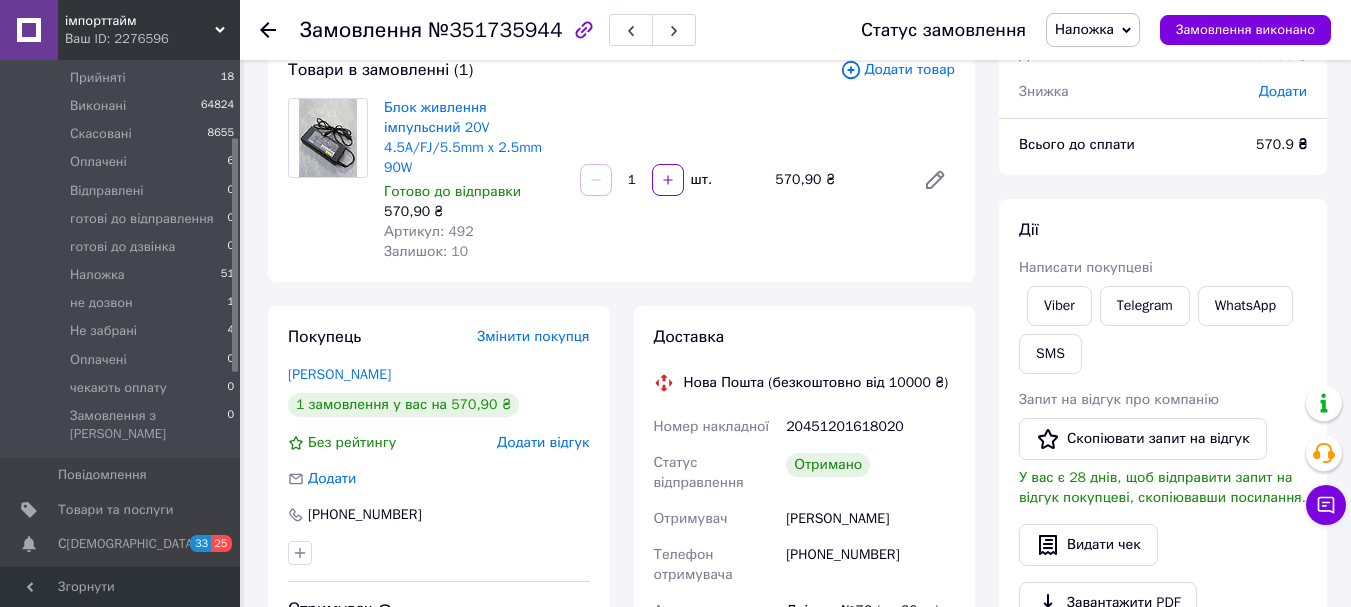 click on "Додати відгук" at bounding box center (543, 442) 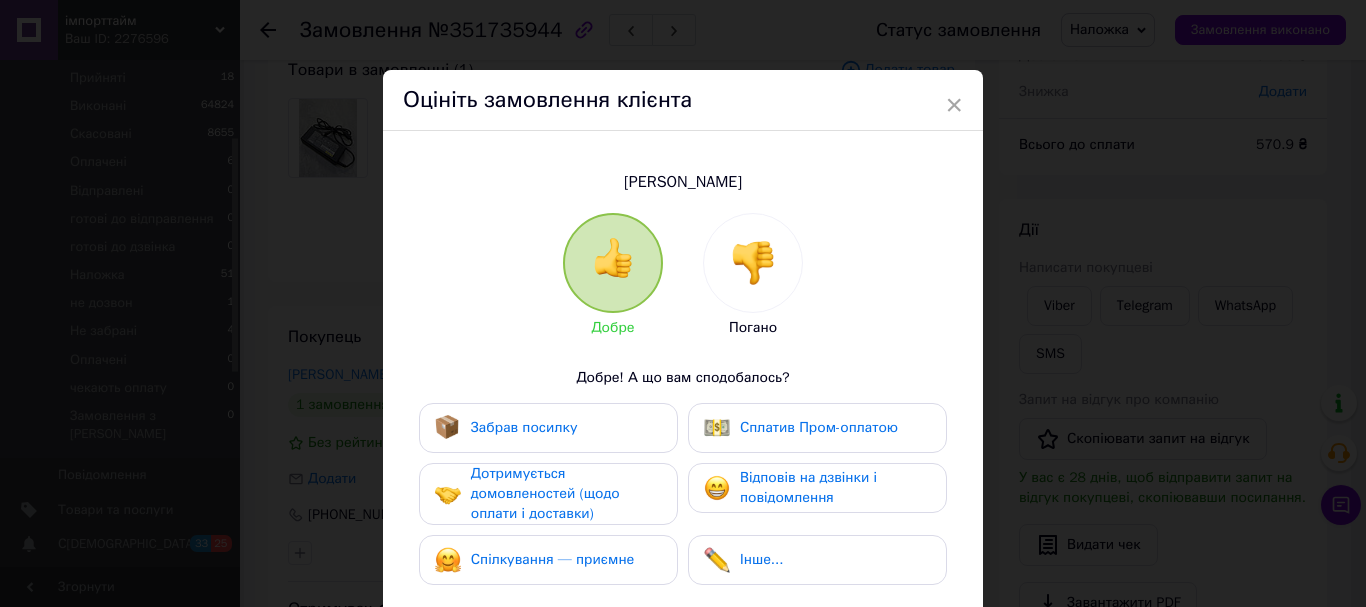 drag, startPoint x: 944, startPoint y: 99, endPoint x: 923, endPoint y: 129, distance: 36.619667 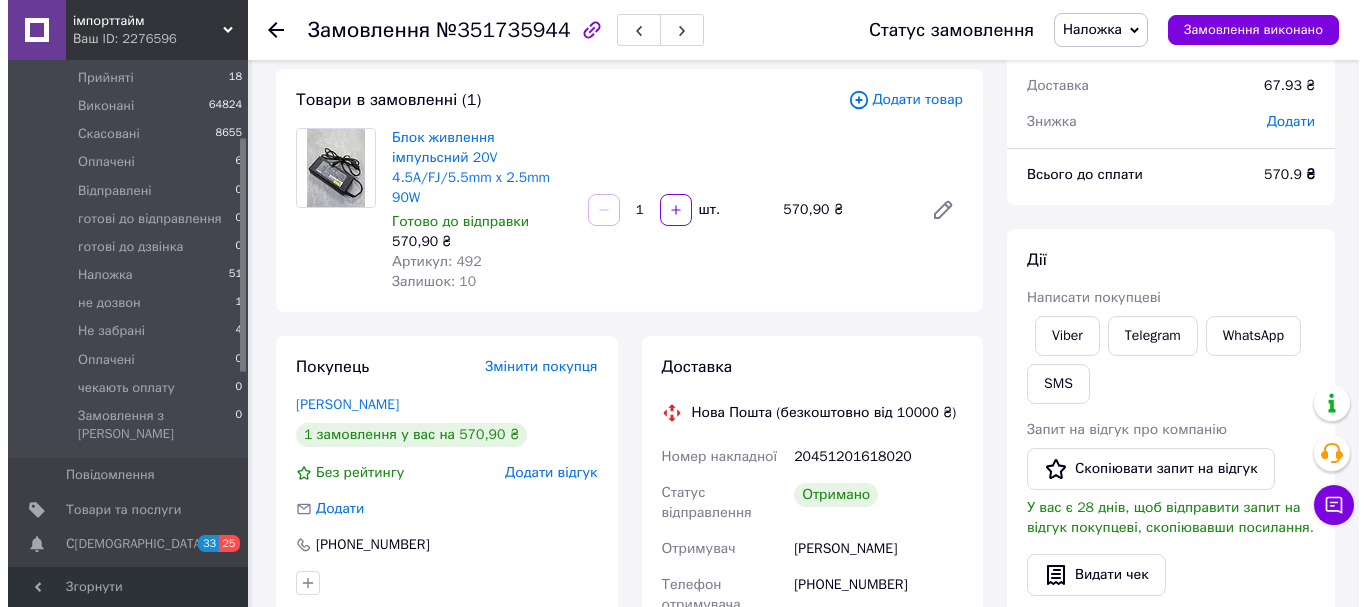 scroll, scrollTop: 167, scrollLeft: 0, axis: vertical 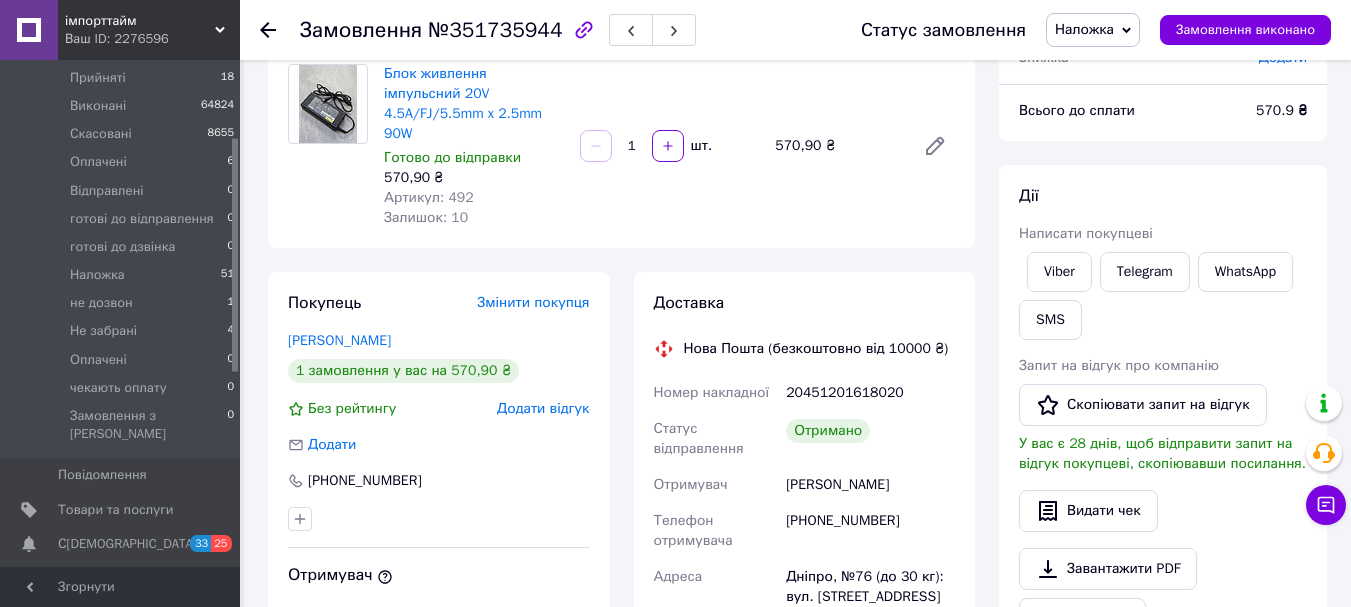 click on "Додати відгук" at bounding box center [543, 408] 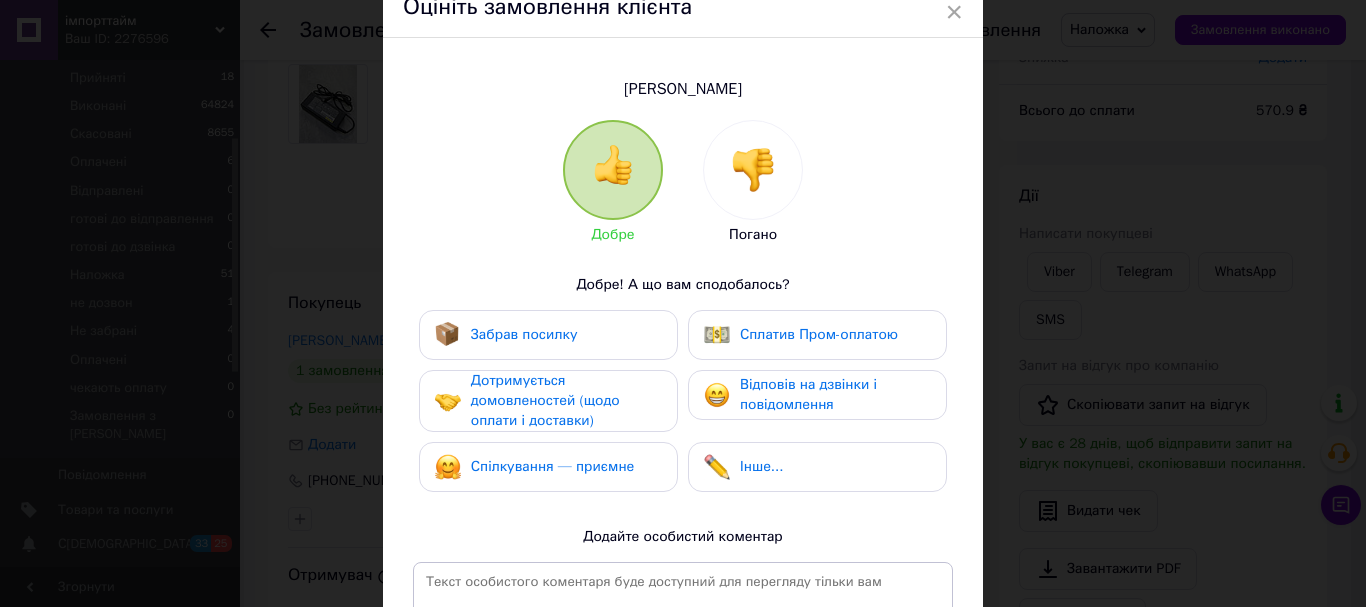 scroll, scrollTop: 100, scrollLeft: 0, axis: vertical 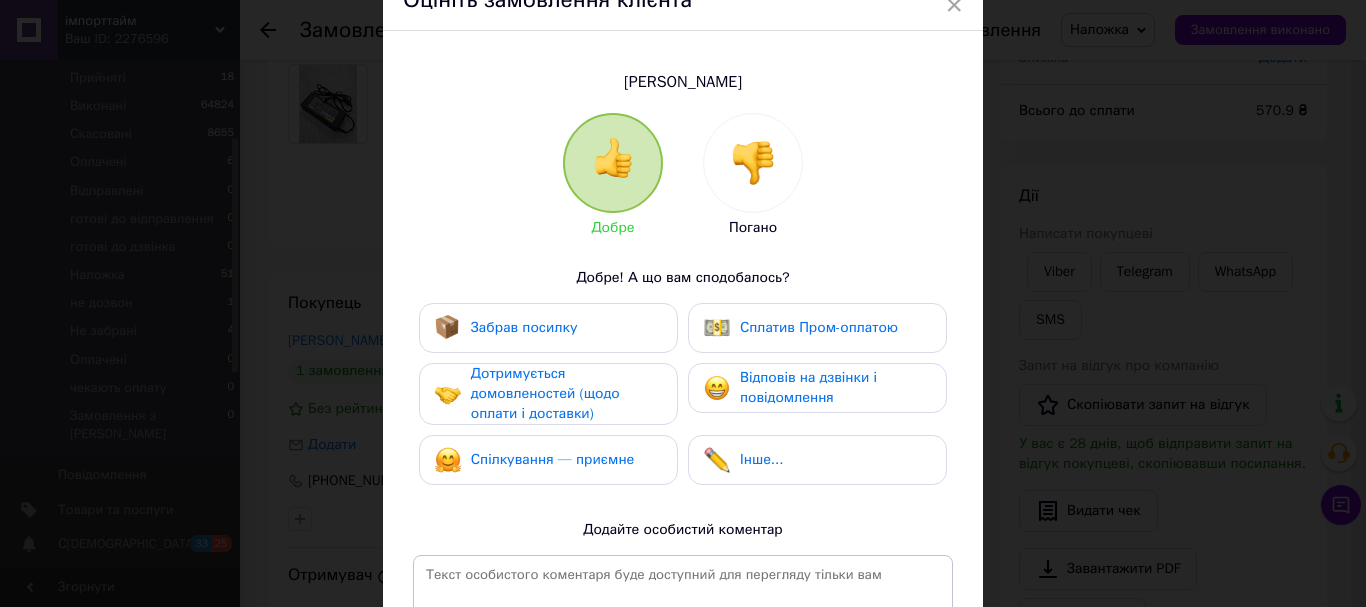 click at bounding box center (753, 163) 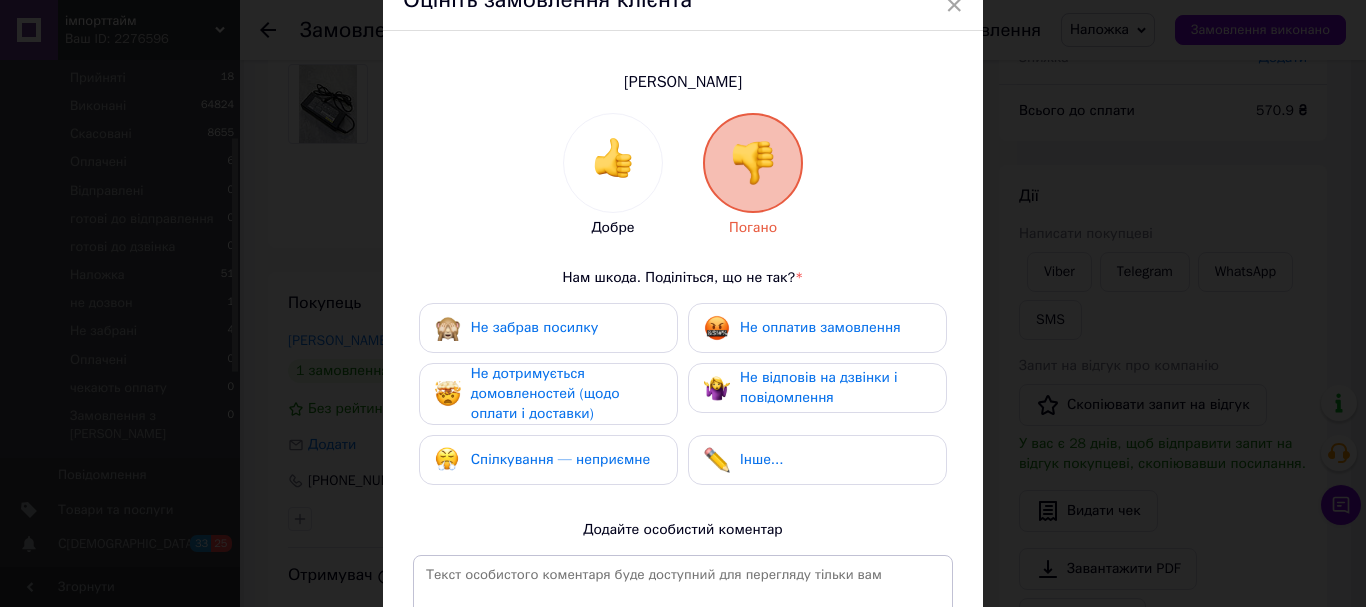 click at bounding box center [753, 163] 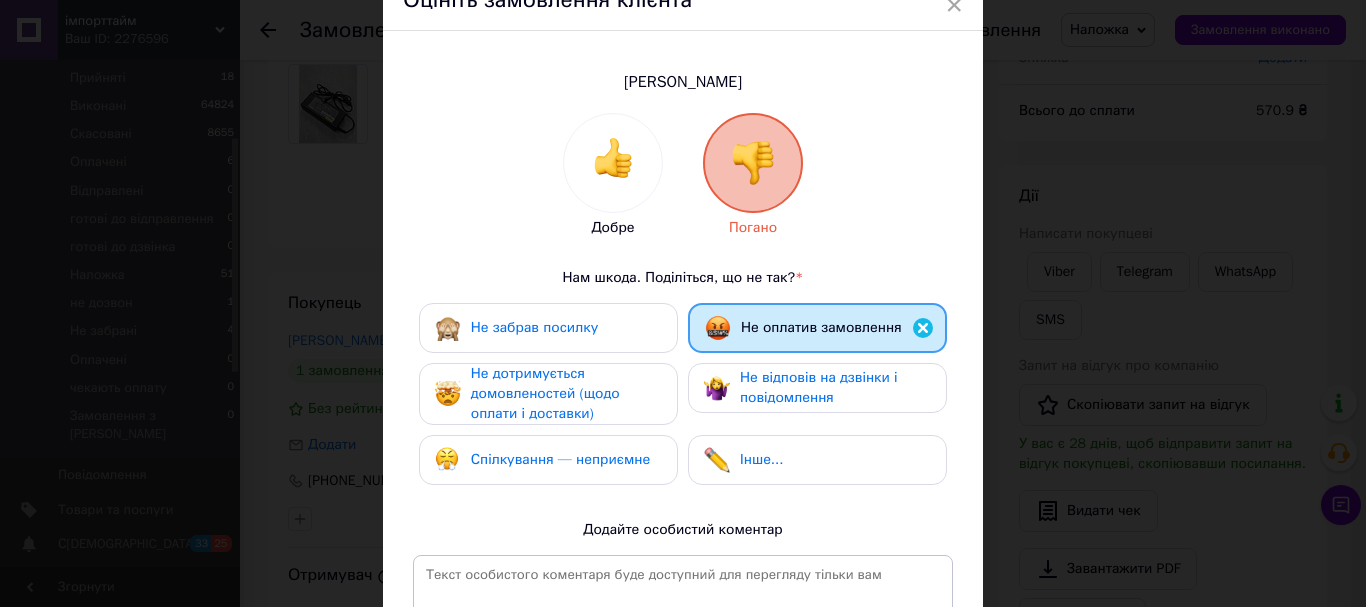 click at bounding box center [923, 328] 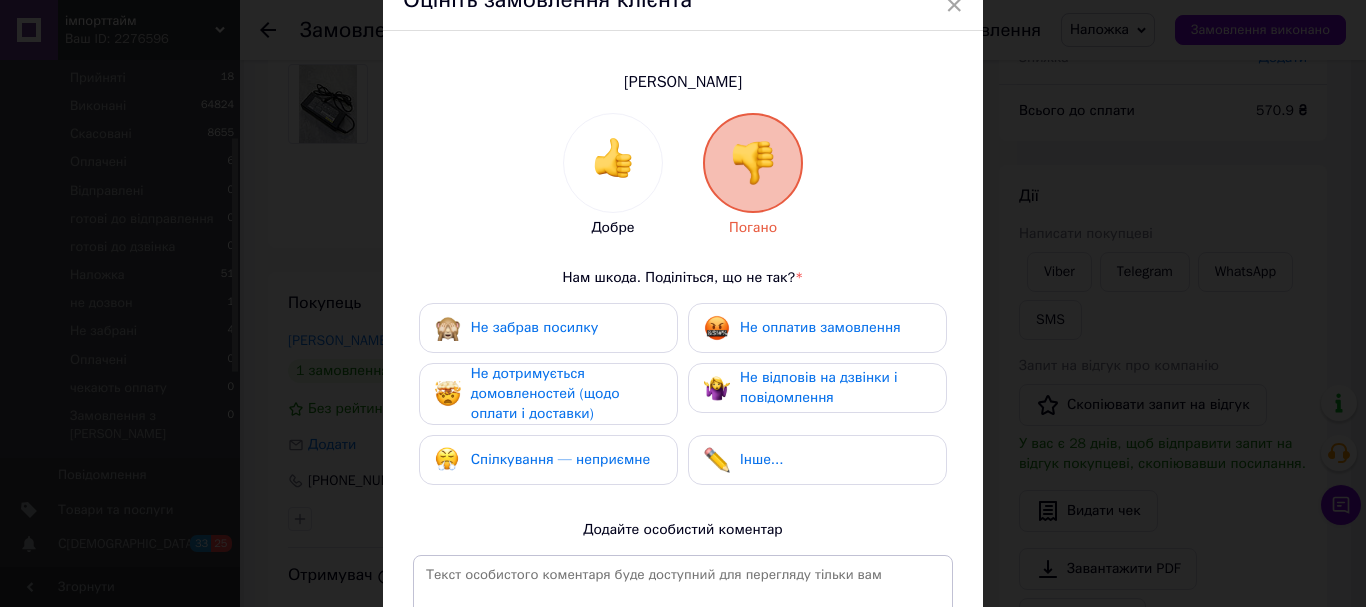 click on "Спілкування — неприємне" at bounding box center (560, 459) 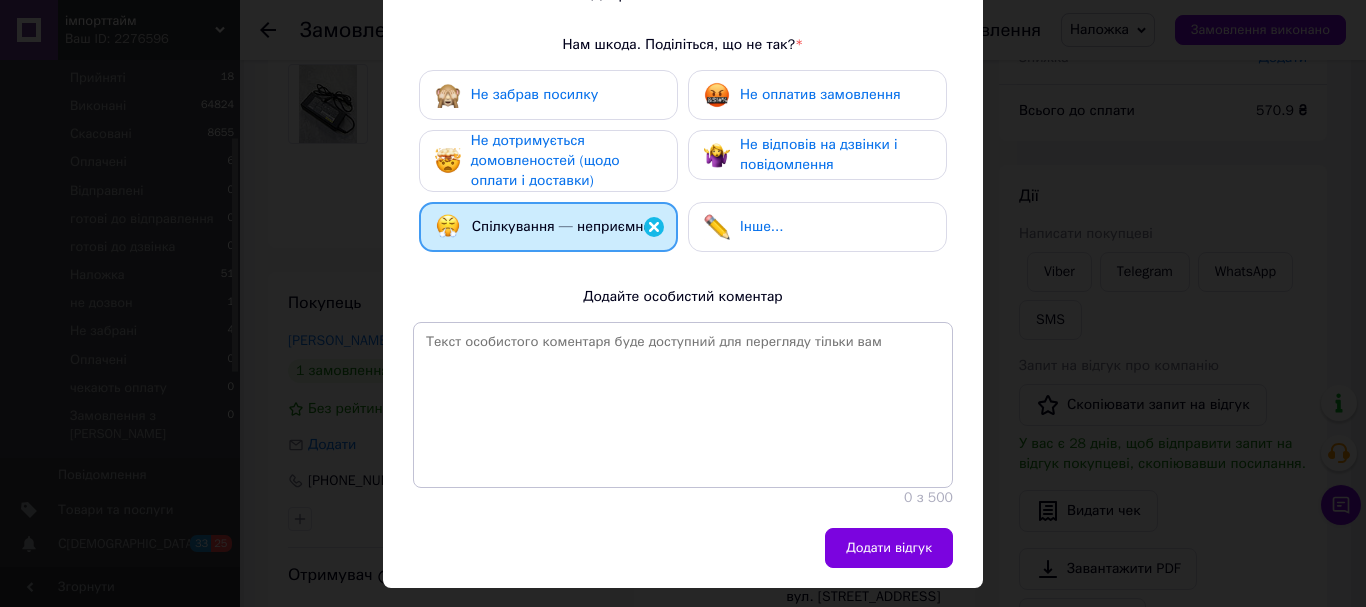 scroll, scrollTop: 367, scrollLeft: 0, axis: vertical 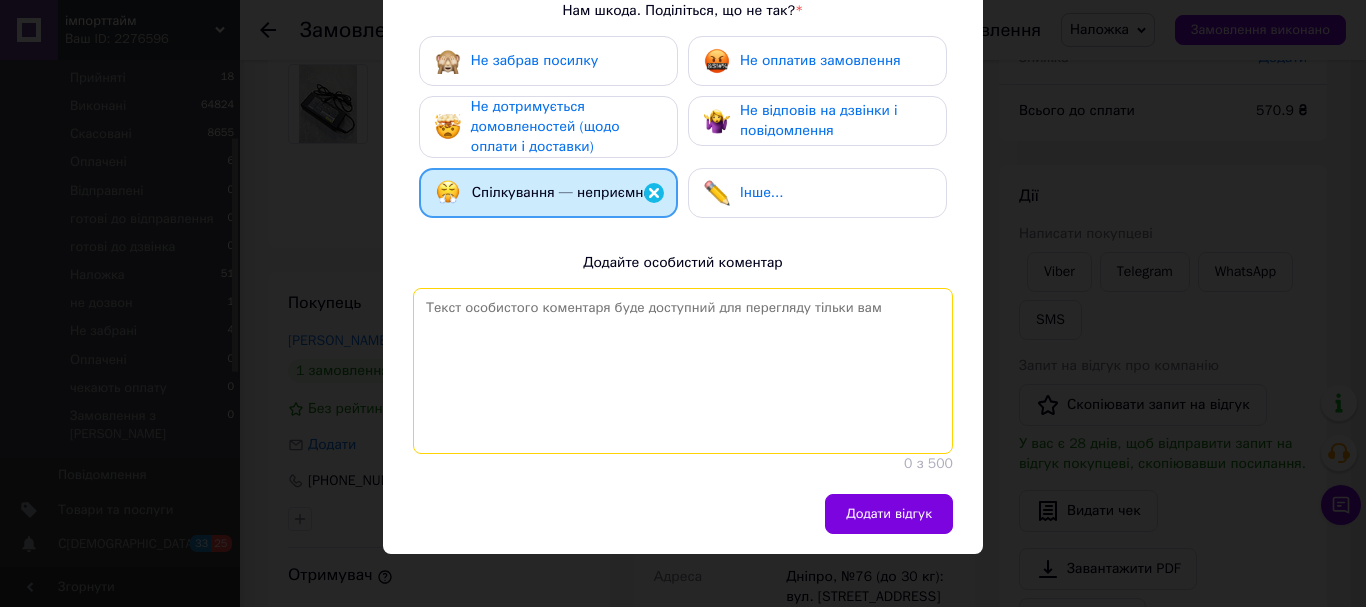 click at bounding box center (683, 371) 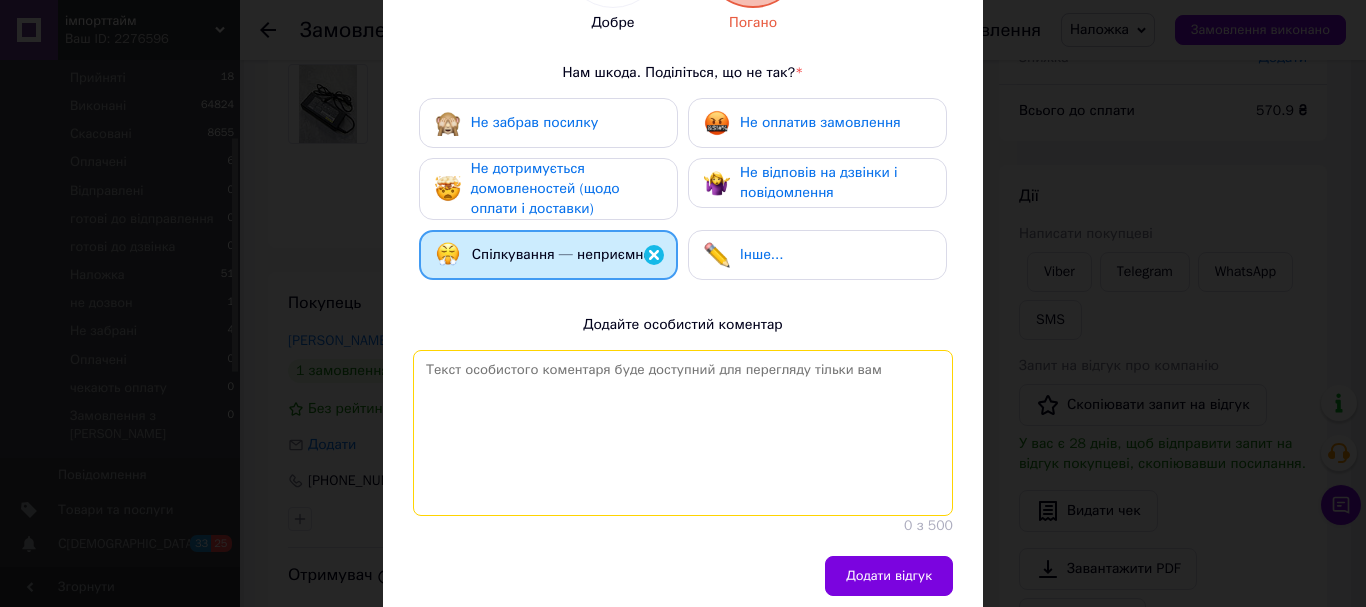 scroll, scrollTop: 300, scrollLeft: 0, axis: vertical 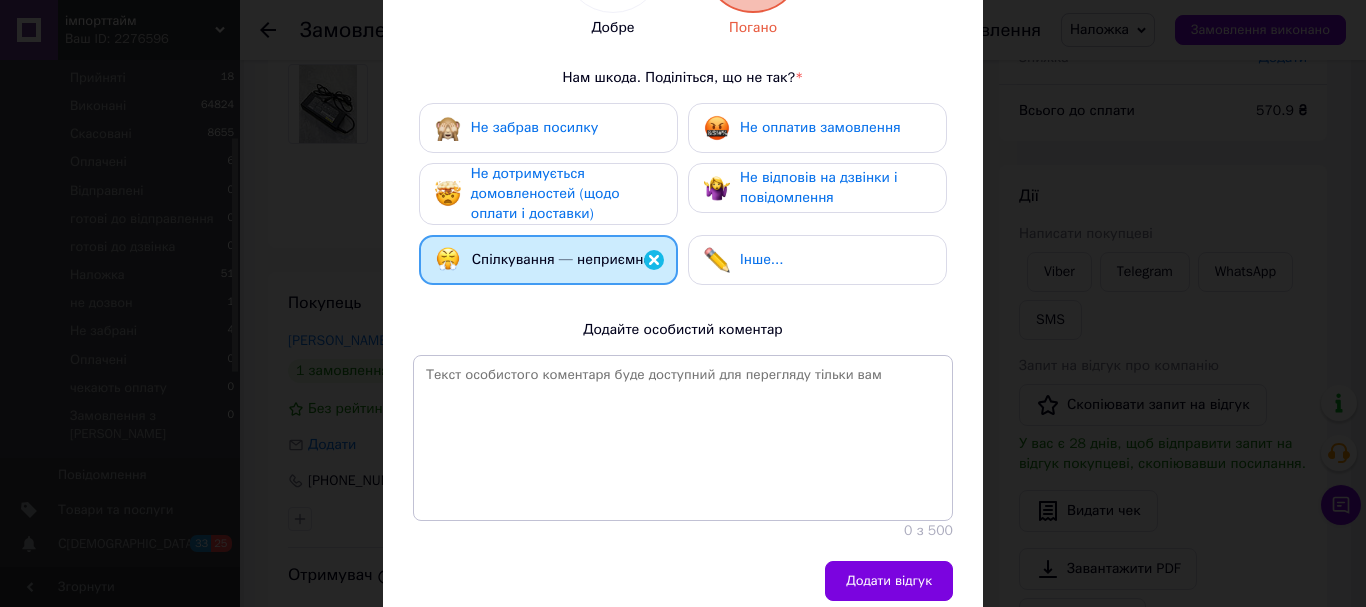 click on "Не дотримується домовленостей (щодо оплати і доставки)" at bounding box center [545, 193] 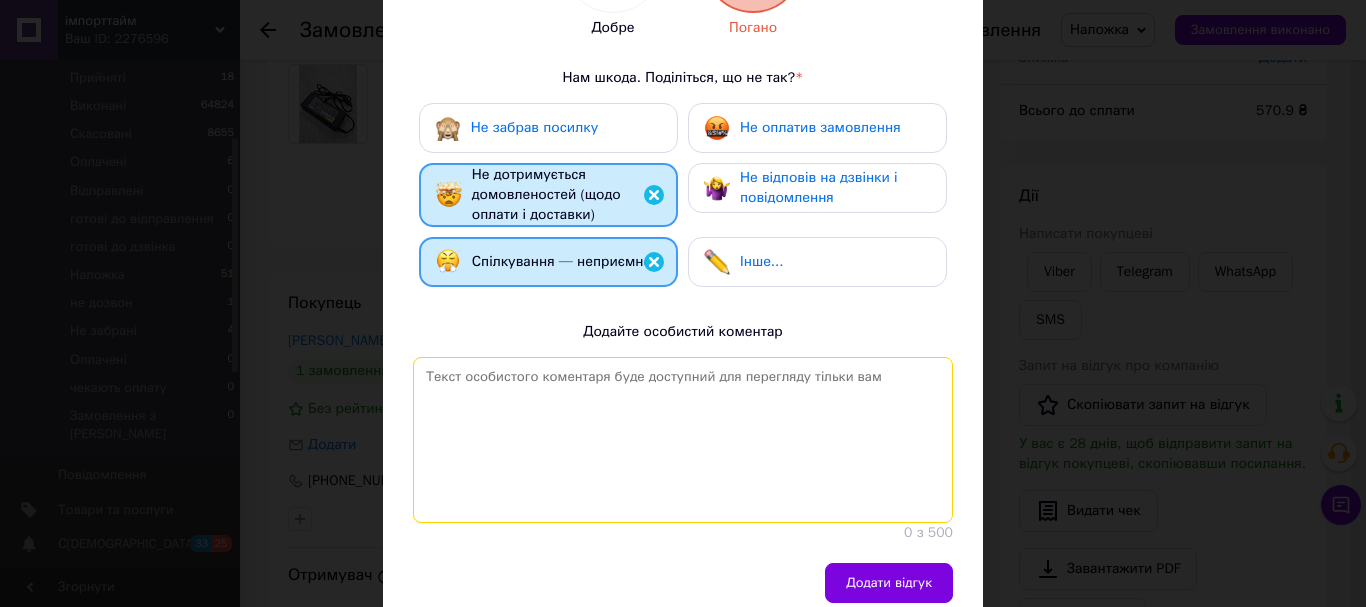drag, startPoint x: 578, startPoint y: 438, endPoint x: 927, endPoint y: 438, distance: 349 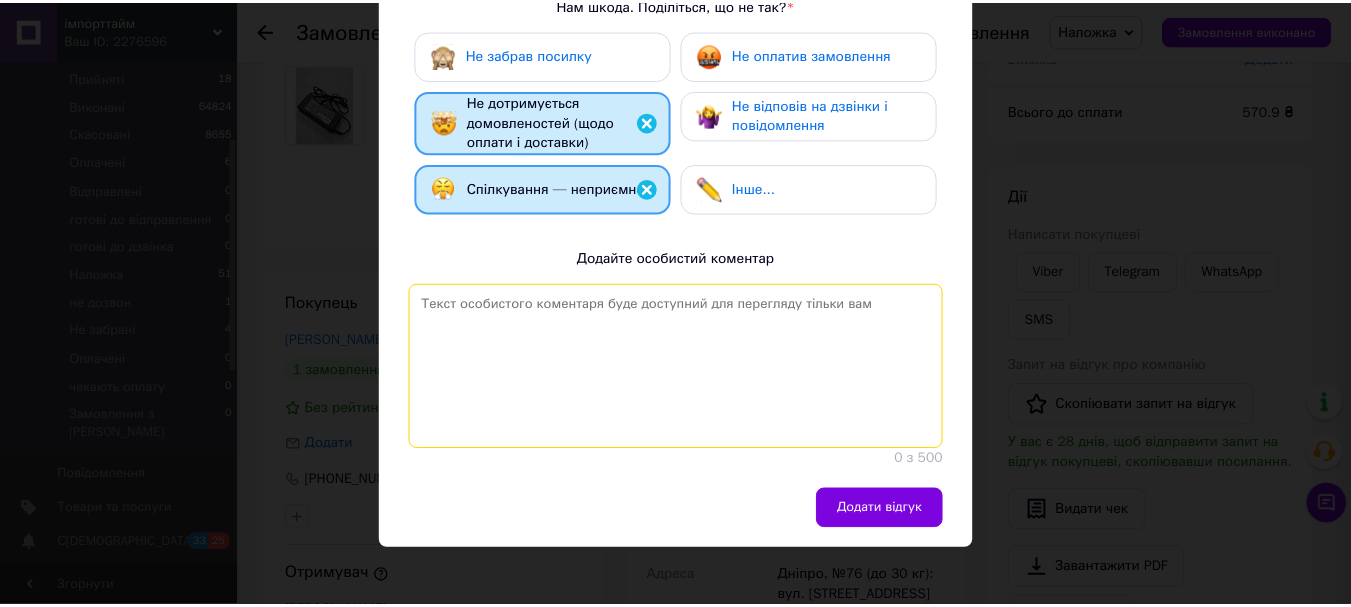 scroll, scrollTop: 378, scrollLeft: 0, axis: vertical 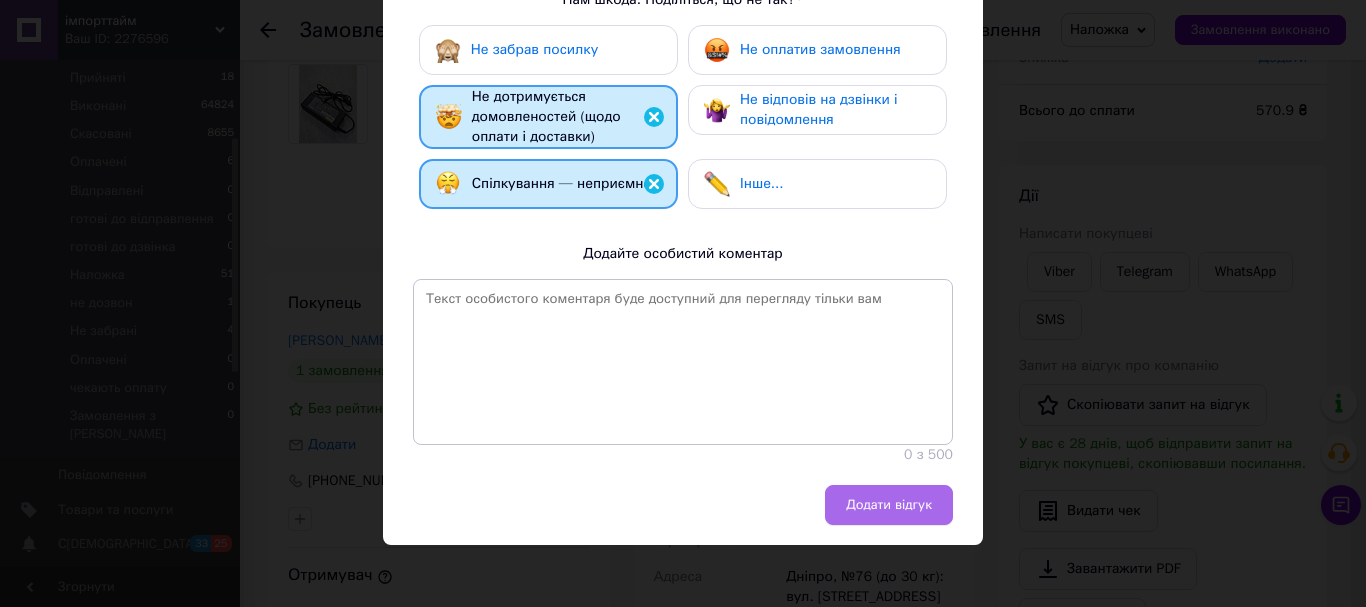 click on "Додати відгук" at bounding box center [889, 505] 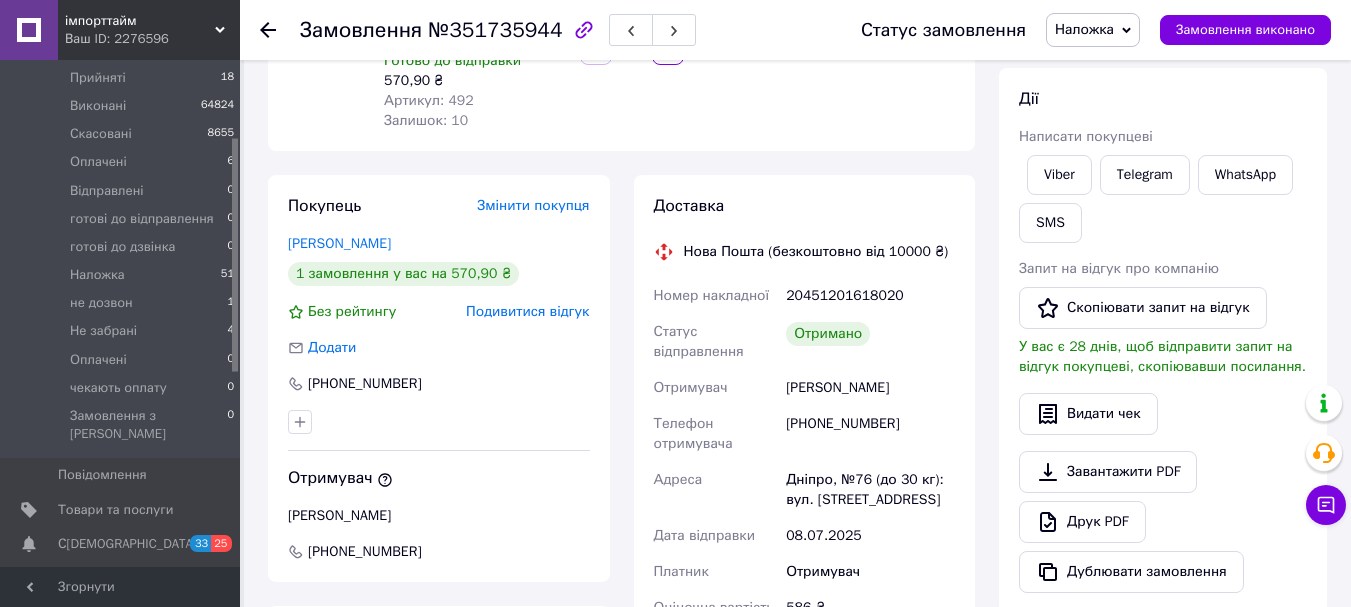 scroll, scrollTop: 267, scrollLeft: 0, axis: vertical 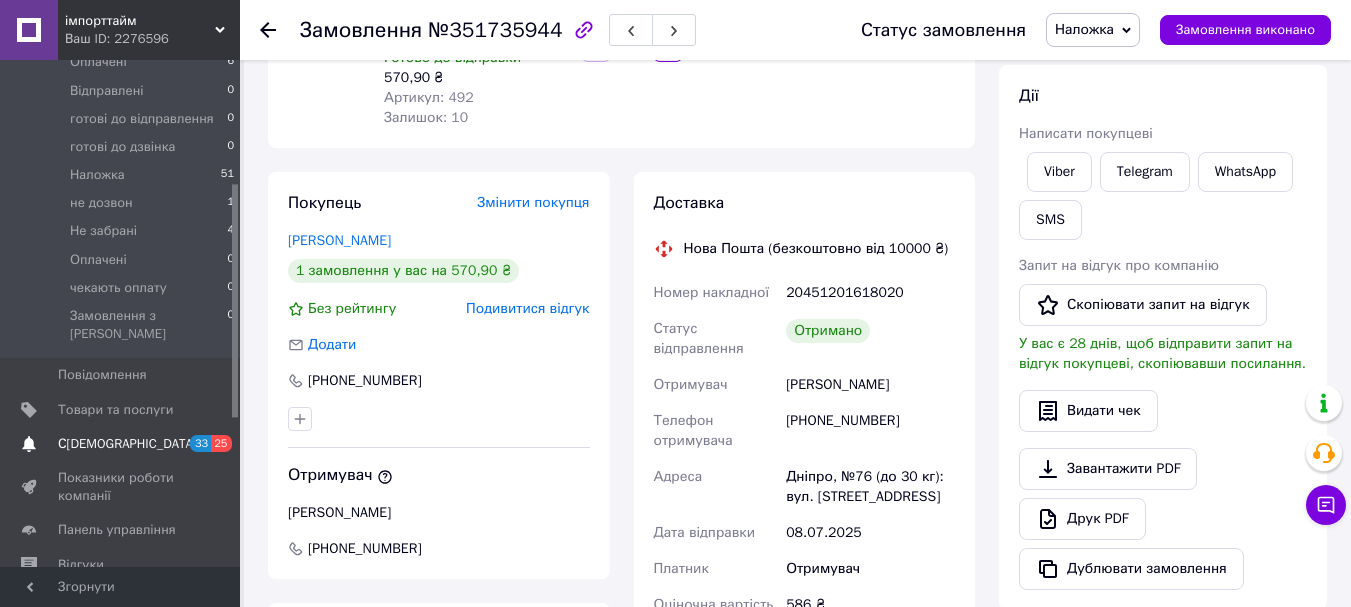 click on "С[DEMOGRAPHIC_DATA]" at bounding box center (127, 444) 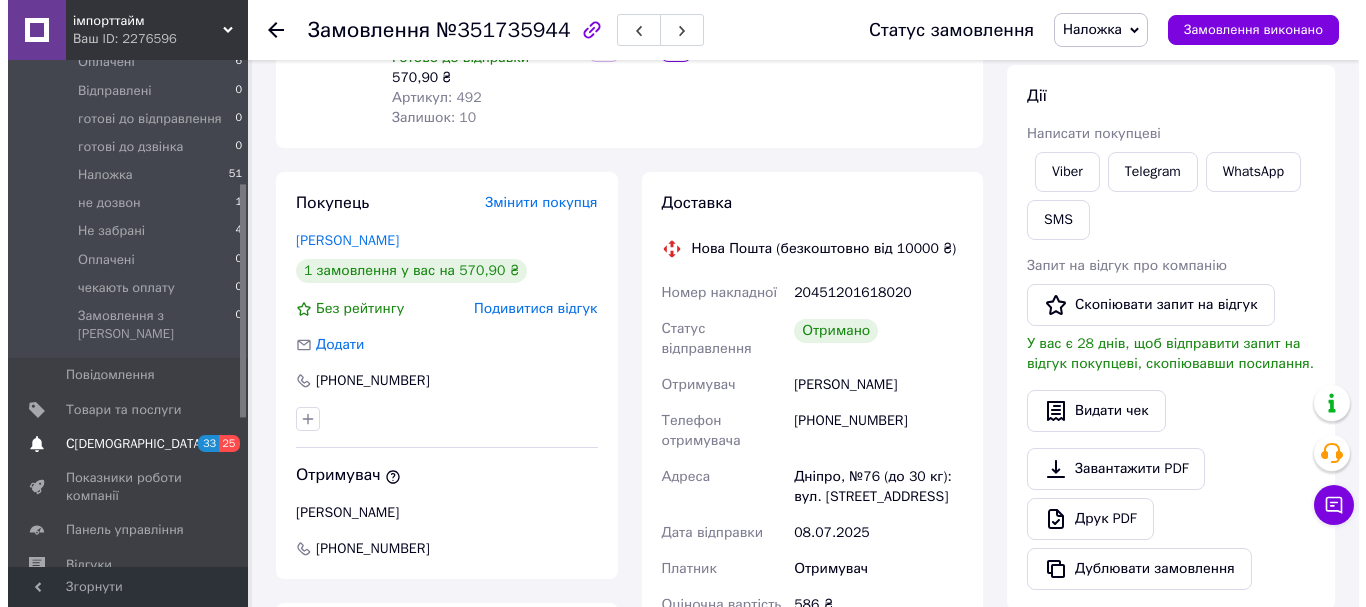 scroll, scrollTop: 0, scrollLeft: 0, axis: both 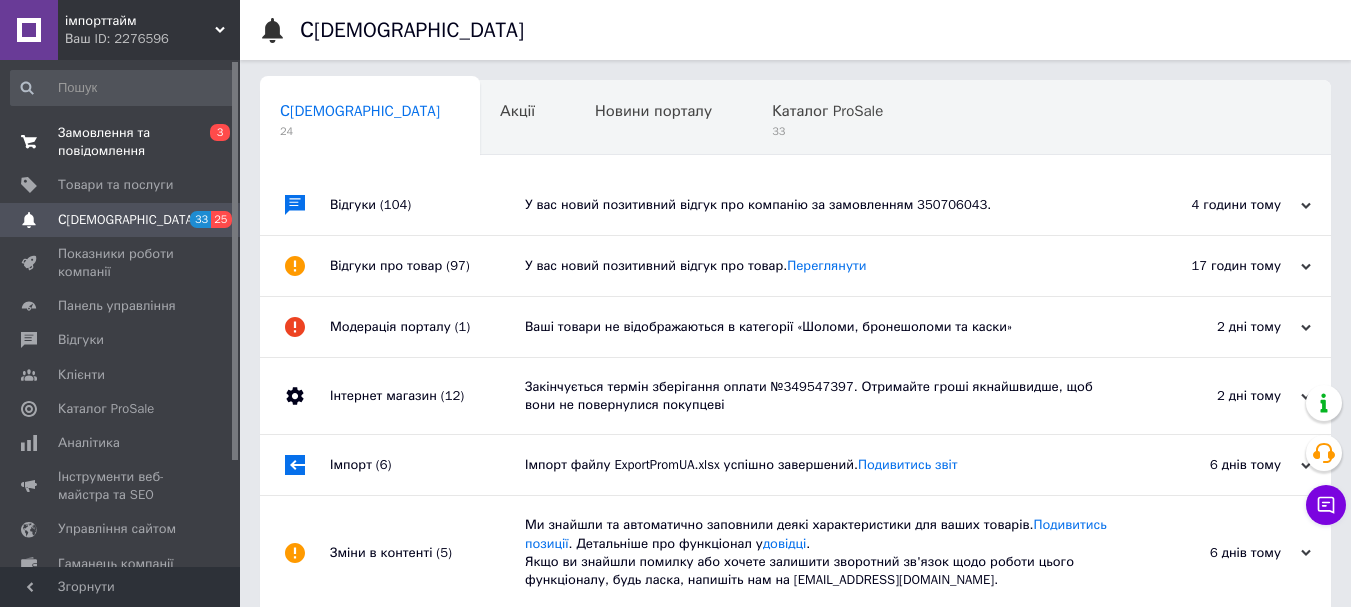 click on "Замовлення та повідомлення" at bounding box center [121, 142] 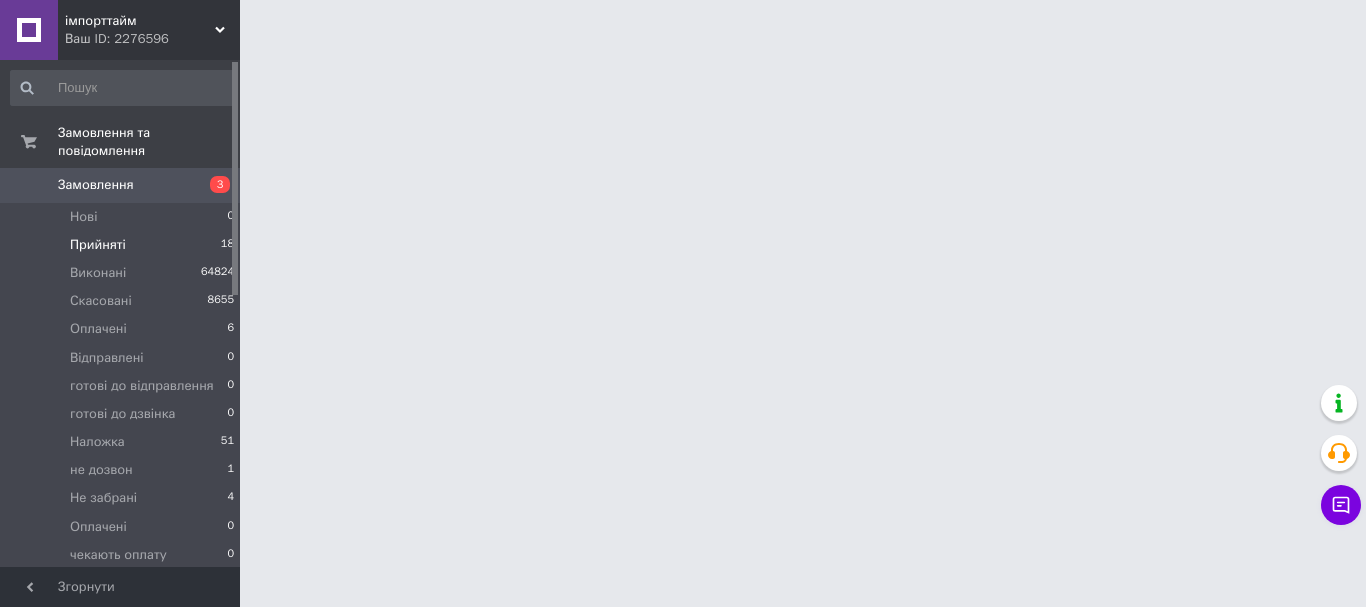 click on "Прийняті" at bounding box center [98, 245] 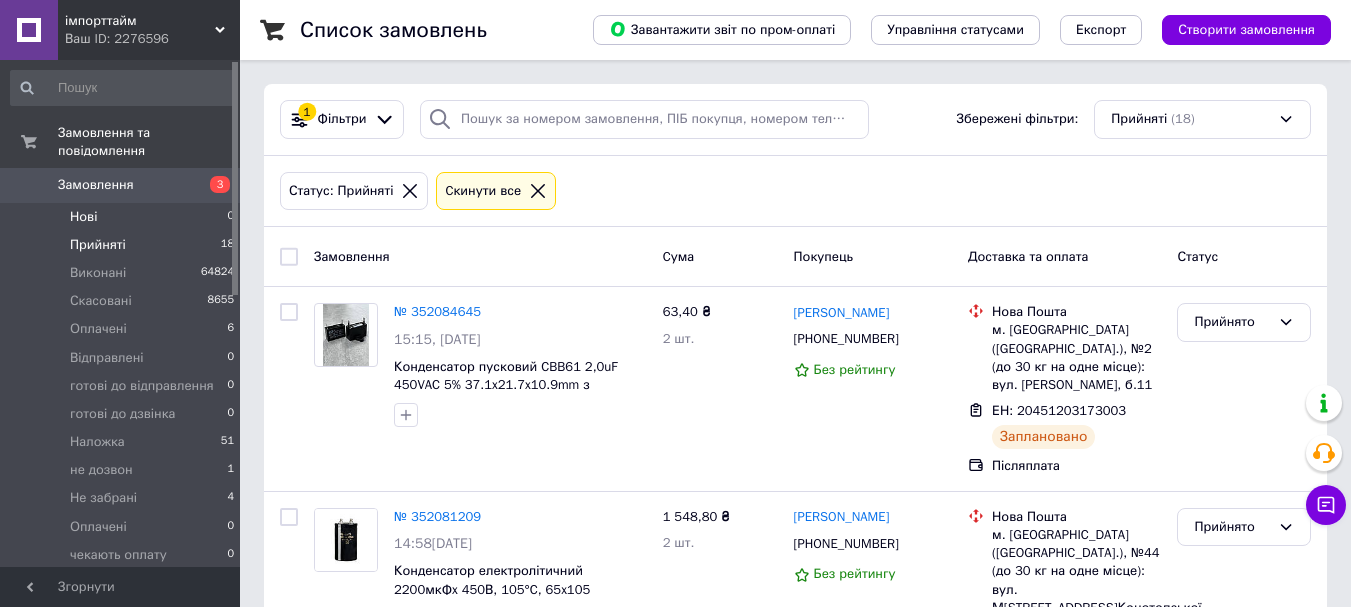 click on "Нові" at bounding box center [83, 217] 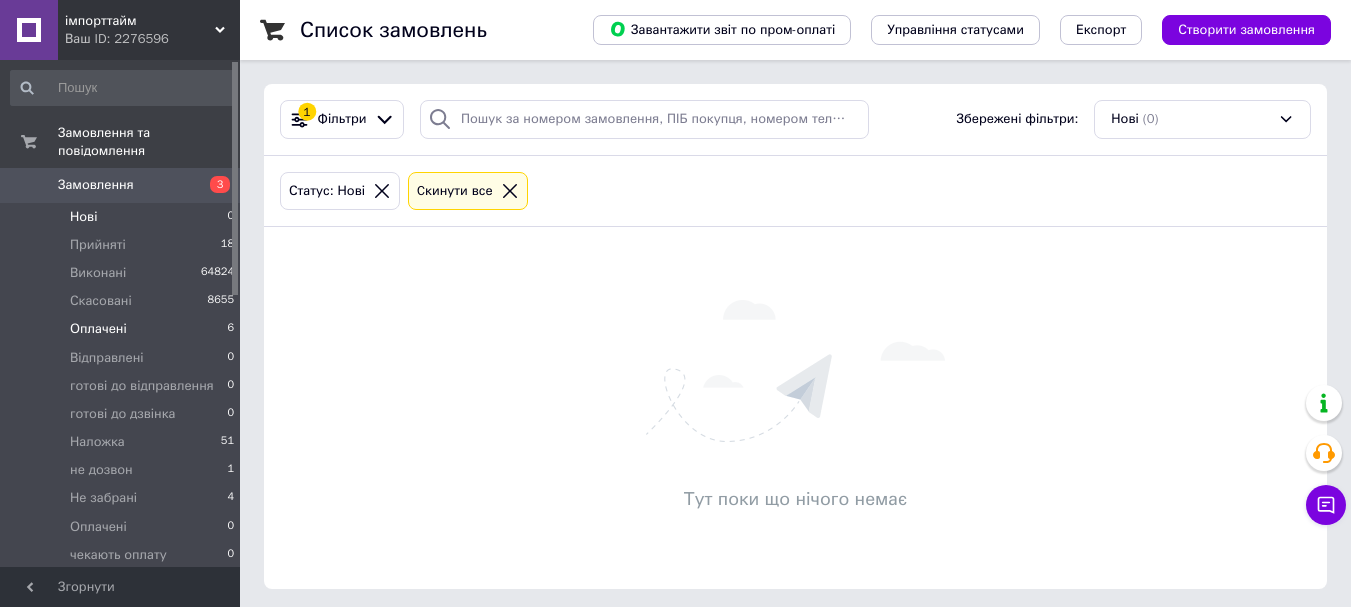 click on "Оплачені" at bounding box center (98, 329) 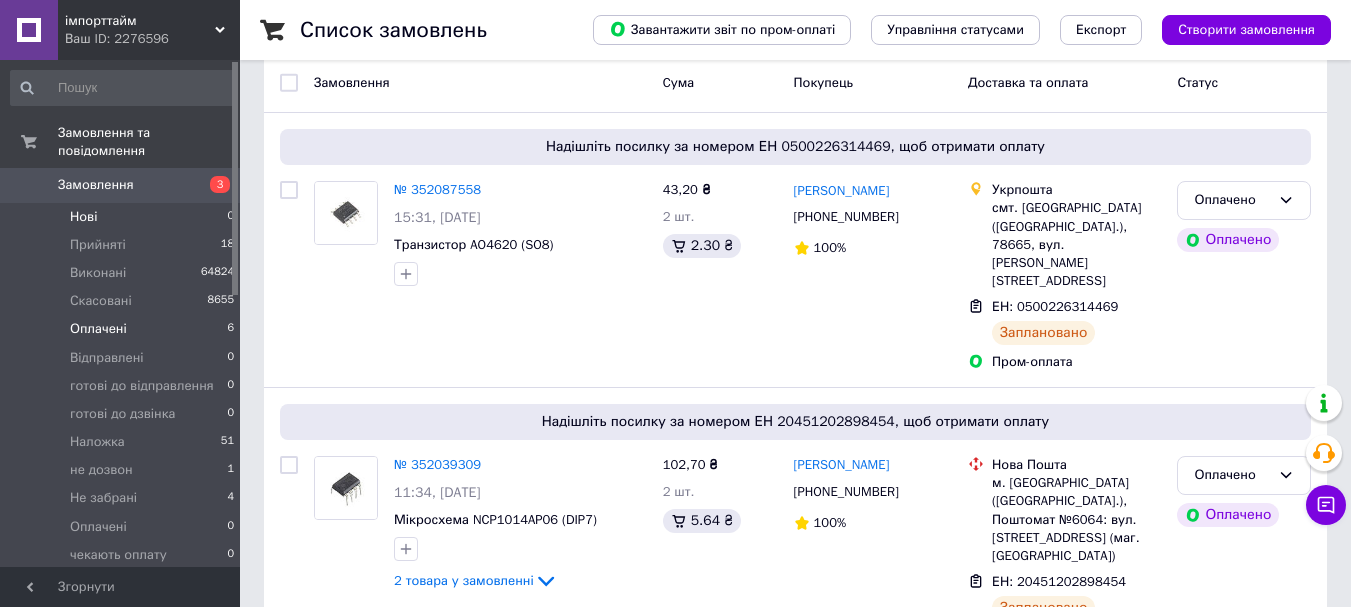 scroll, scrollTop: 167, scrollLeft: 0, axis: vertical 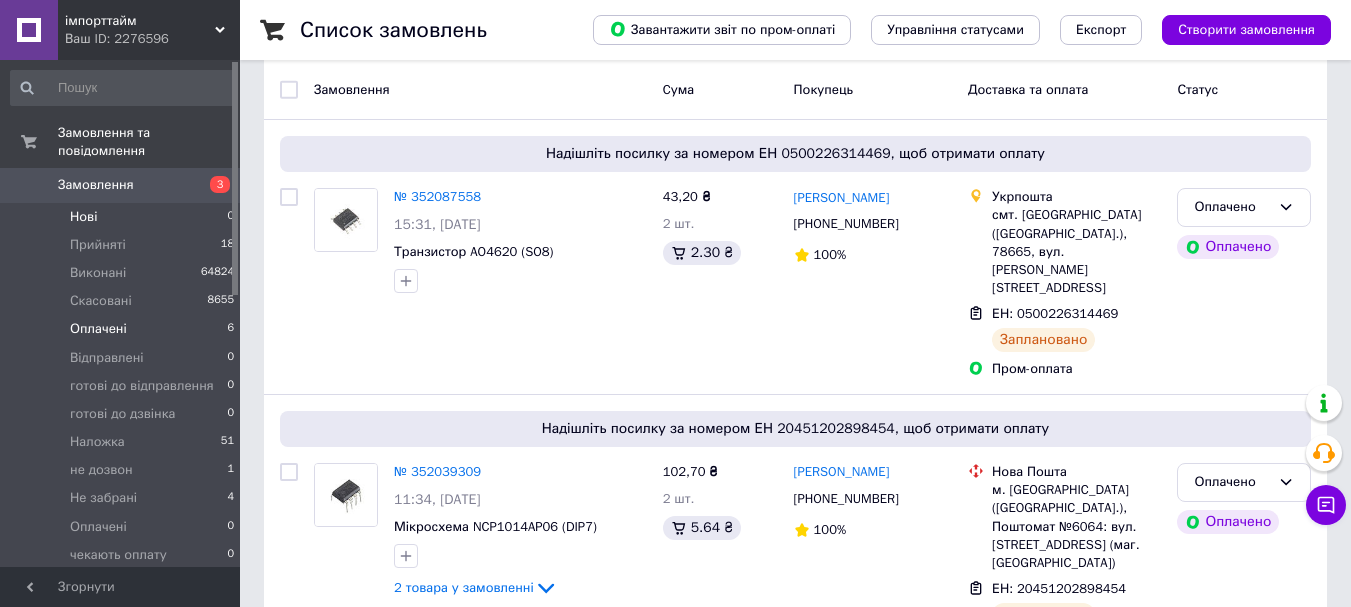 click on "Нові" at bounding box center (83, 217) 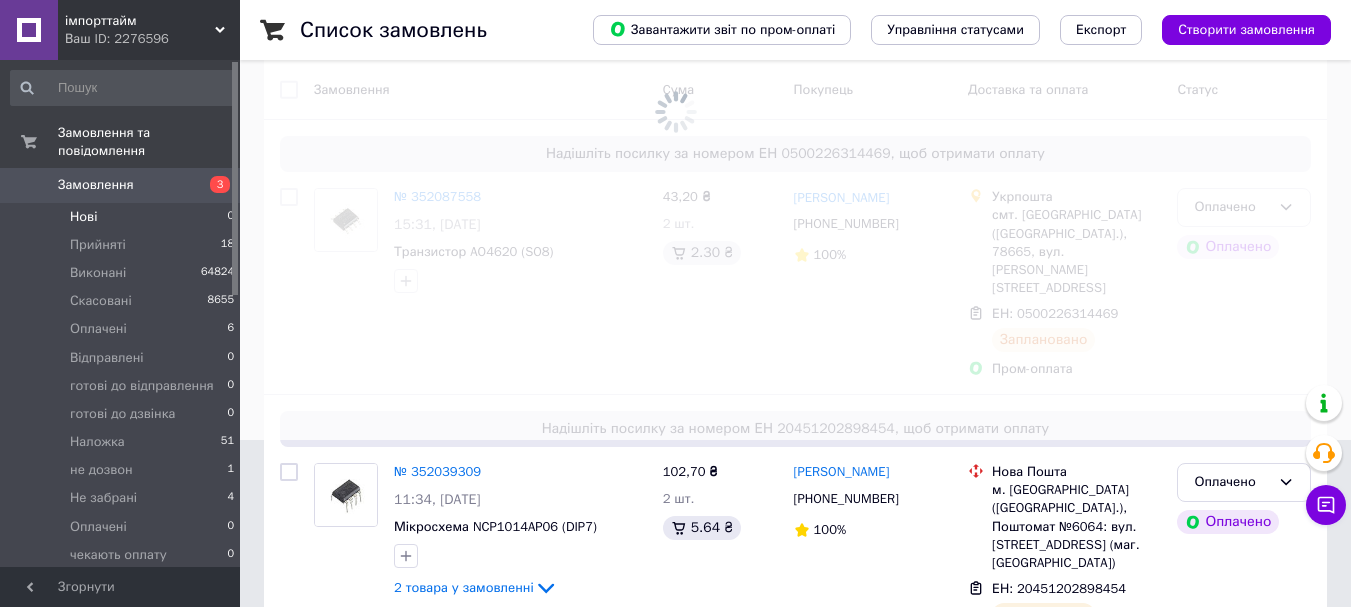 scroll, scrollTop: 0, scrollLeft: 0, axis: both 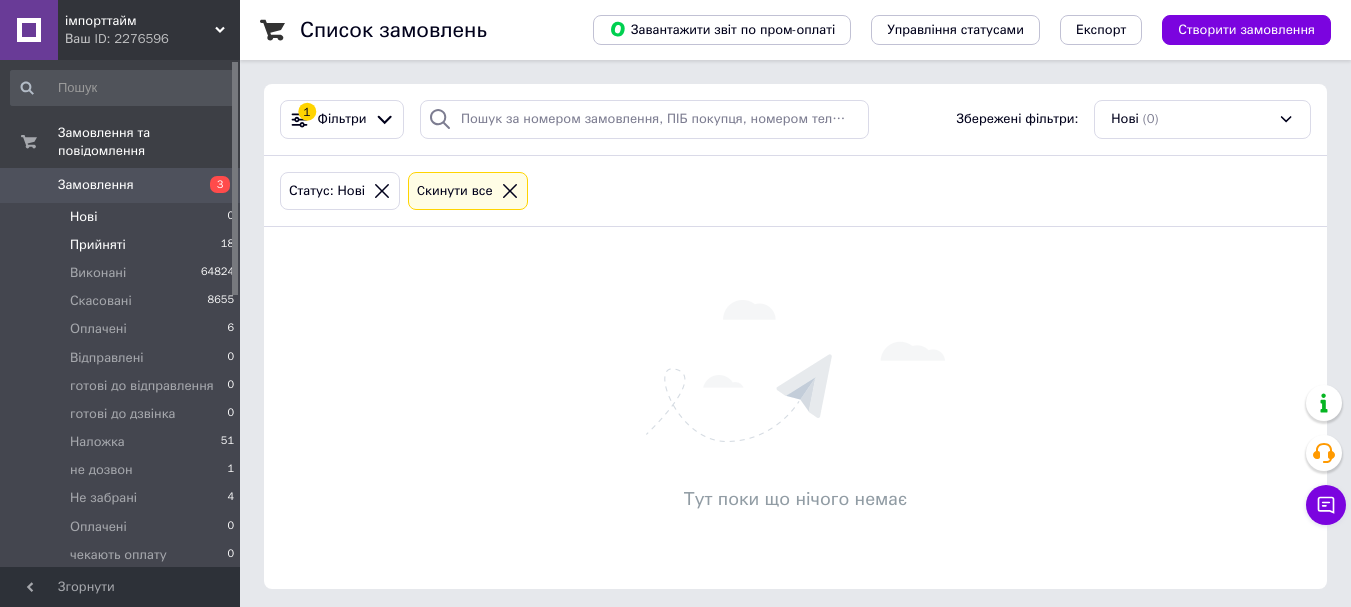 click on "Прийняті 18" at bounding box center [123, 245] 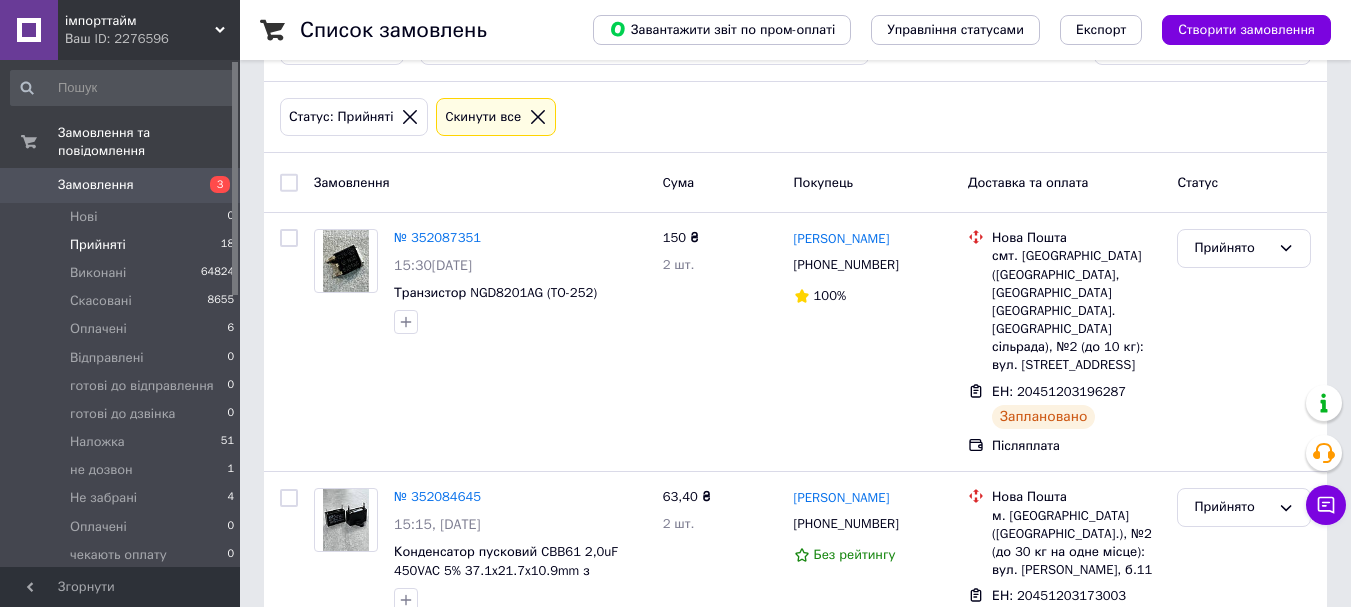 scroll, scrollTop: 67, scrollLeft: 0, axis: vertical 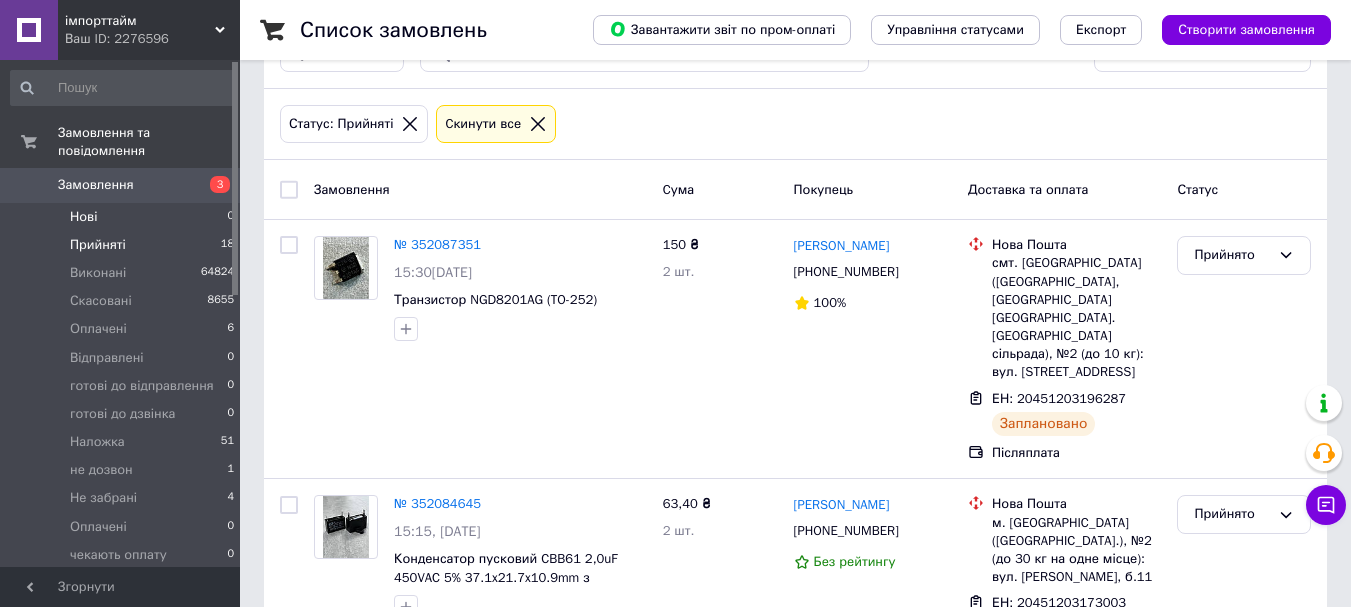 click on "Нові" at bounding box center (83, 217) 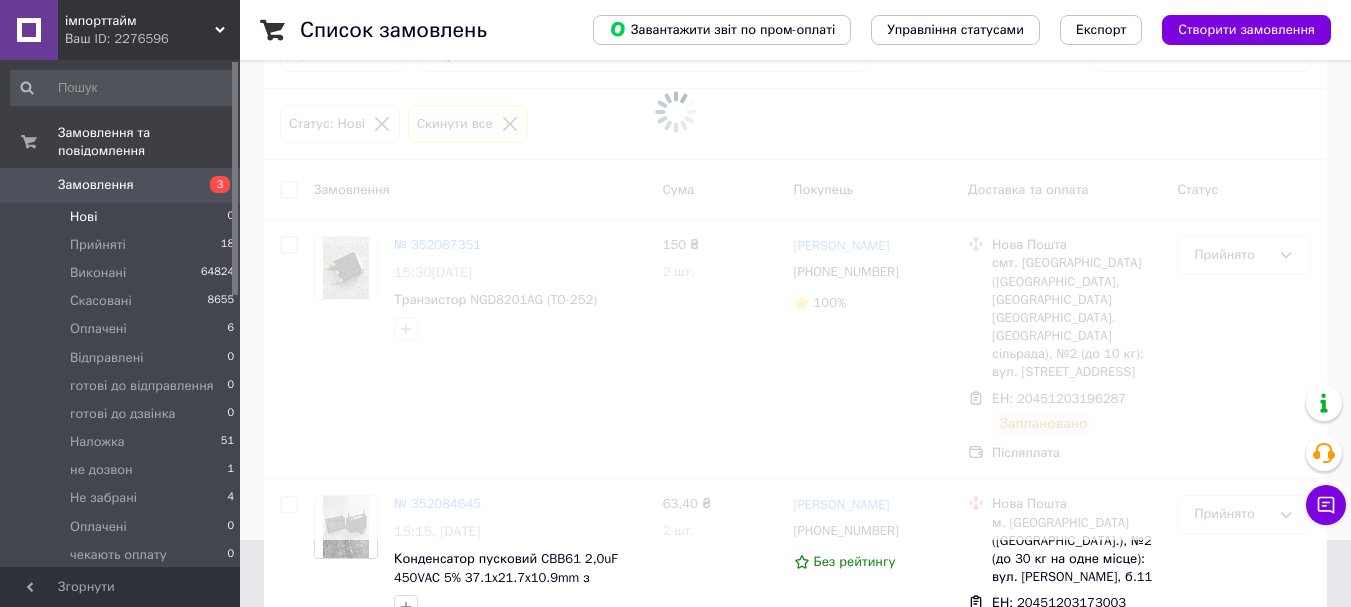 scroll, scrollTop: 0, scrollLeft: 0, axis: both 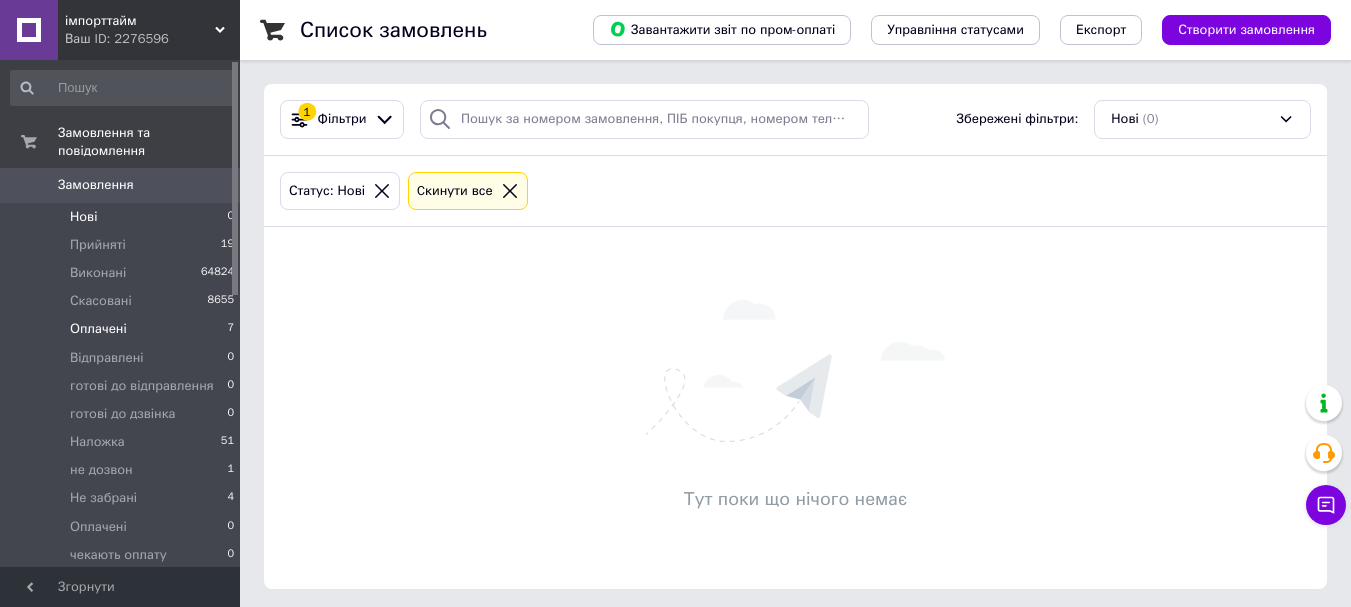 click on "Оплачені" at bounding box center [98, 329] 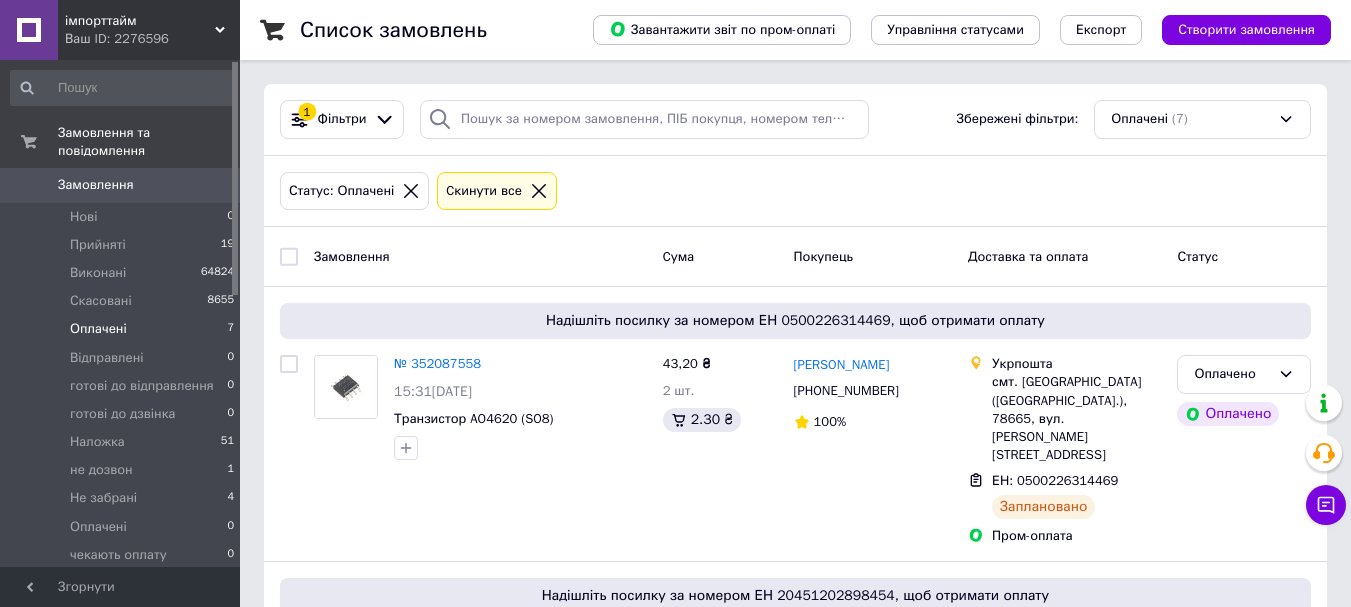 click on "Оплачені" at bounding box center [98, 329] 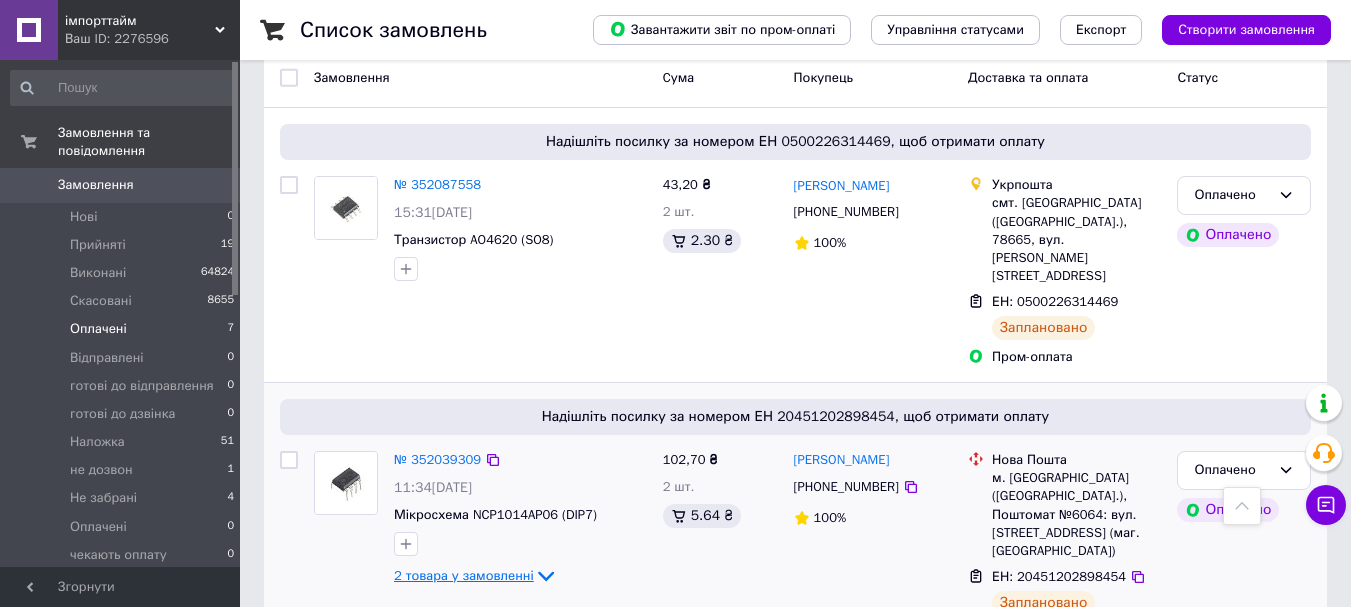 scroll, scrollTop: 0, scrollLeft: 0, axis: both 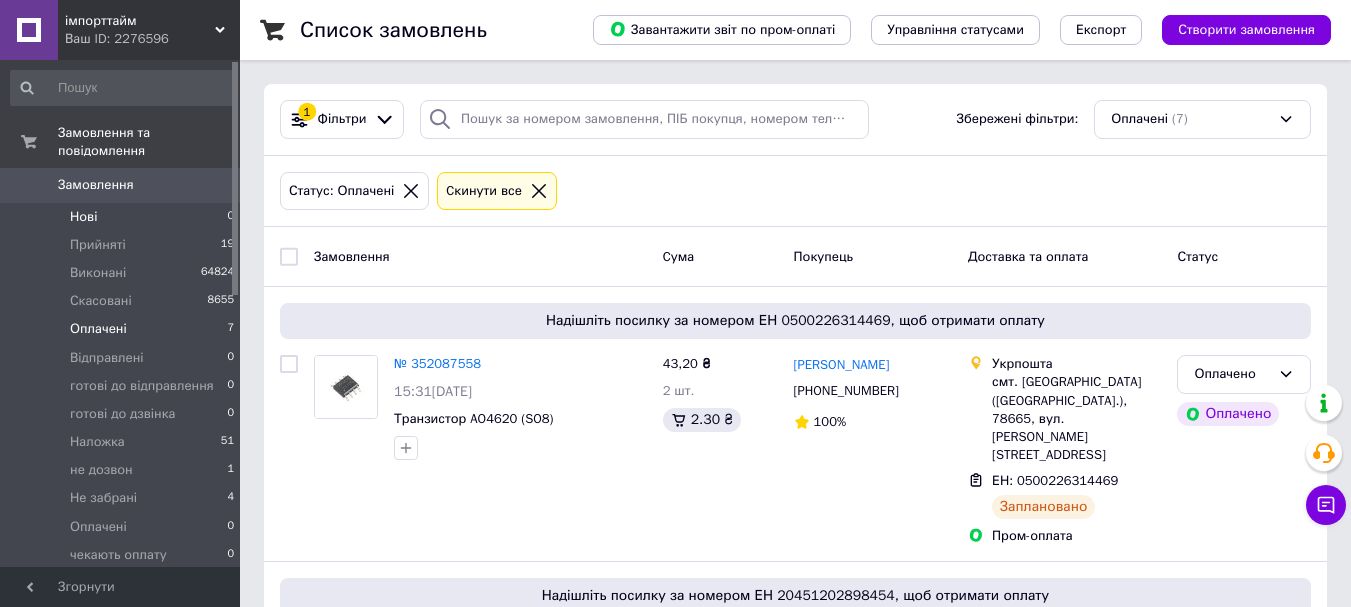 click on "Нові" at bounding box center [83, 217] 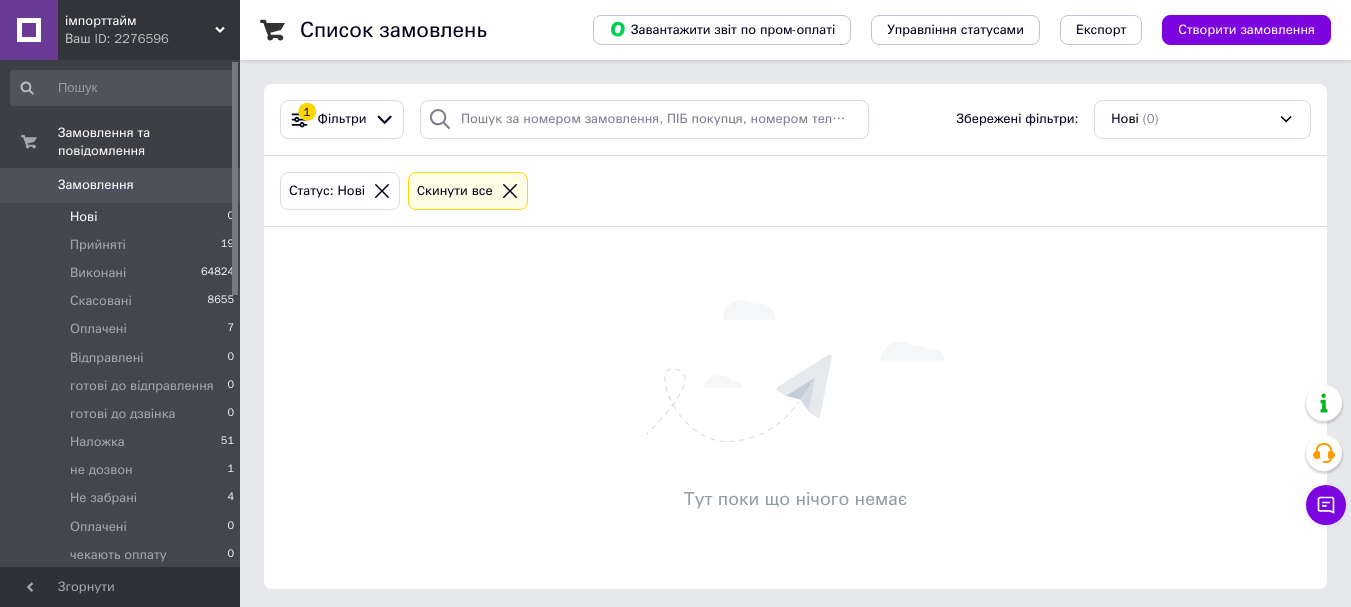 click on "Нові" at bounding box center (83, 217) 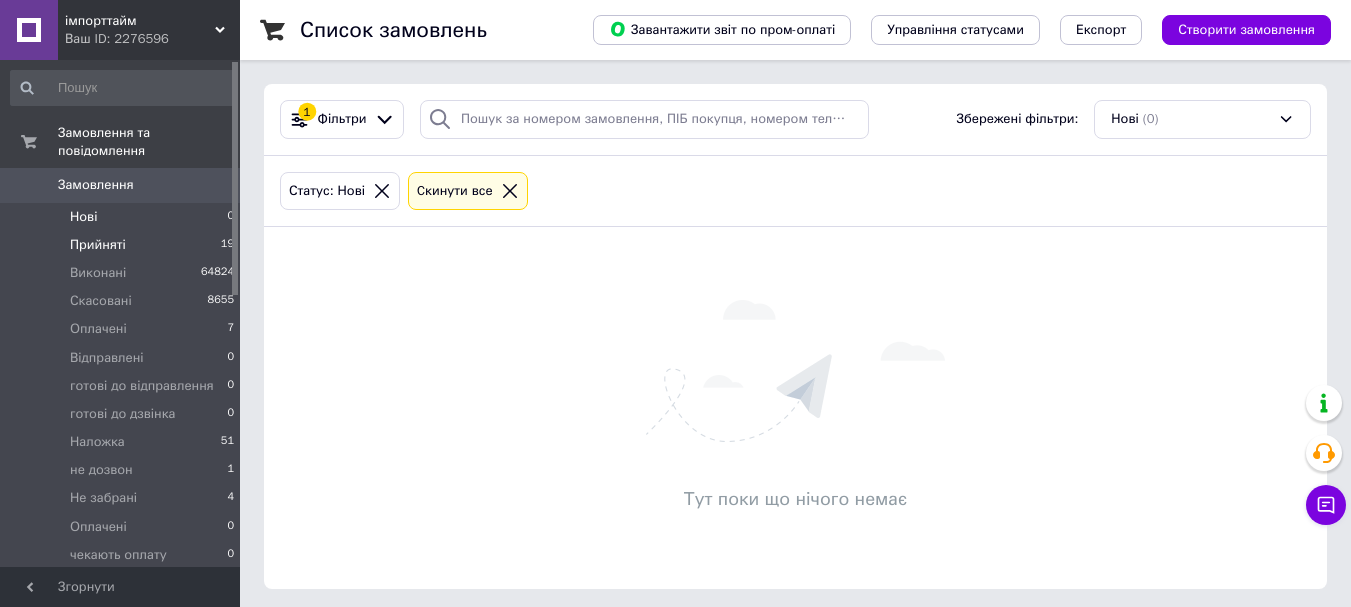 click on "Прийняті 19" at bounding box center [123, 245] 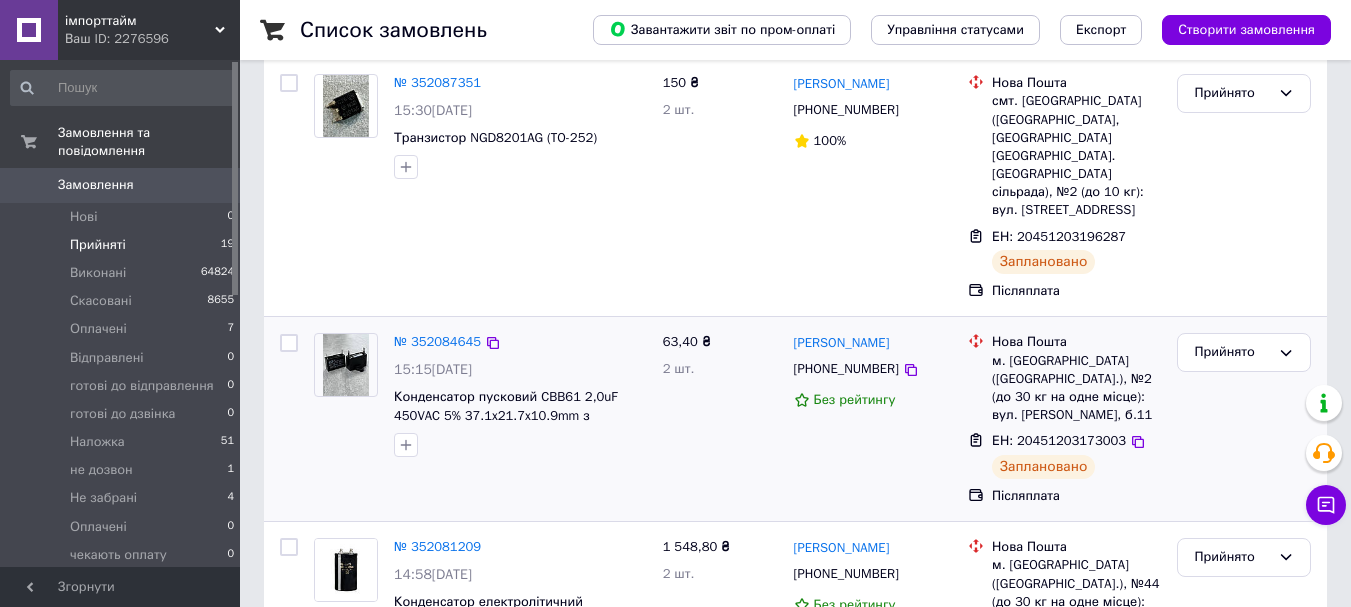 scroll, scrollTop: 233, scrollLeft: 0, axis: vertical 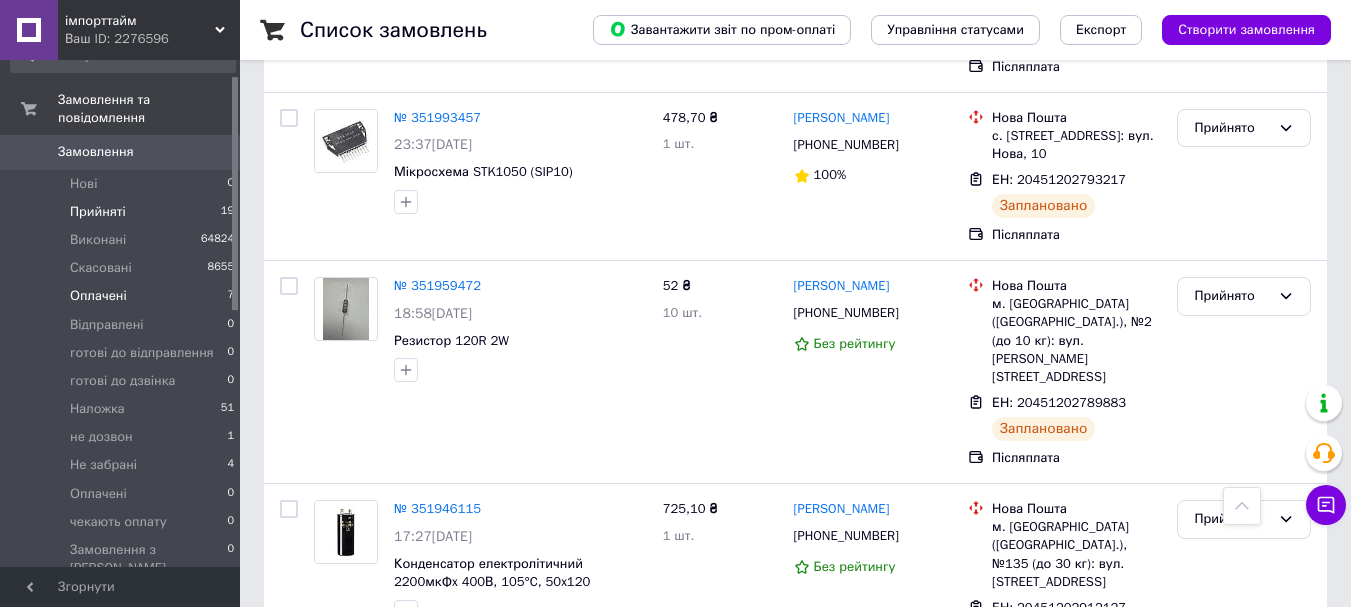 click on "Оплачені" at bounding box center (98, 296) 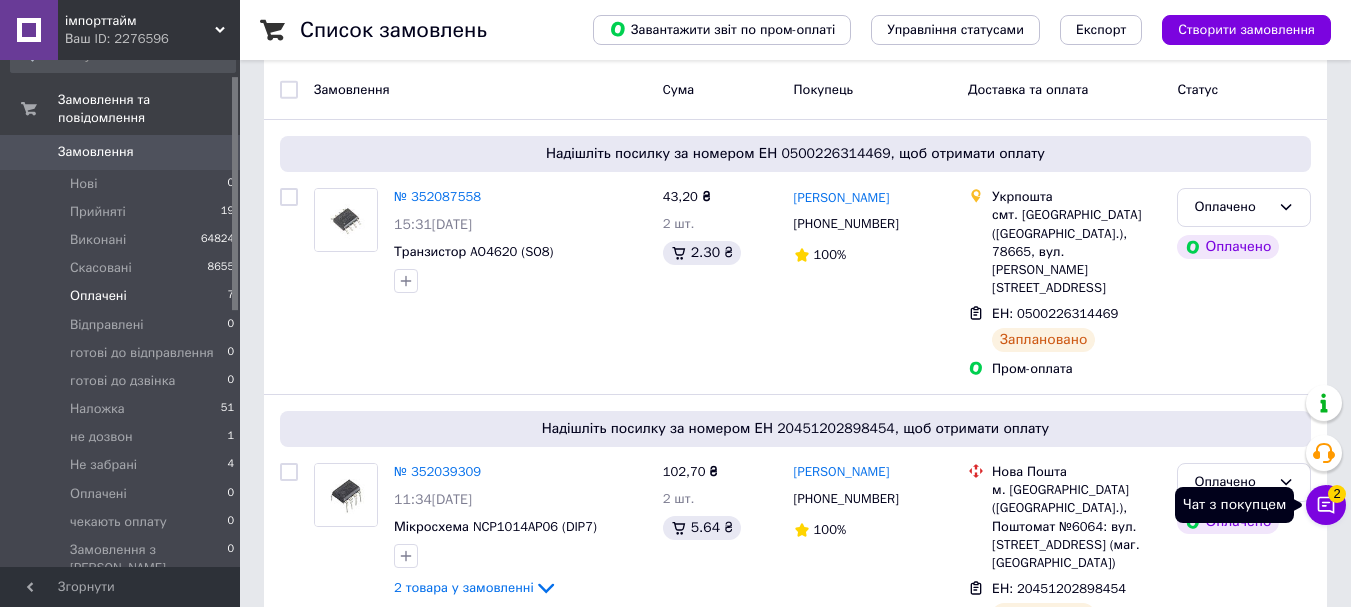 click 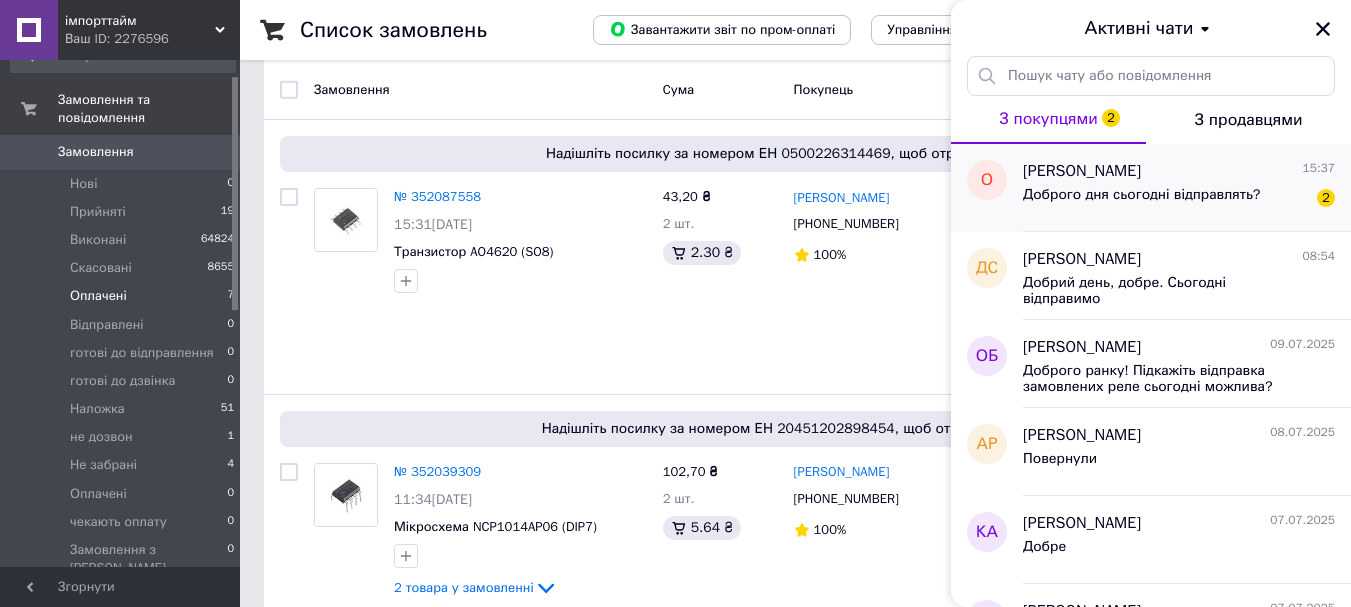 click on "Доброго дня сьогодні відправлять?" at bounding box center [1141, 195] 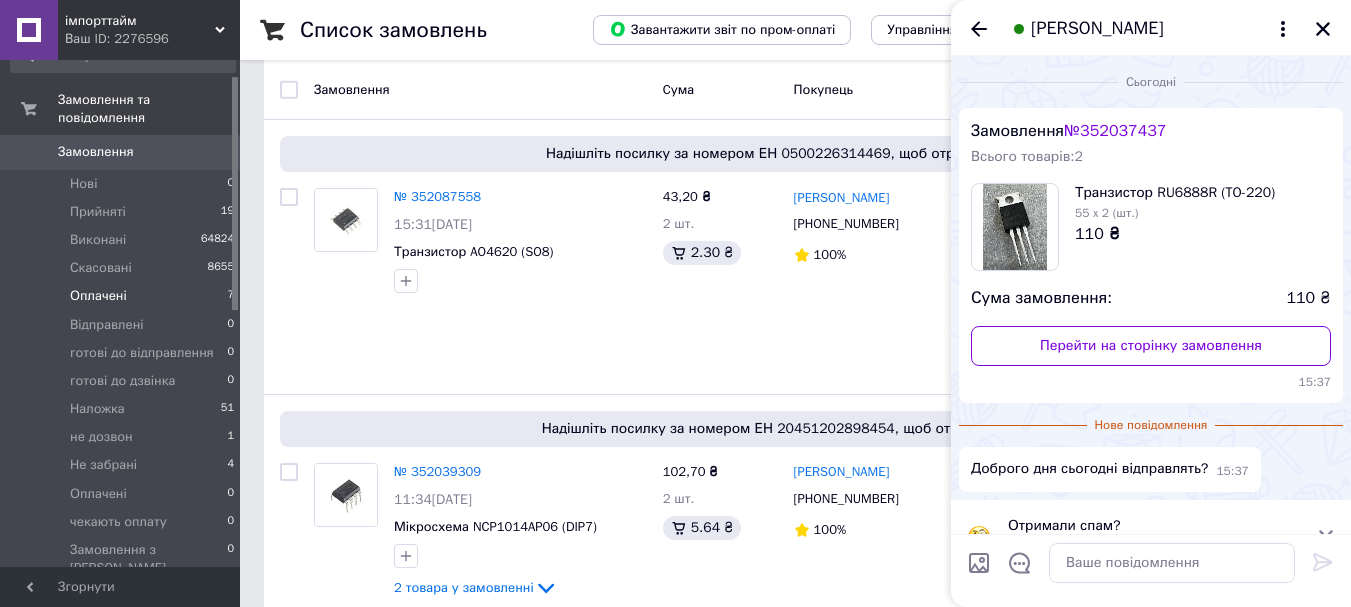scroll, scrollTop: 39, scrollLeft: 0, axis: vertical 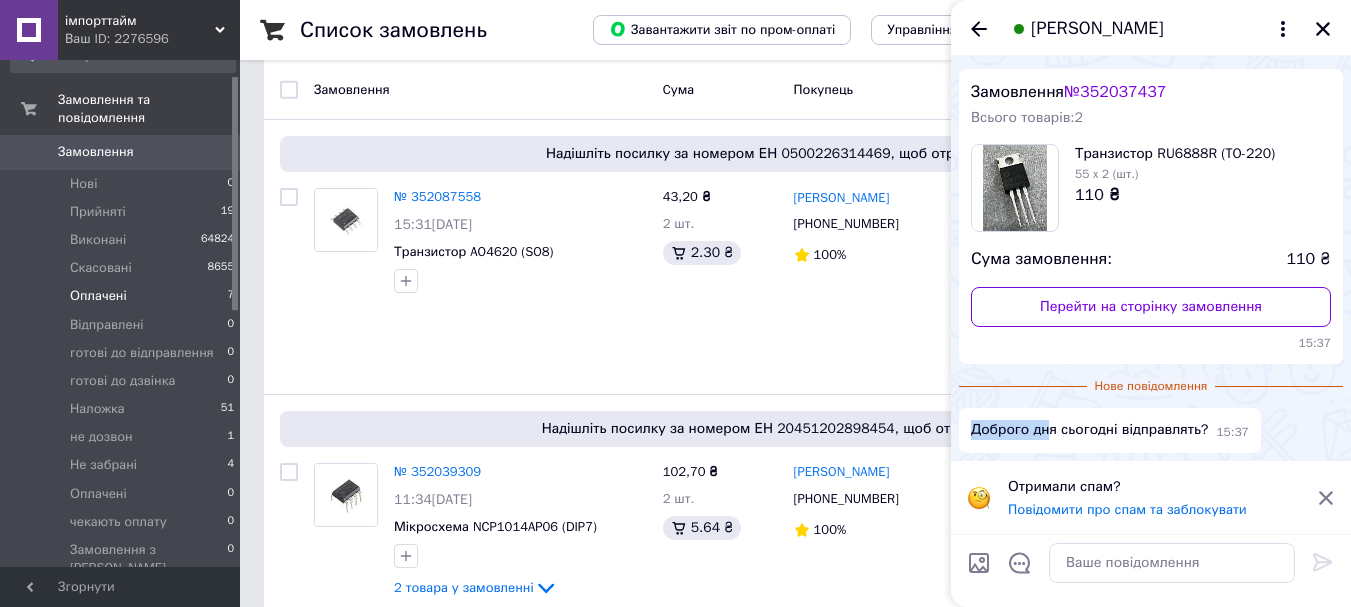 drag, startPoint x: 1041, startPoint y: 426, endPoint x: 972, endPoint y: 419, distance: 69.354164 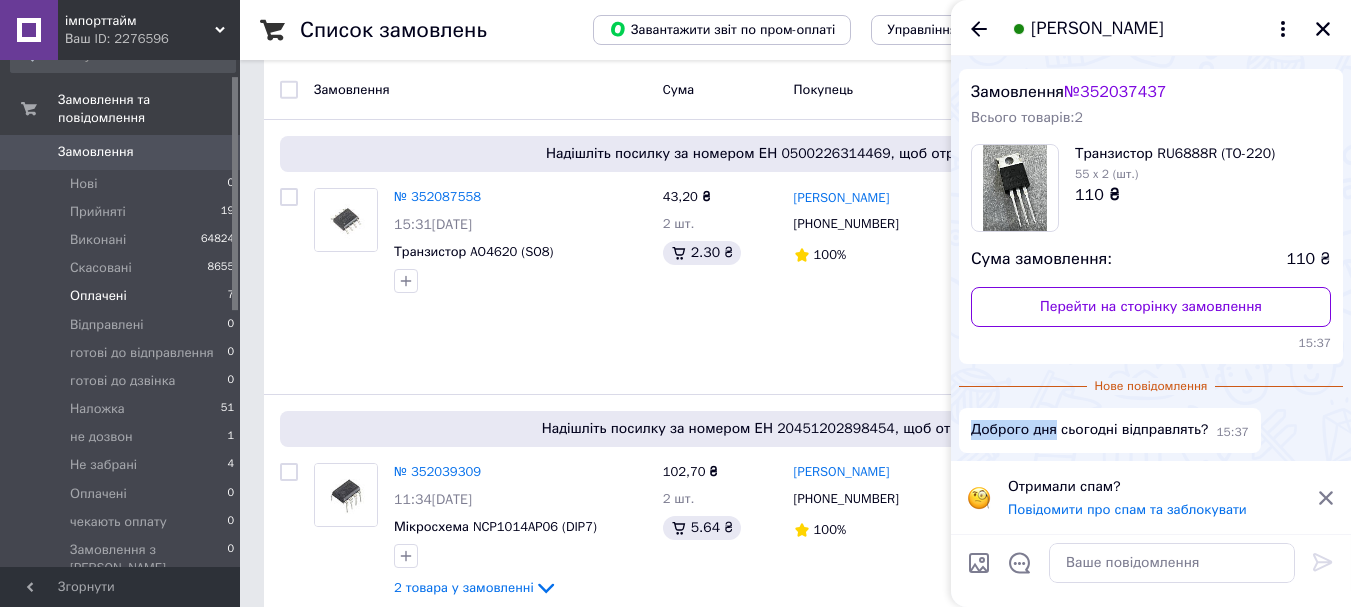 drag, startPoint x: 1055, startPoint y: 431, endPoint x: 963, endPoint y: 426, distance: 92.13577 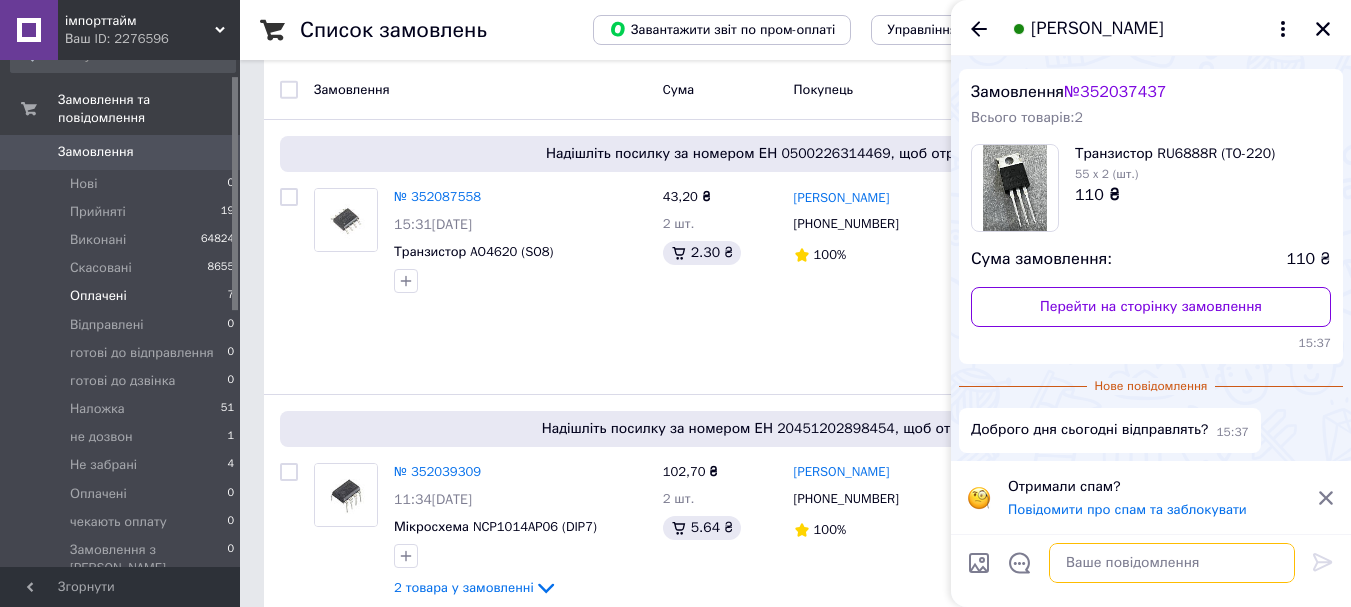 click at bounding box center (1172, 563) 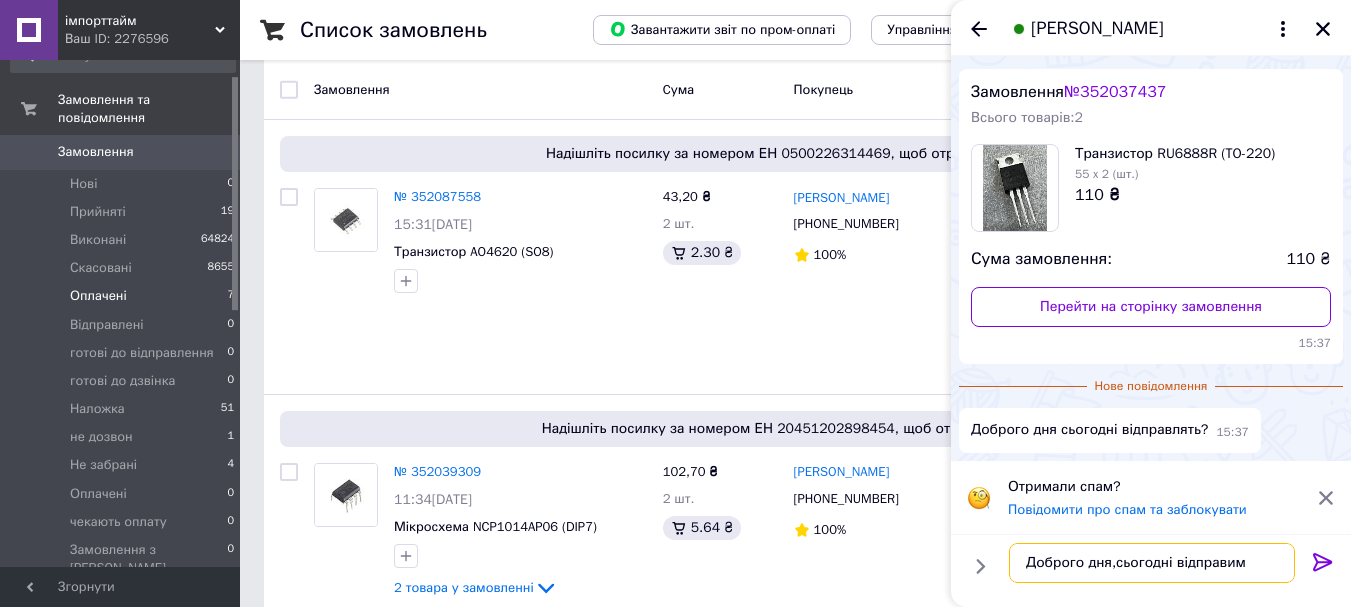type on "Доброго дня,сьогодні відправимо" 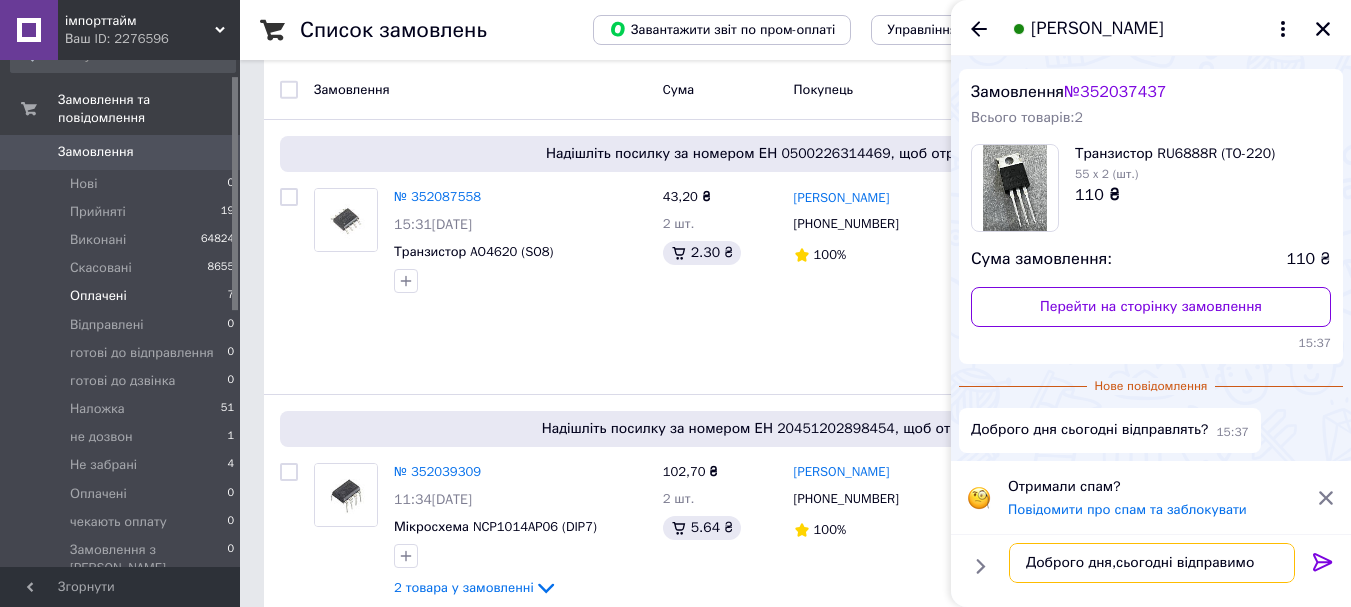 type 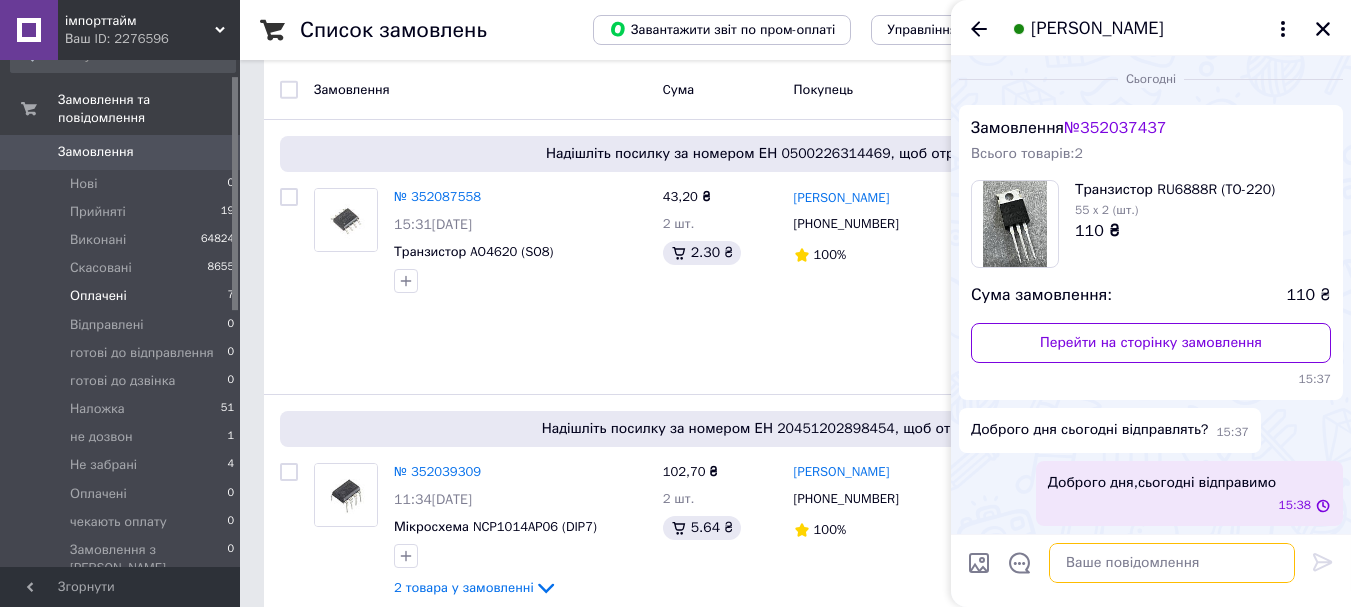scroll, scrollTop: 0, scrollLeft: 0, axis: both 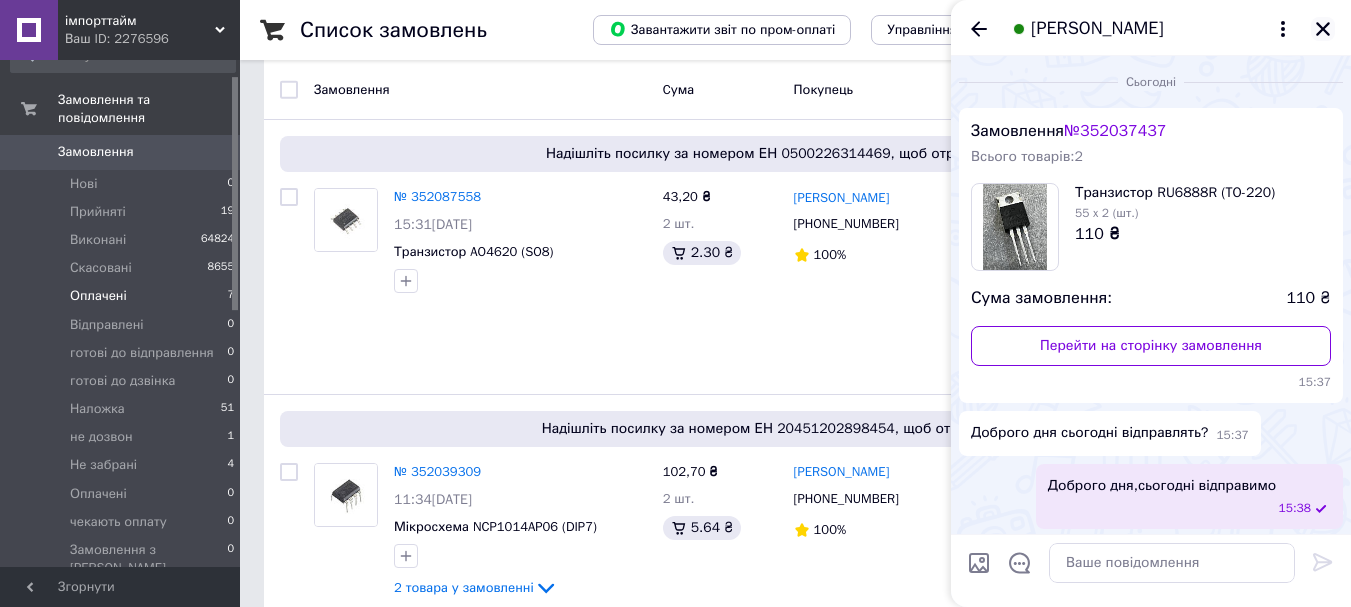click 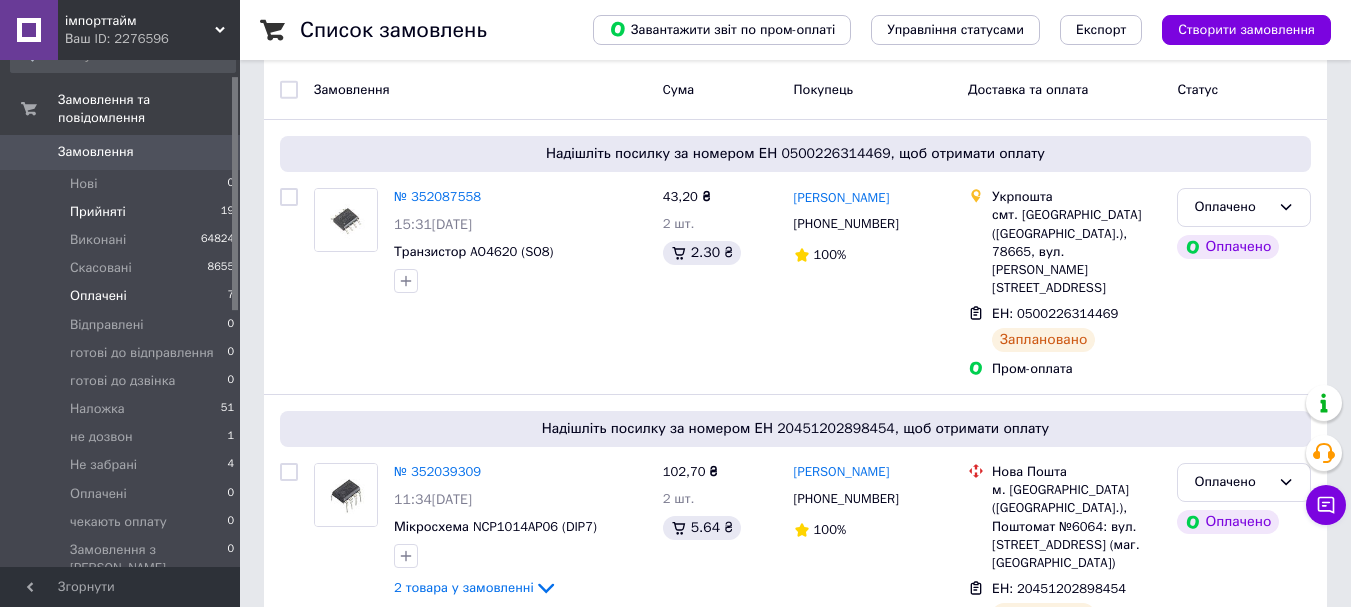 click on "Прийняті 19" at bounding box center (123, 212) 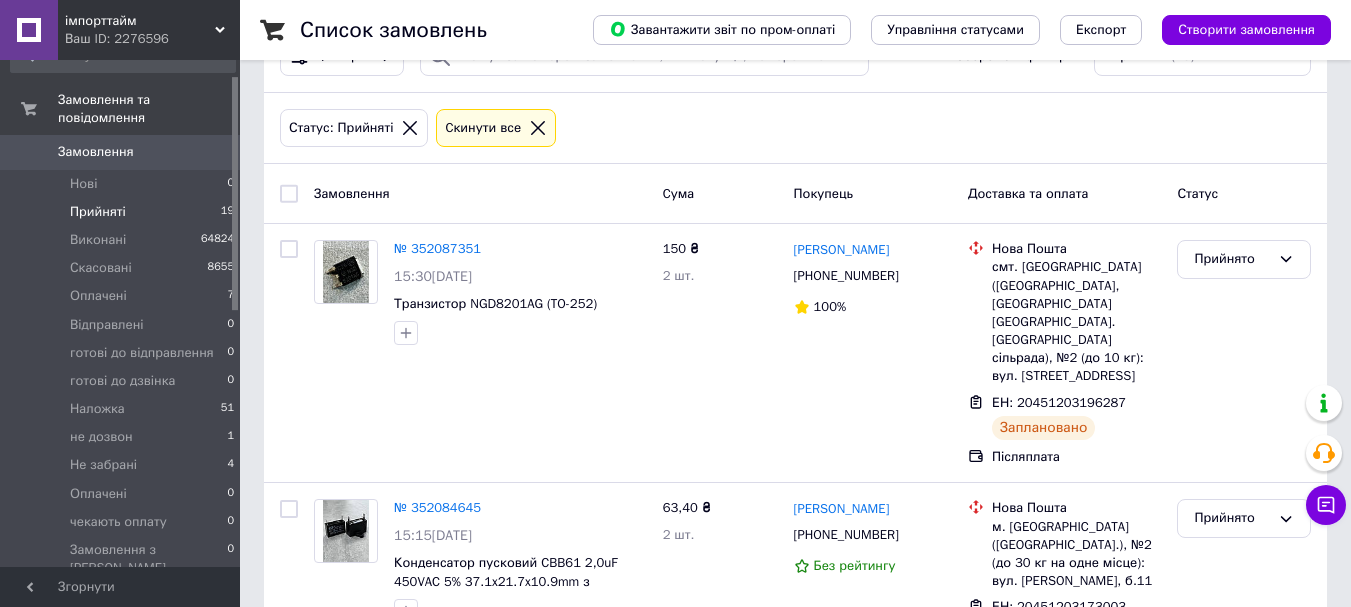 scroll, scrollTop: 67, scrollLeft: 0, axis: vertical 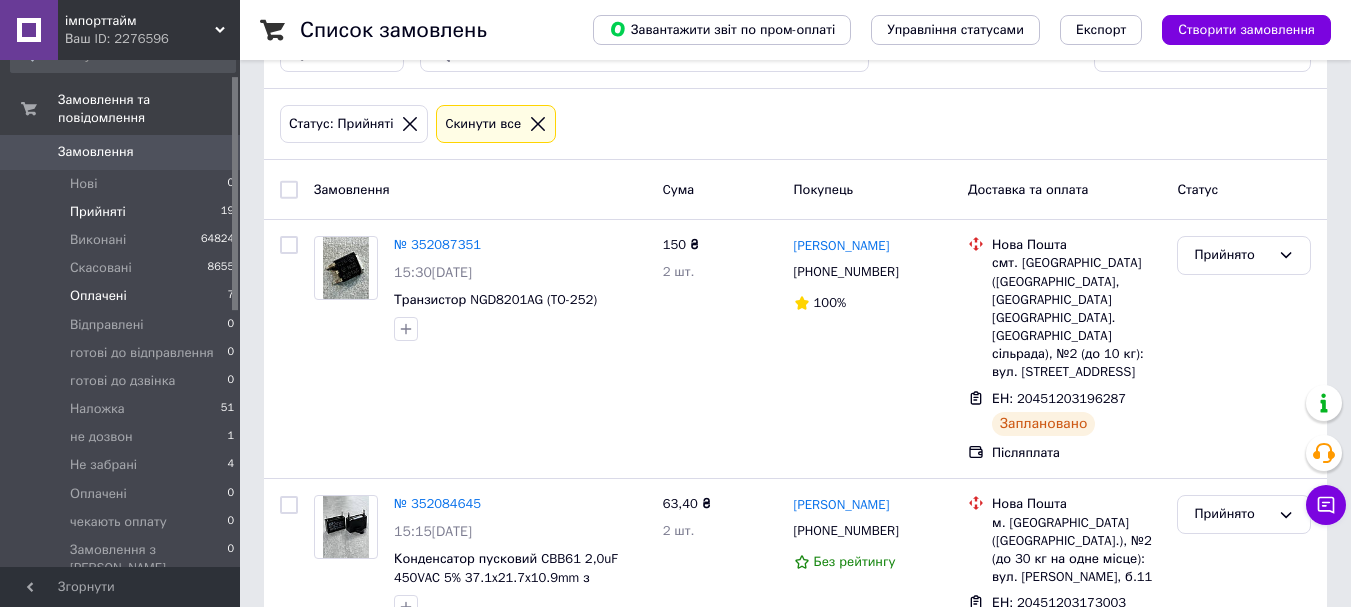 click on "Оплачені 7" at bounding box center [123, 296] 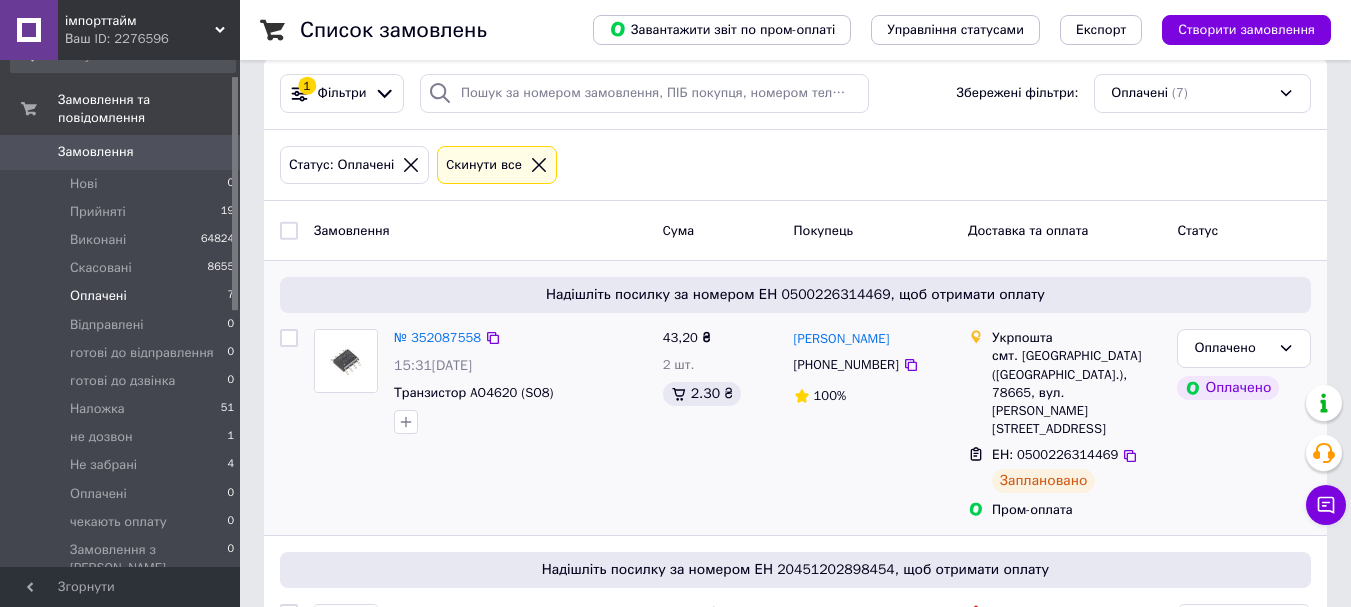 scroll, scrollTop: 33, scrollLeft: 0, axis: vertical 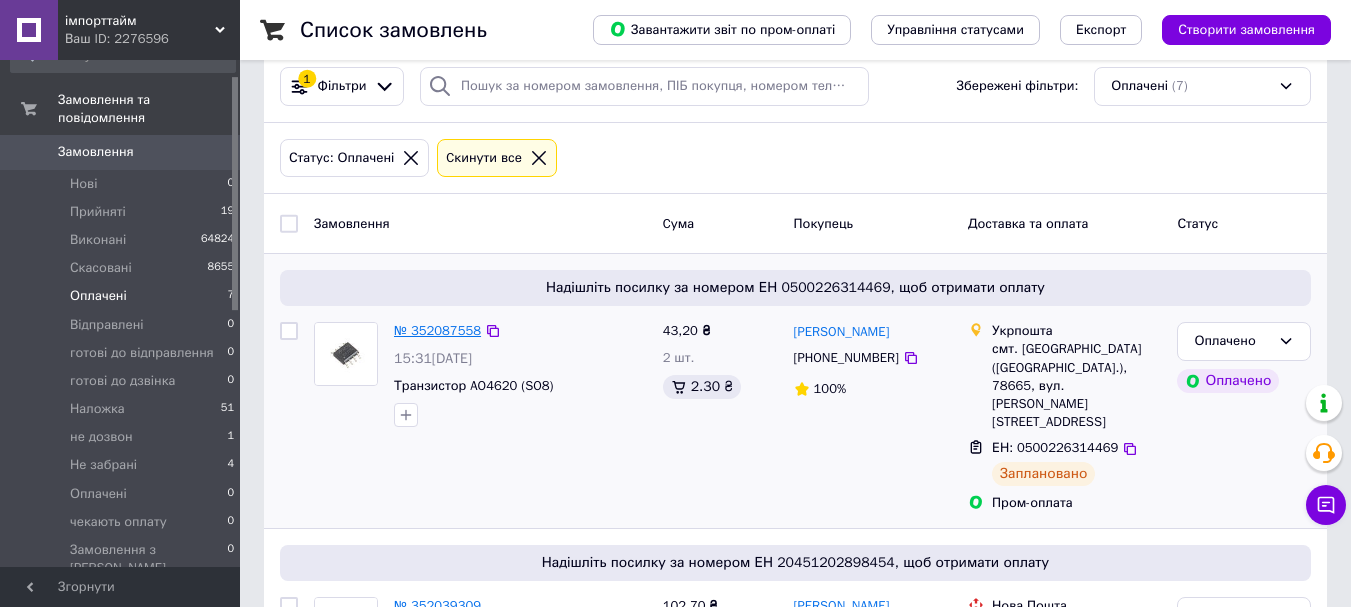 click on "№ 352087558" at bounding box center (437, 330) 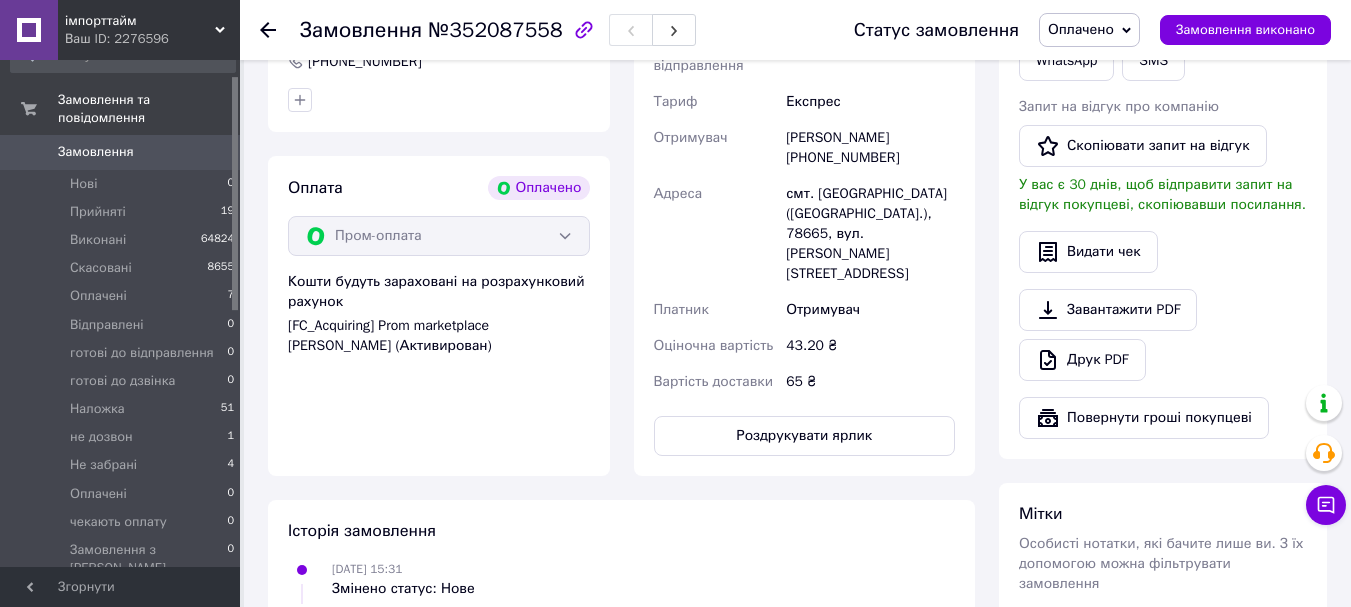 scroll, scrollTop: 600, scrollLeft: 0, axis: vertical 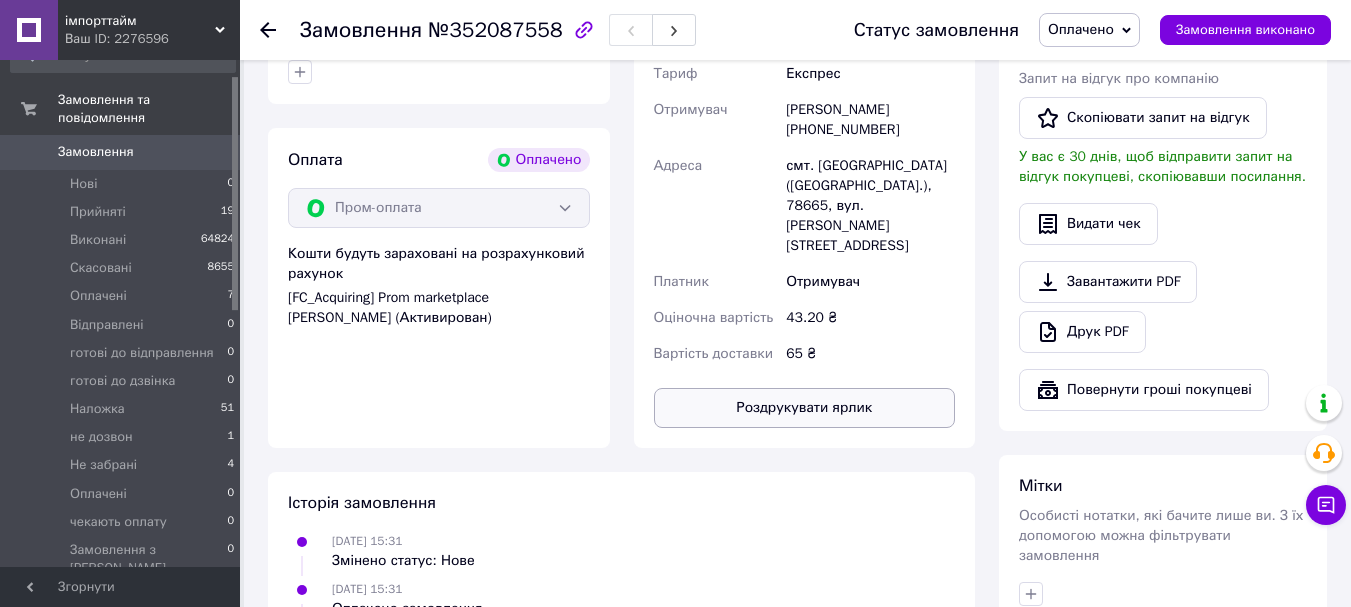 click on "Роздрукувати ярлик" at bounding box center [805, 408] 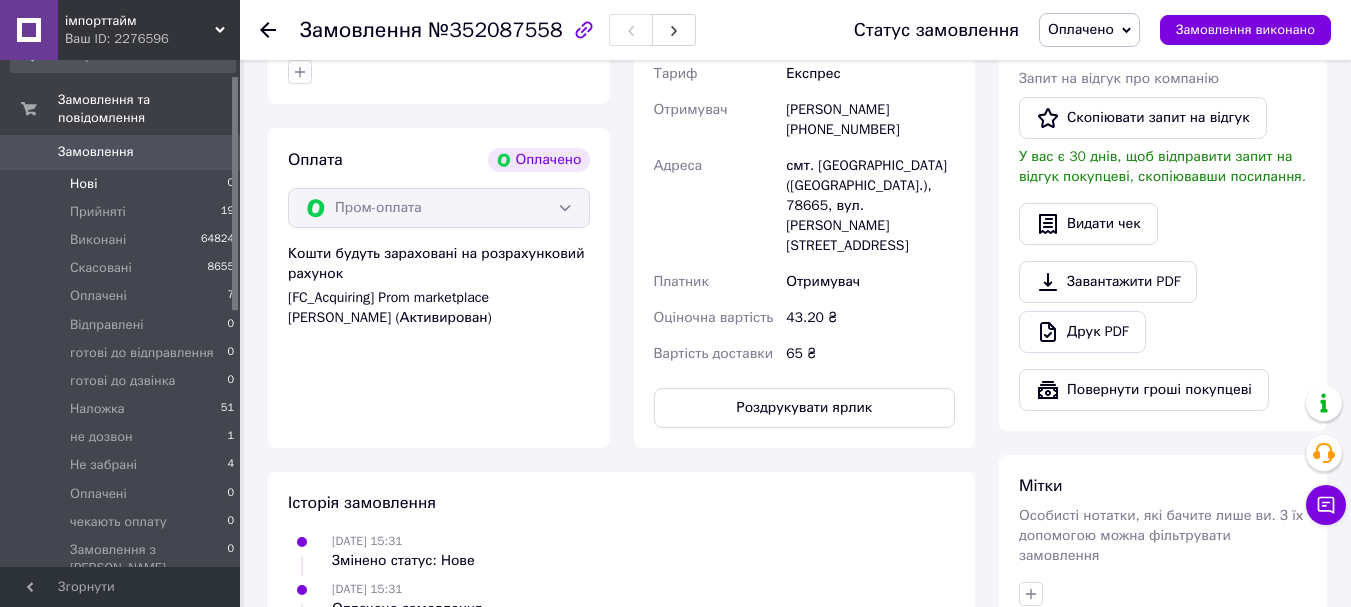 click on "Нові 0" at bounding box center [123, 184] 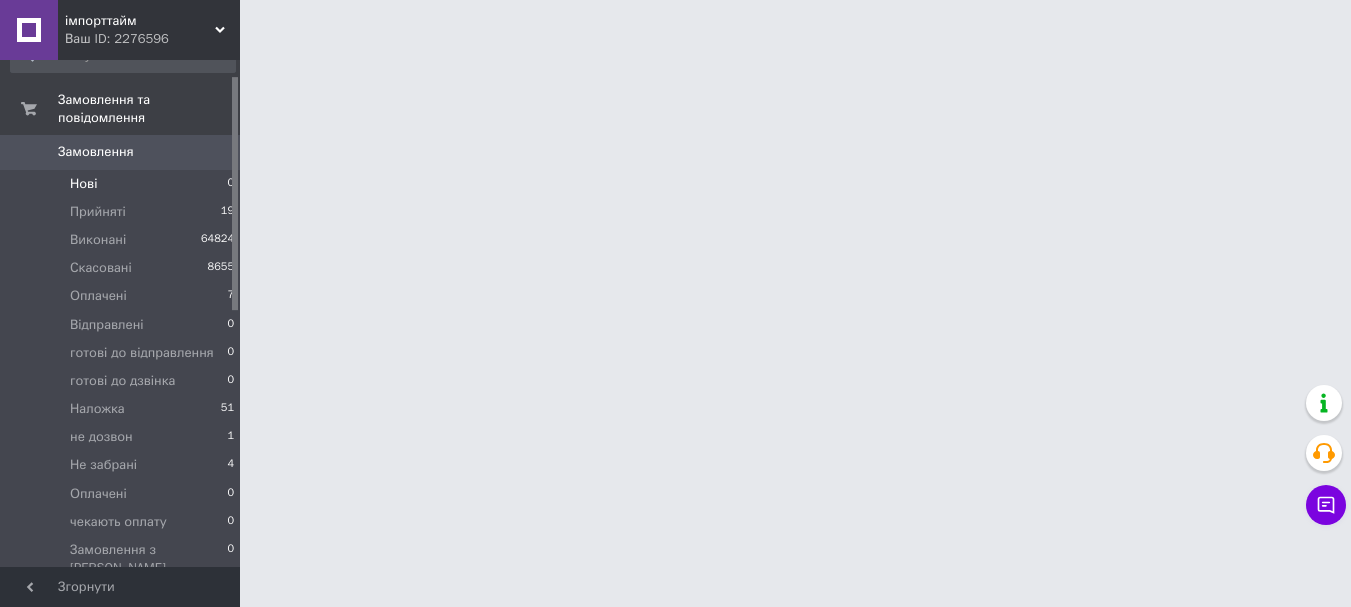scroll, scrollTop: 0, scrollLeft: 0, axis: both 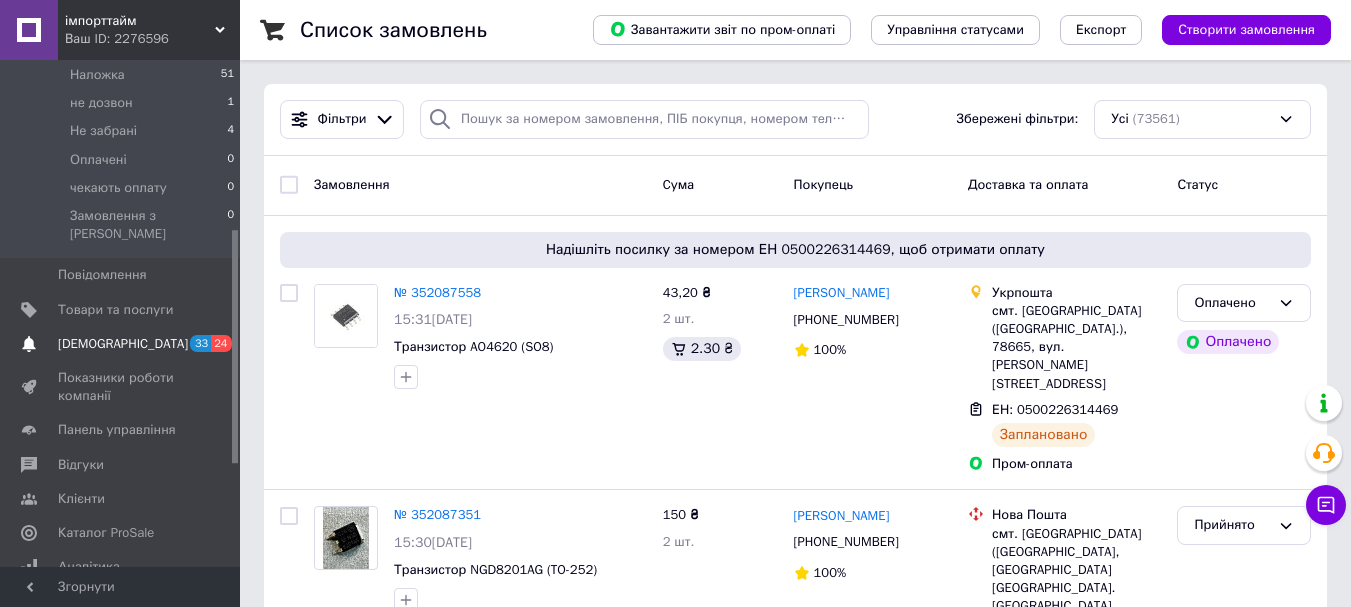 click on "С[DEMOGRAPHIC_DATA]" at bounding box center (123, 344) 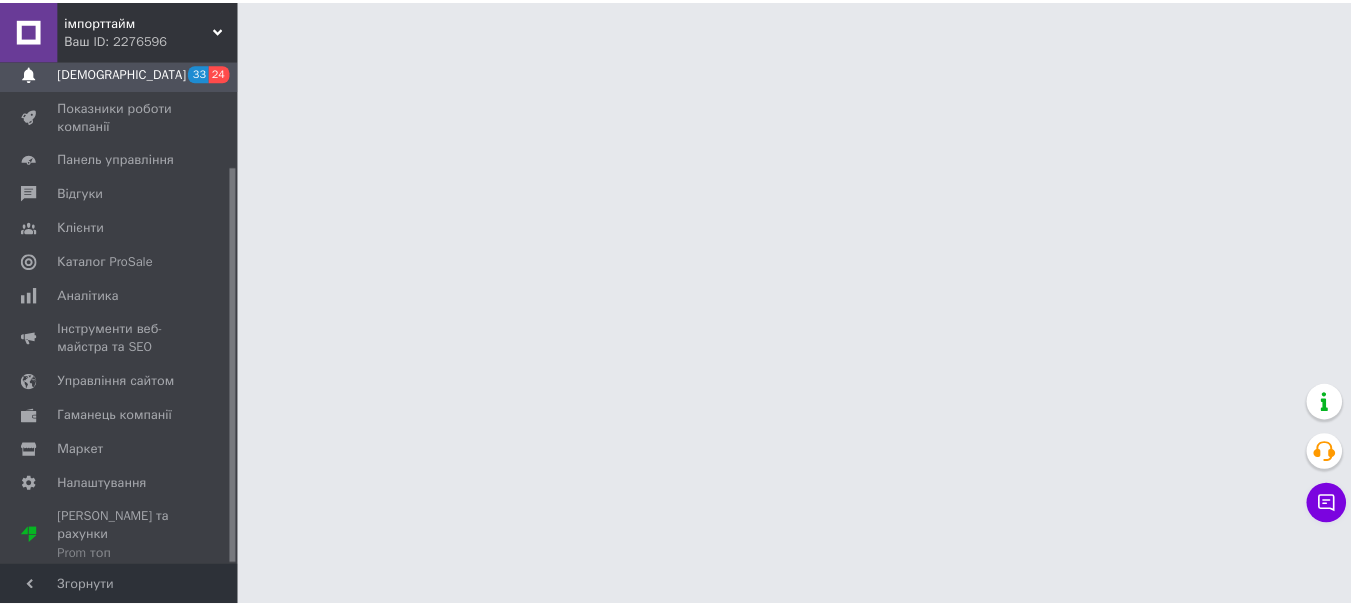 scroll, scrollTop: 135, scrollLeft: 0, axis: vertical 